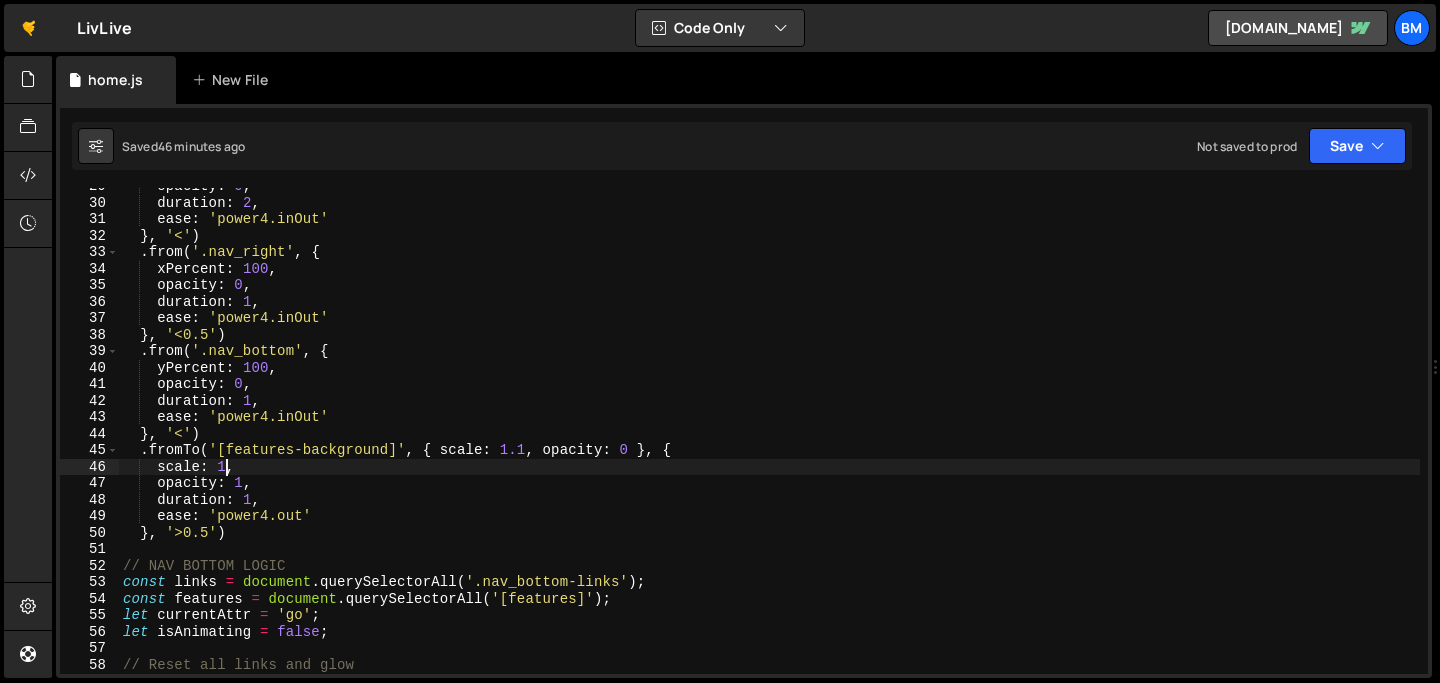 scroll, scrollTop: 0, scrollLeft: 0, axis: both 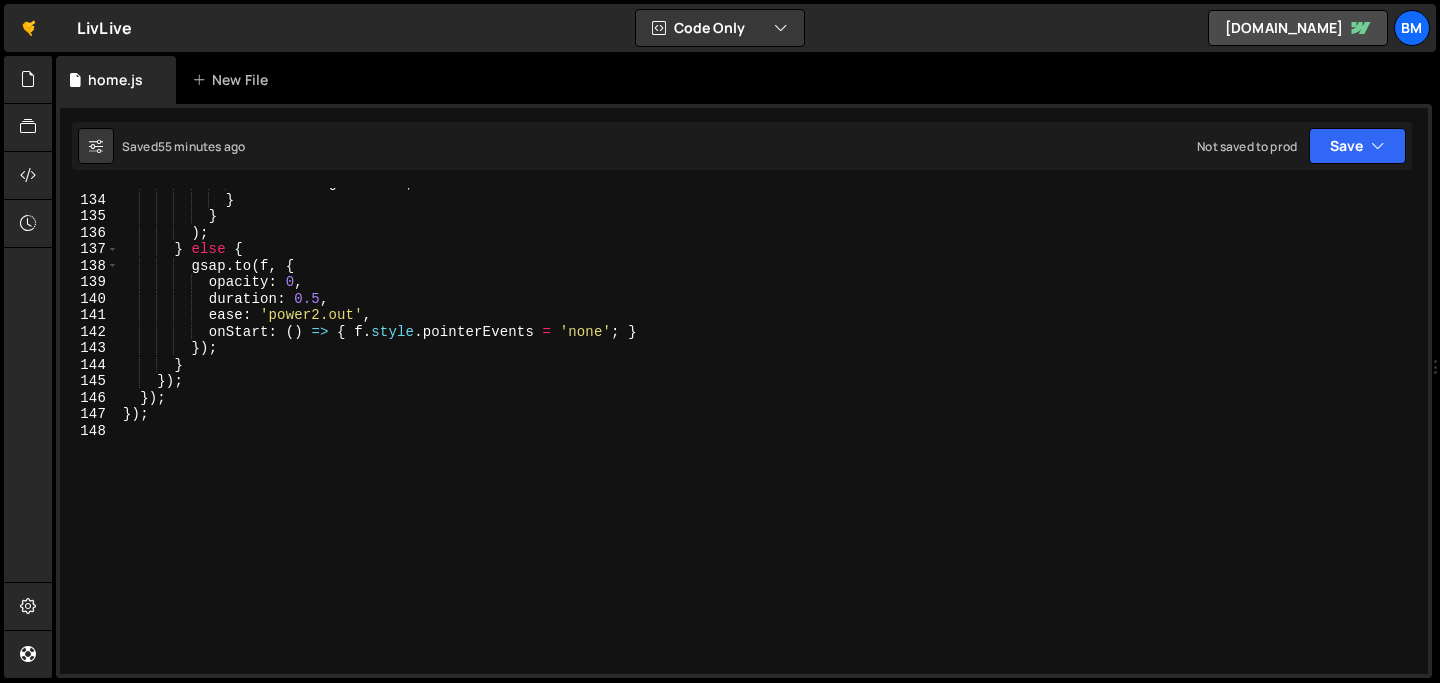 click on "isAnimating   =   false ;                   }                }             ) ;          }   else   {             gsap . to ( f ,   {                opacity :   0 ,                duration :   0.5 ,                ease :   'power2.out' ,                onStart :   ( )   =>   {   f . style . pointerEvents   =   'none' ;   }             }) ;          }       }) ;    }) ; }) ;" at bounding box center [769, 434] 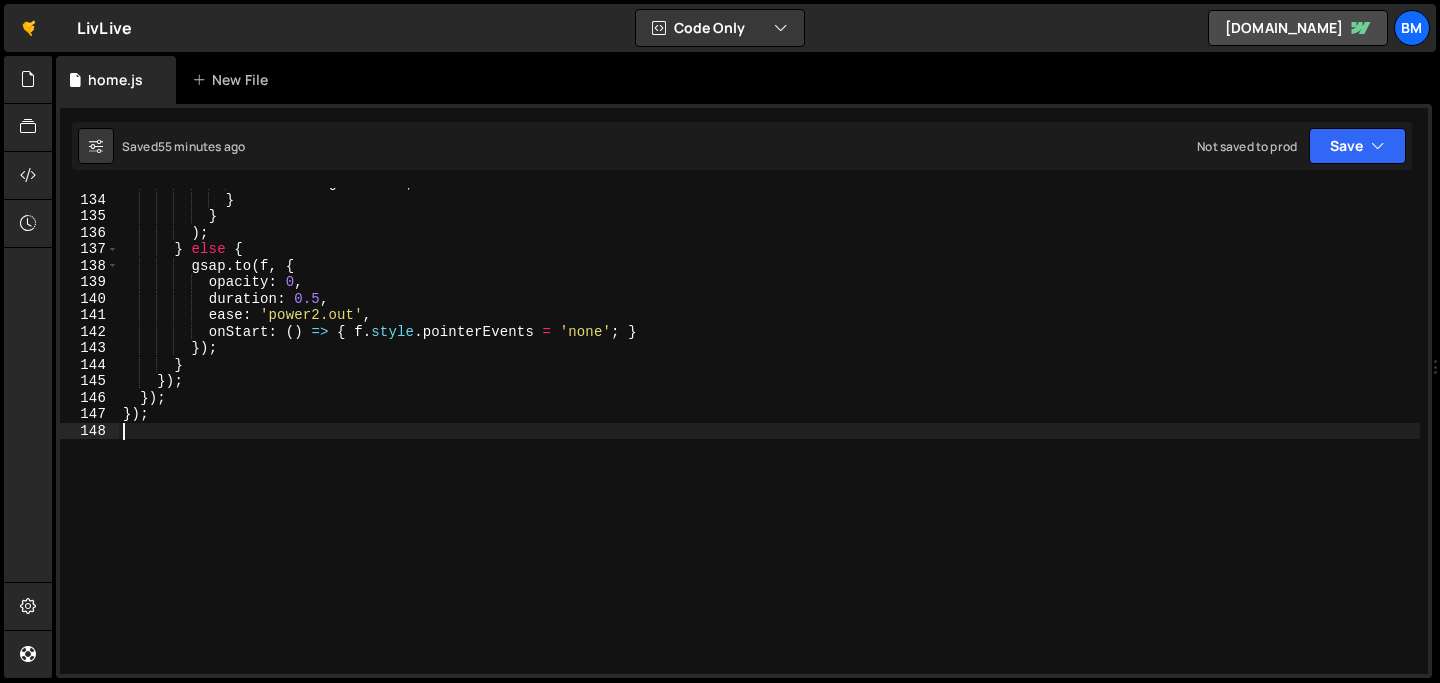 scroll, scrollTop: 0, scrollLeft: 0, axis: both 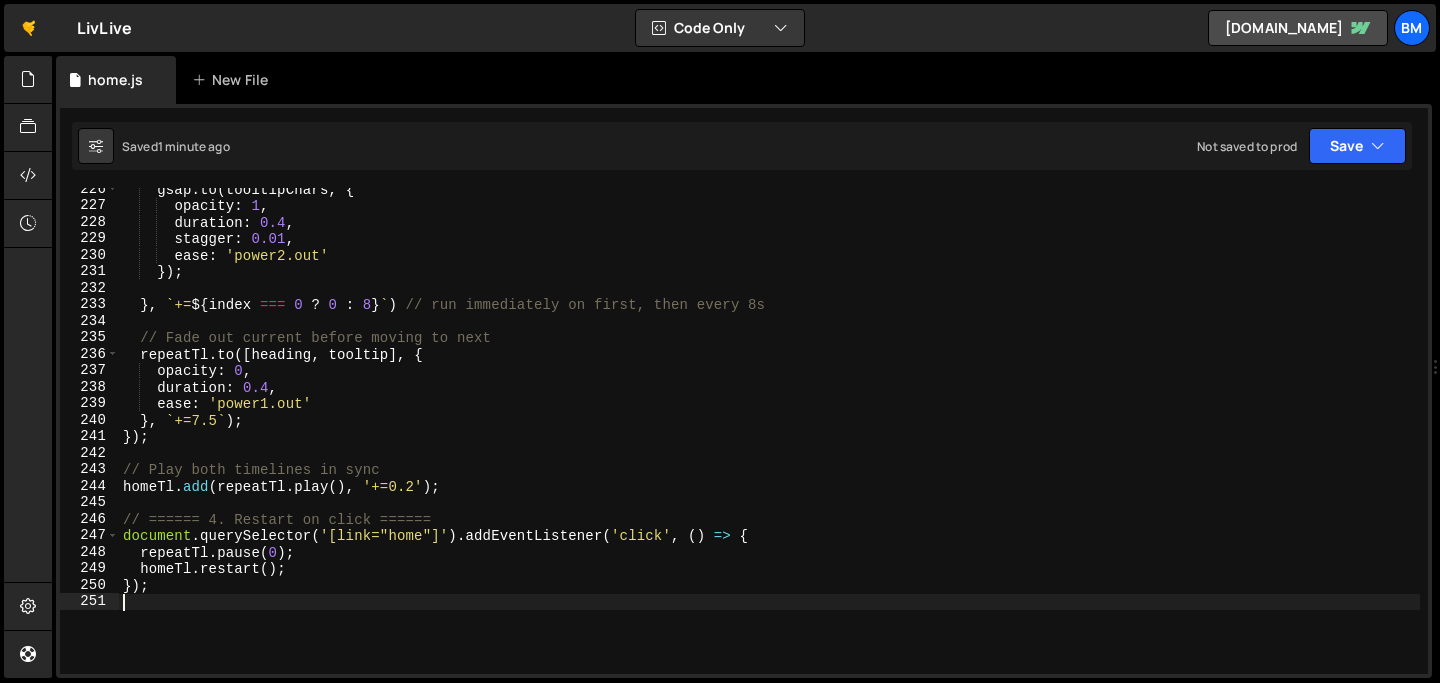 click on "gsap . to ( tooltipChars ,   {          opacity :   1 ,          duration :   0.4 ,          stagger :   0.01 ,          ease :   'power2.out'       }) ;    } ,   ` += ${ index   ===   0   ?   0   :   8 } ` )   // run immediately on first, then every 8s    // Fade out current before moving to next    repeatTl . to ([ heading ,   tooltip ] ,   {       opacity :   0 ,       duration :   0.4 ,       ease :   'power1.out'    } ,   ` +=7.5 ` ) ; }) ; // Play both timelines in sync homeTl . add ( repeatTl . play ( ) ,   '+=0.2' ) ; // ====== 4. Restart on click ====== document . querySelector ( '[link="home"]' ) . addEventListener ( 'click' ,   ( )   =>   {    repeatTl . pause ( 0 ) ;    homeTl . restart ( ) ; }) ;" at bounding box center (769, 440) 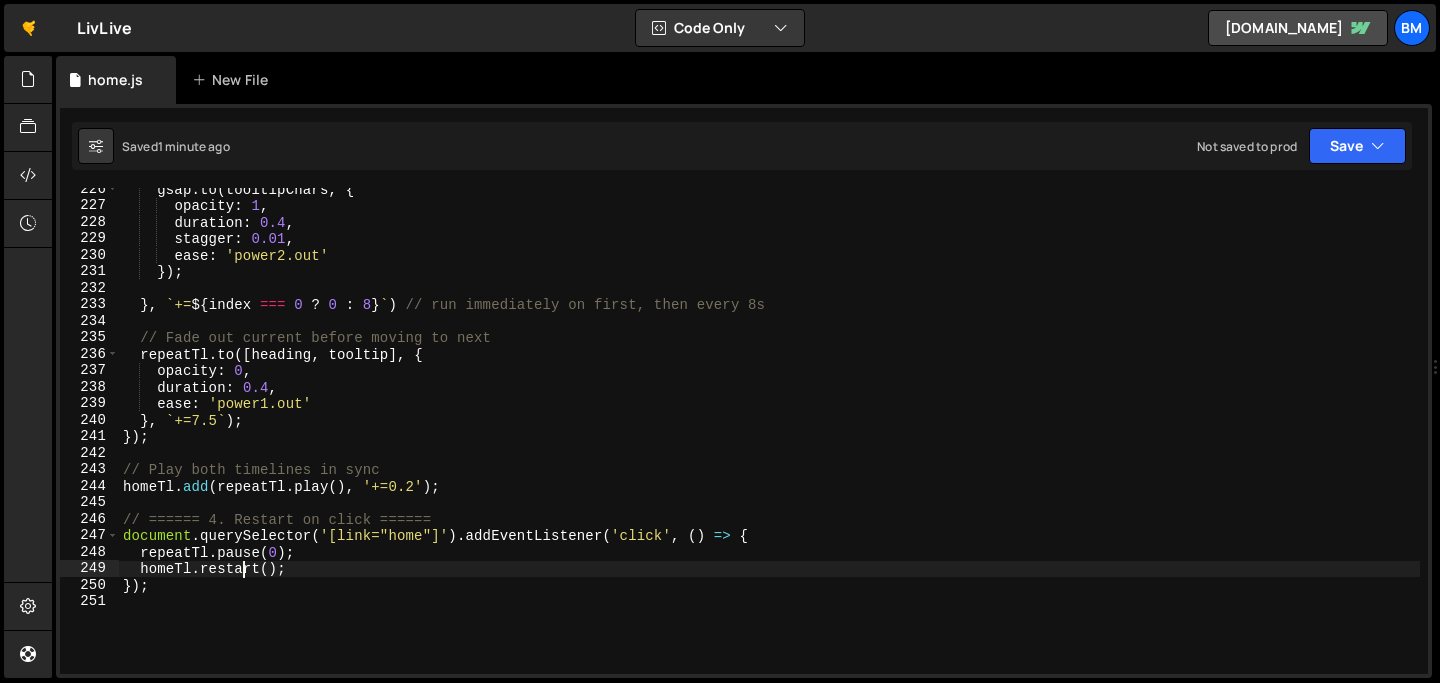 click on "gsap . to ( tooltipChars ,   {          opacity :   1 ,          duration :   0.4 ,          stagger :   0.01 ,          ease :   'power2.out'       }) ;    } ,   ` += ${ index   ===   0   ?   0   :   8 } ` )   // run immediately on first, then every 8s    // Fade out current before moving to next    repeatTl . to ([ heading ,   tooltip ] ,   {       opacity :   0 ,       duration :   0.4 ,       ease :   'power1.out'    } ,   ` +=7.5 ` ) ; }) ; // Play both timelines in sync homeTl . add ( repeatTl . play ( ) ,   '+=0.2' ) ; // ====== 4. Restart on click ====== document . querySelector ( '[link="home"]' ) . addEventListener ( 'click' ,   ( )   =>   {    repeatTl . pause ( 0 ) ;    homeTl . restart ( ) ; }) ;" at bounding box center [769, 440] 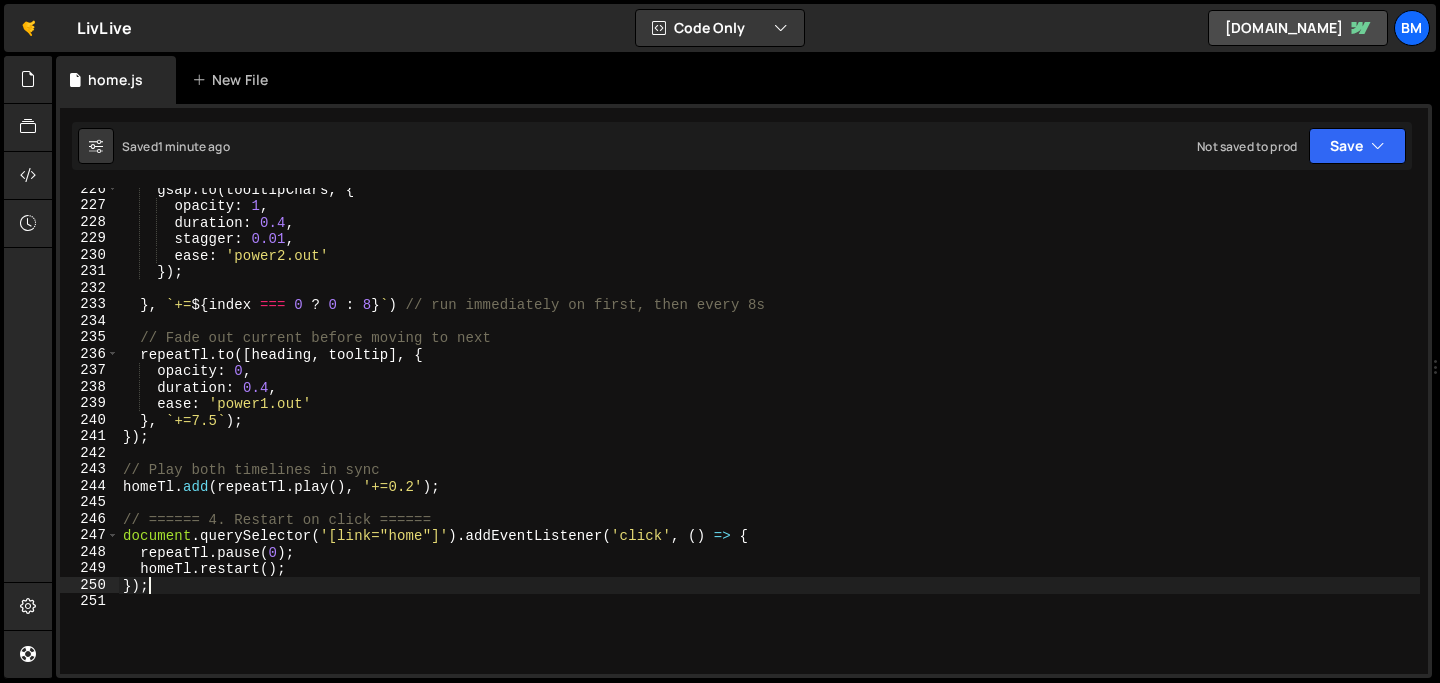 click on "gsap . to ( tooltipChars ,   {          opacity :   1 ,          duration :   0.4 ,          stagger :   0.01 ,          ease :   'power2.out'       }) ;    } ,   ` += ${ index   ===   0   ?   0   :   8 } ` )   // run immediately on first, then every 8s    // Fade out current before moving to next    repeatTl . to ([ heading ,   tooltip ] ,   {       opacity :   0 ,       duration :   0.4 ,       ease :   'power1.out'    } ,   ` +=7.5 ` ) ; }) ; // Play both timelines in sync homeTl . add ( repeatTl . play ( ) ,   '+=0.2' ) ; // ====== 4. Restart on click ====== document . querySelector ( '[link="home"]' ) . addEventListener ( 'click' ,   ( )   =>   {    repeatTl . pause ( 0 ) ;    homeTl . restart ( ) ; }) ;" at bounding box center [769, 440] 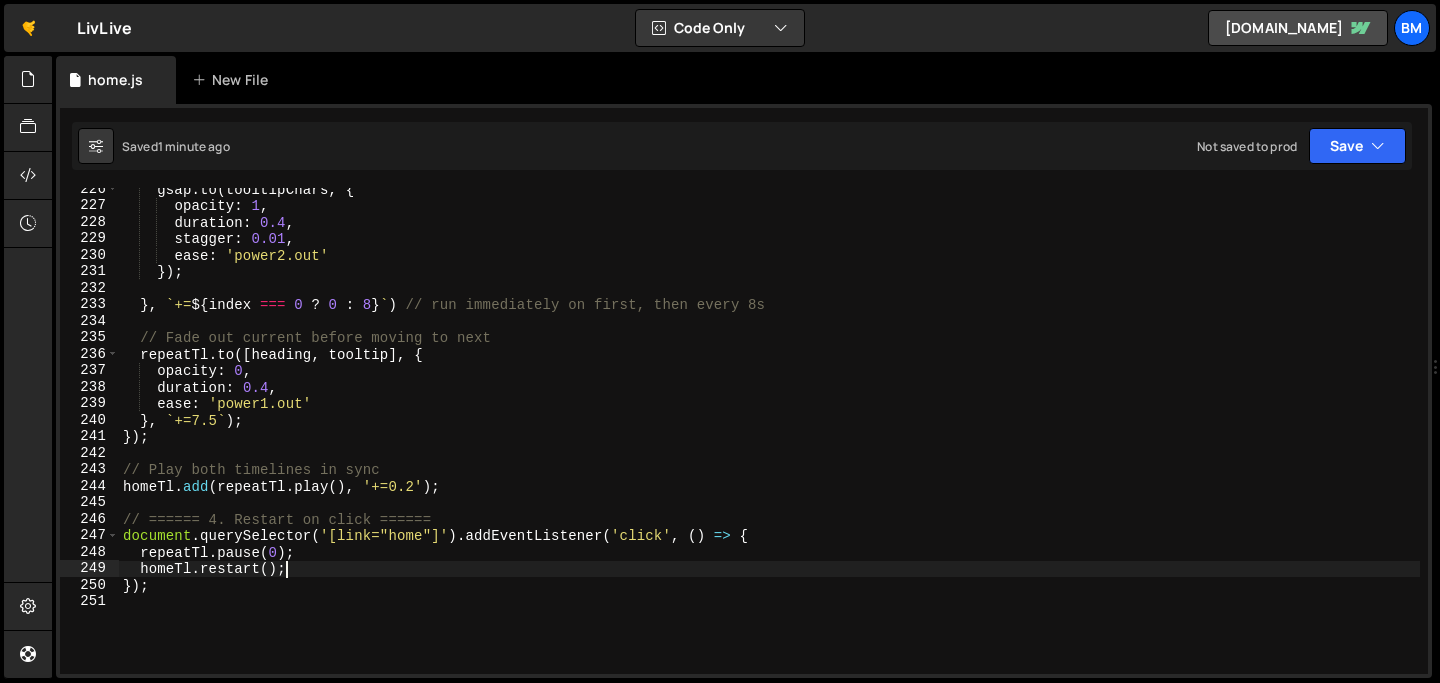 click on "gsap . to ( tooltipChars ,   {          opacity :   1 ,          duration :   0.4 ,          stagger :   0.01 ,          ease :   'power2.out'       }) ;    } ,   ` += ${ index   ===   0   ?   0   :   8 } ` )   // run immediately on first, then every 8s    // Fade out current before moving to next    repeatTl . to ([ heading ,   tooltip ] ,   {       opacity :   0 ,       duration :   0.4 ,       ease :   'power1.out'    } ,   ` +=7.5 ` ) ; }) ; // Play both timelines in sync homeTl . add ( repeatTl . play ( ) ,   '+=0.2' ) ; // ====== 4. Restart on click ====== document . querySelector ( '[link="home"]' ) . addEventListener ( 'click' ,   ( )   =>   {    repeatTl . pause ( 0 ) ;    homeTl . restart ( ) ; }) ;" at bounding box center (769, 440) 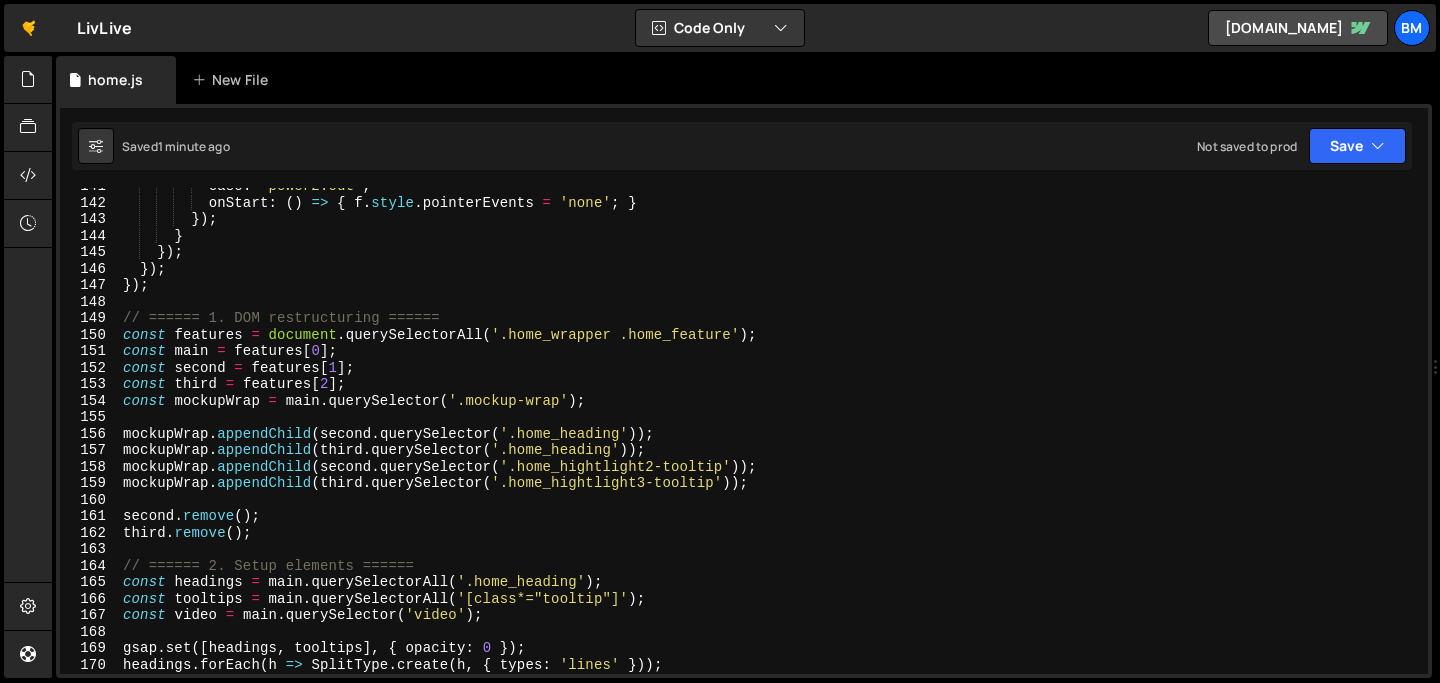 scroll, scrollTop: 2318, scrollLeft: 0, axis: vertical 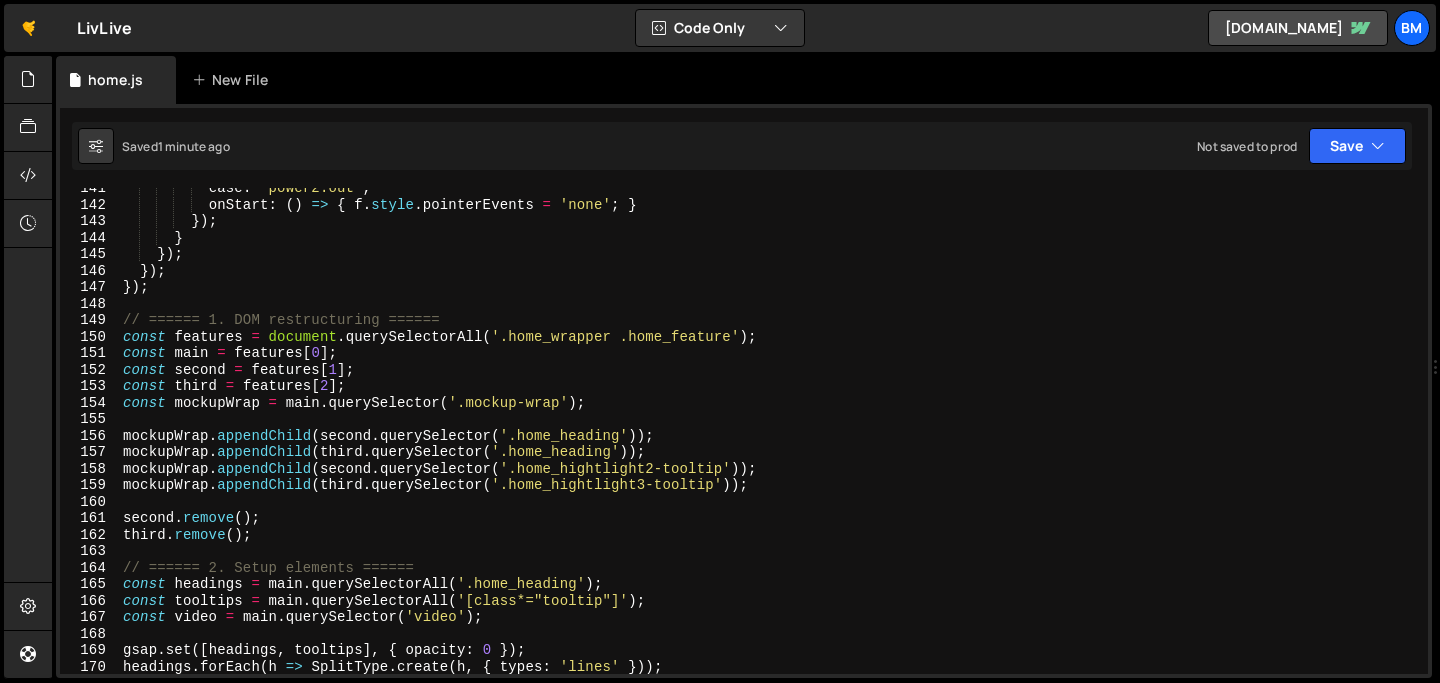 click on "ease :   'power2.out' ,                onStart :   ( )   =>   {   f . style . pointerEvents   =   'none' ;   }             }) ;          }       }) ;    }) ; }) ; // ====== 1. DOM restructuring ====== const   features   =   document . querySelectorAll ( '.home_wrapper .home_feature' ) ; const   main   =   features [ 0 ] ; const   second   =   features [ 1 ] ; const   third   =   features [ 2 ] ; const   mockupWrap   =   main . querySelector ( '.mockup-wrap' ) ; mockupWrap . appendChild ( second . querySelector ( '.home_heading' )) ; mockupWrap . appendChild ( third . querySelector ( '.home_heading' )) ; mockupWrap . appendChild ( second . querySelector ( '.home_hightlight2-tooltip' )) ; mockupWrap . appendChild ( third . querySelector ( '.home_hightlight3-tooltip' )) ; second . remove ( ) ; third . remove ( ) ; // ====== 2. Setup elements ====== const   headings   =   main . querySelectorAll ( '.home_heading' ) ; const   tooltips   =   main . querySelectorAll ( '[class*="tooltip"]' ) ; const" at bounding box center [769, 439] 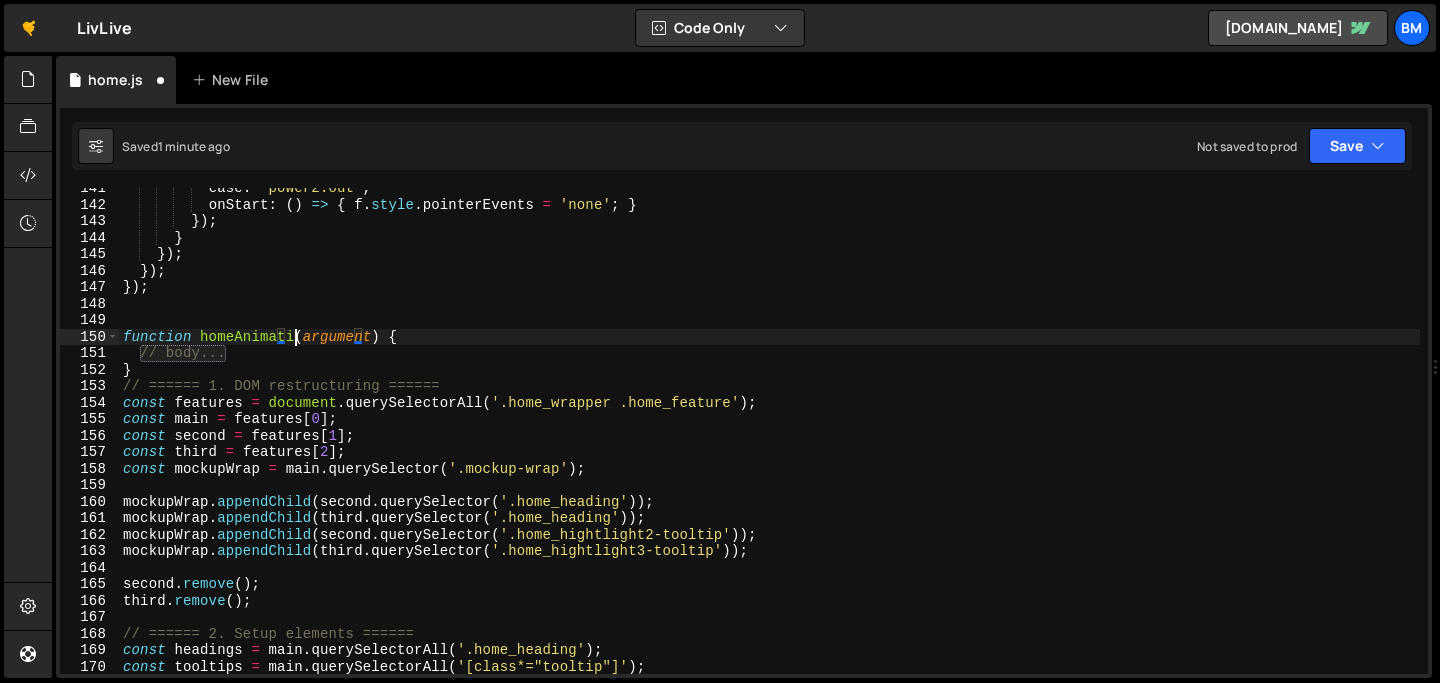 scroll, scrollTop: 0, scrollLeft: 12, axis: horizontal 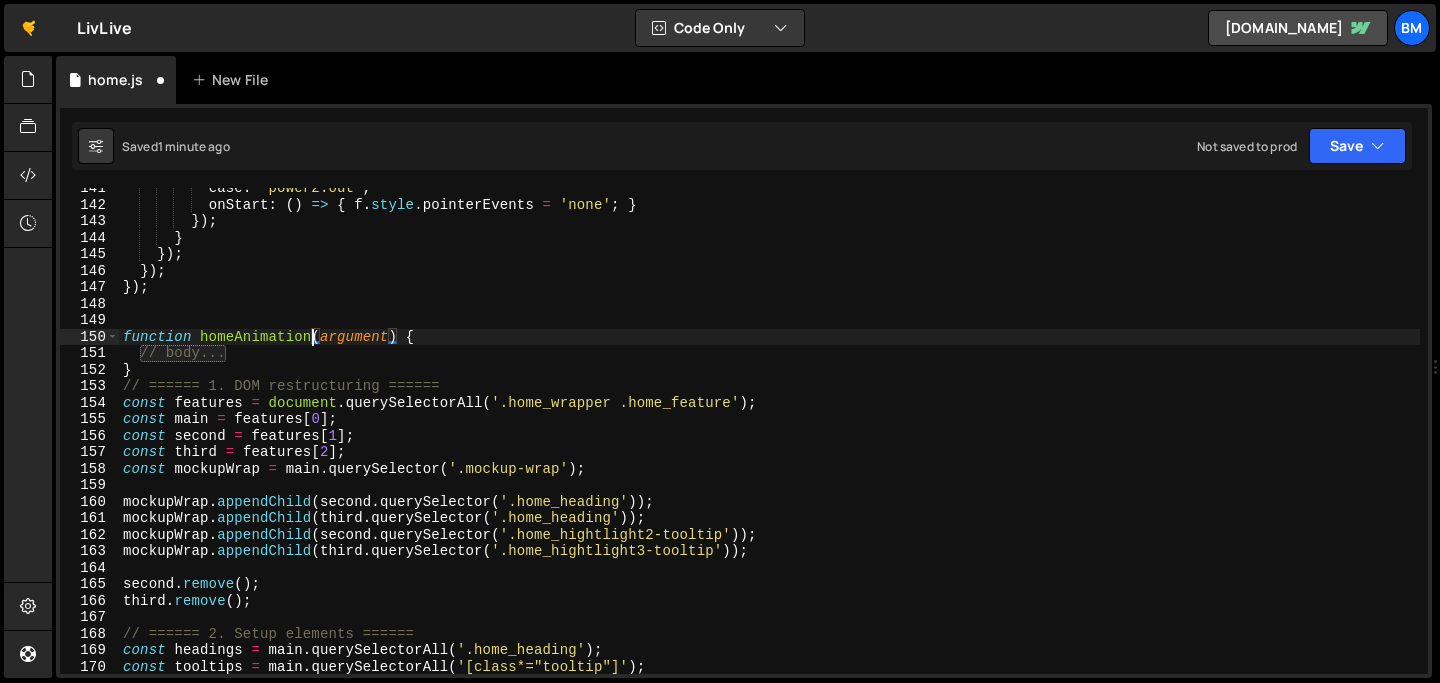 click on "ease :   'power2.out' ,                onStart :   ( )   =>   {   f . style . pointerEvents   =   'none' ;   }             }) ;          }       }) ;    }) ; }) ; function   homeAnimation ( argument )   {    // body... } // ====== 1. DOM restructuring ====== const   features   =   document . querySelectorAll ( '.home_wrapper .home_feature' ) ; const   main   =   features [ 0 ] ; const   second   =   features [ 1 ] ; const   third   =   features [ 2 ] ; const   mockupWrap   =   main . querySelector ( '.mockup-wrap' ) ; mockupWrap . appendChild ( second . querySelector ( '.home_heading' )) ; mockupWrap . appendChild ( third . querySelector ( '.home_heading' )) ; mockupWrap . appendChild ( second . querySelector ( '.home_hightlight2-tooltip' )) ; mockupWrap . appendChild ( third . querySelector ( '.home_hightlight3-tooltip' )) ; second . remove ( ) ; third . remove ( ) ; // ====== 2. Setup elements ====== const   headings   =   main . querySelectorAll ( '.home_heading' ) ; const   tooltips   =   ." at bounding box center (769, 439) 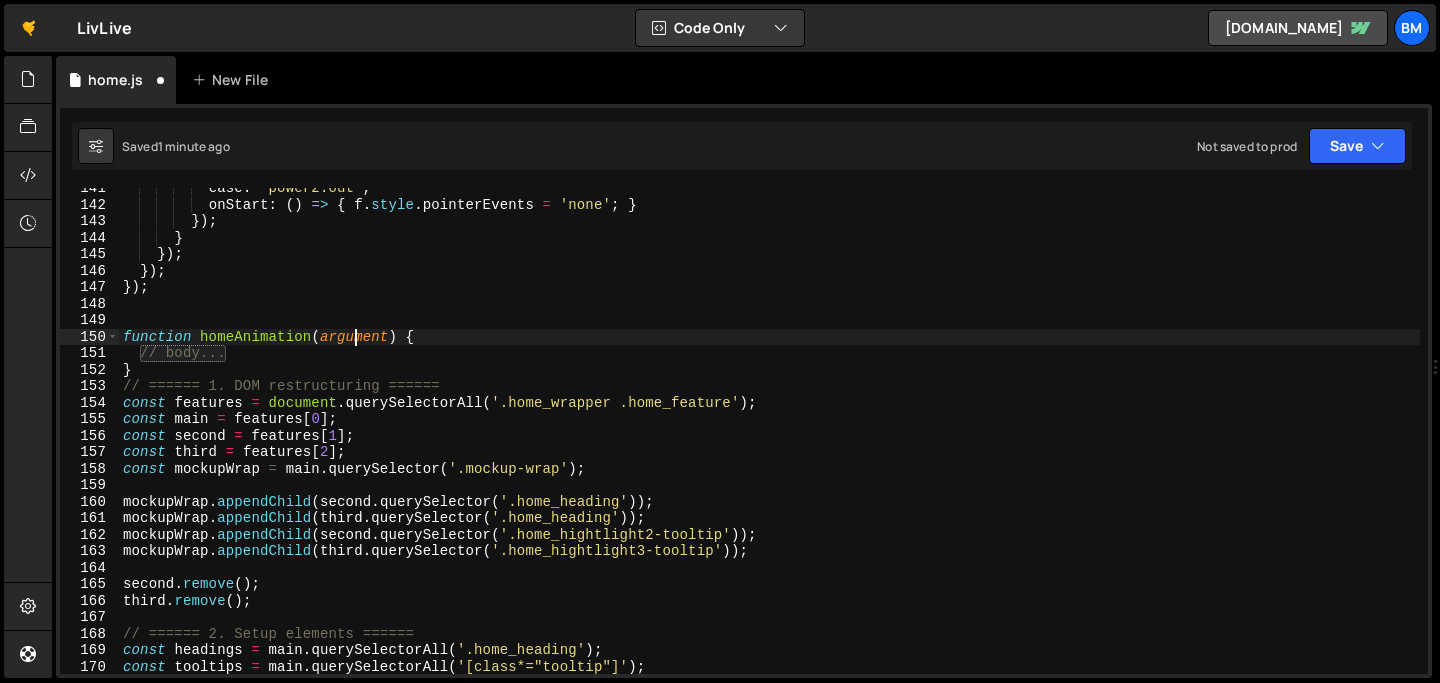 click on "ease :   'power2.out' ,                onStart :   ( )   =>   {   f . style . pointerEvents   =   'none' ;   }             }) ;          }       }) ;    }) ; }) ; function   homeAnimation ( argument )   {    // body... } // ====== 1. DOM restructuring ====== const   features   =   document . querySelectorAll ( '.home_wrapper .home_feature' ) ; const   main   =   features [ 0 ] ; const   second   =   features [ 1 ] ; const   third   =   features [ 2 ] ; const   mockupWrap   =   main . querySelector ( '.mockup-wrap' ) ; mockupWrap . appendChild ( second . querySelector ( '.home_heading' )) ; mockupWrap . appendChild ( third . querySelector ( '.home_heading' )) ; mockupWrap . appendChild ( second . querySelector ( '.home_hightlight2-tooltip' )) ; mockupWrap . appendChild ( third . querySelector ( '.home_hightlight3-tooltip' )) ; second . remove ( ) ; third . remove ( ) ; // ====== 2. Setup elements ====== const   headings   =   main . querySelectorAll ( '.home_heading' ) ; const   tooltips   =   ." at bounding box center (769, 439) 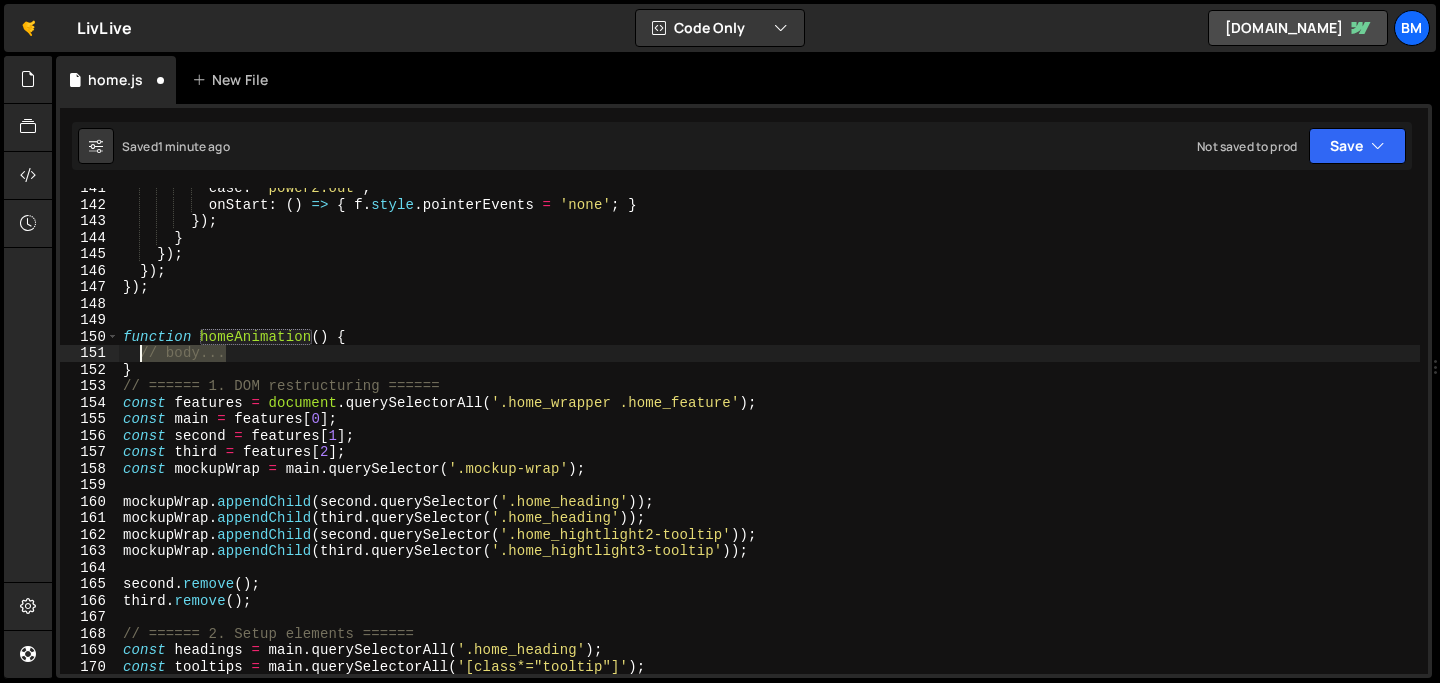 drag, startPoint x: 236, startPoint y: 356, endPoint x: 138, endPoint y: 355, distance: 98.005104 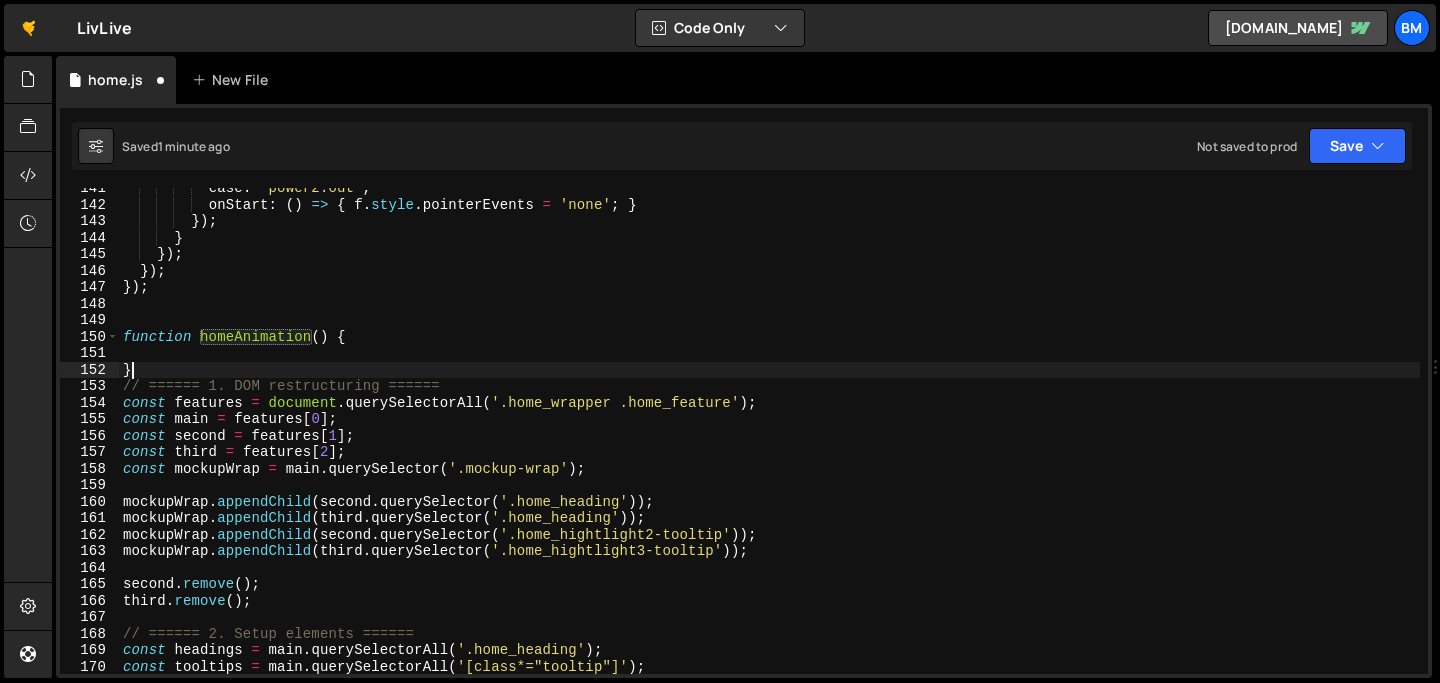 click on "ease :   'power2.out' ,                onStart :   ( )   =>   {   f . style . pointerEvents   =   'none' ;   }             }) ;          }       }) ;    }) ; }) ; function   homeAnimation ( )   { } // ====== 1. DOM restructuring ====== const   features   =   document . querySelectorAll ( '.home_wrapper .home_feature' ) ; const   main   =   features [ 0 ] ; const   second   =   features [ 1 ] ; const   third   =   features [ 2 ] ; const   mockupWrap   =   main . querySelector ( '.mockup-wrap' ) ; mockupWrap . appendChild ( second . querySelector ( '.home_heading' )) ; mockupWrap . appendChild ( third . querySelector ( '.home_heading' )) ; mockupWrap . appendChild ( second . querySelector ( '.home_hightlight2-tooltip' )) ; mockupWrap . appendChild ( third . querySelector ( '.home_hightlight3-tooltip' )) ; second . remove ( ) ; third . remove ( ) ; // ====== 2. Setup elements ====== const   headings   =   main . querySelectorAll ( '.home_heading' ) ; const   tooltips   =   main . querySelectorAll" at bounding box center [769, 439] 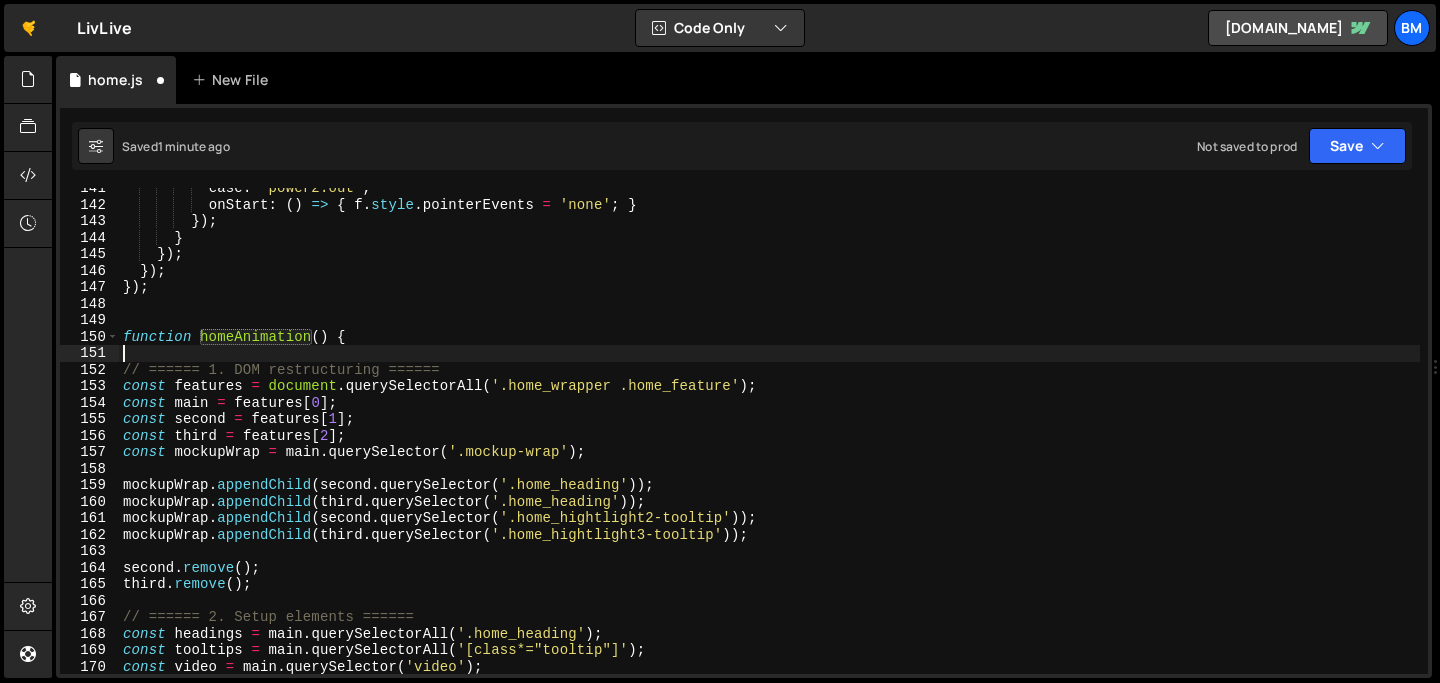 type on "function homeAnimation() {" 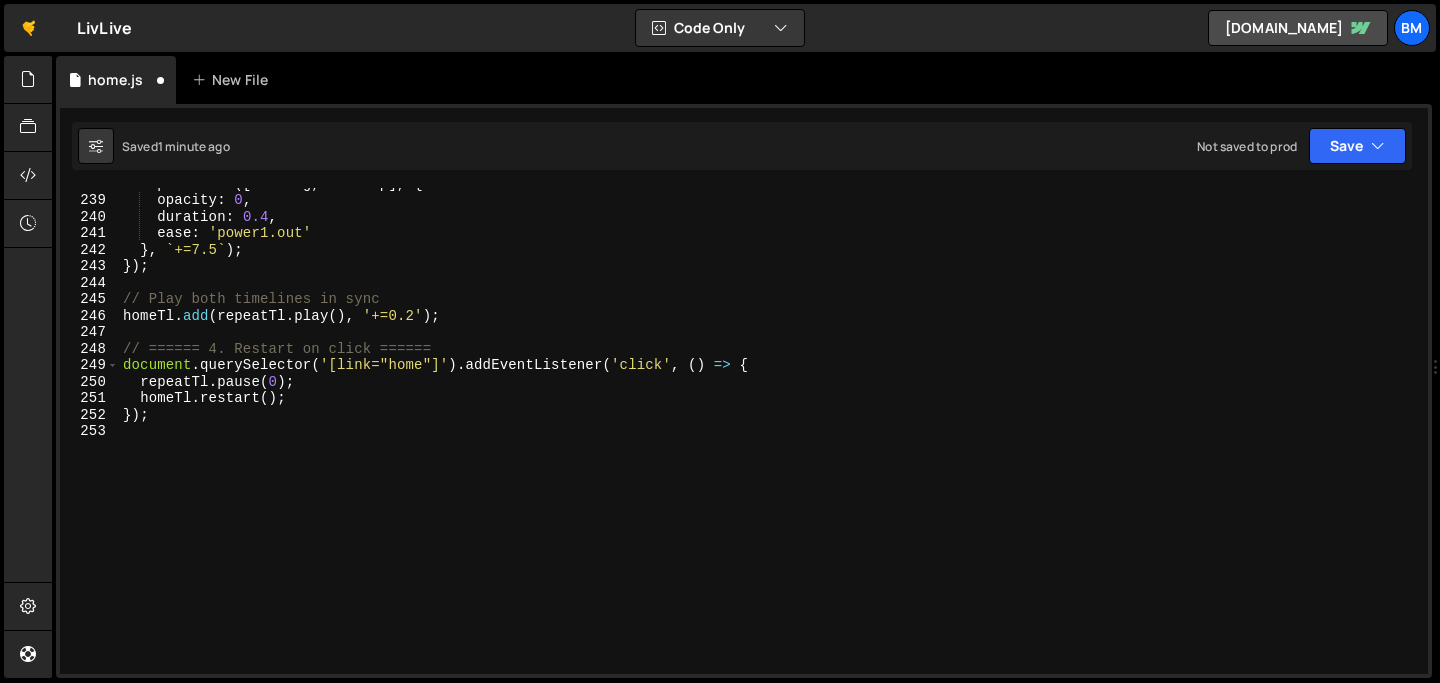 scroll, scrollTop: 3923, scrollLeft: 0, axis: vertical 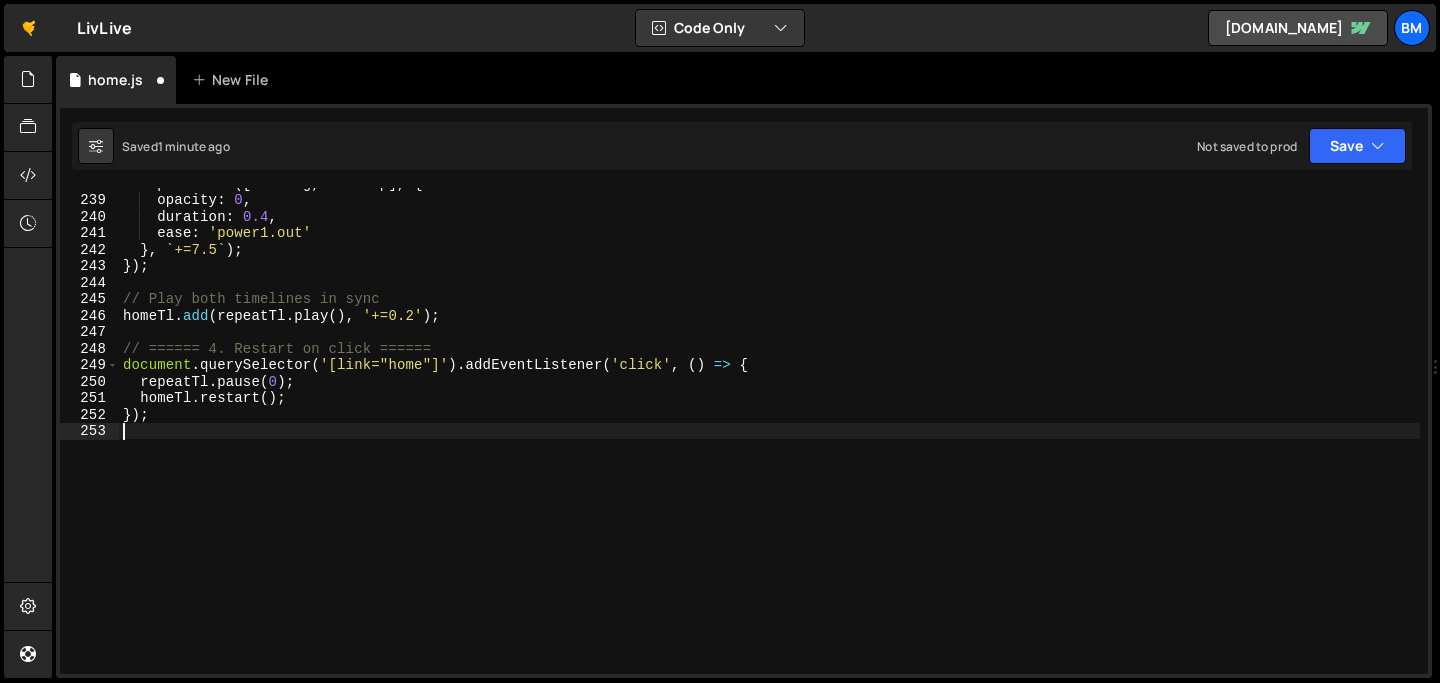type on "}" 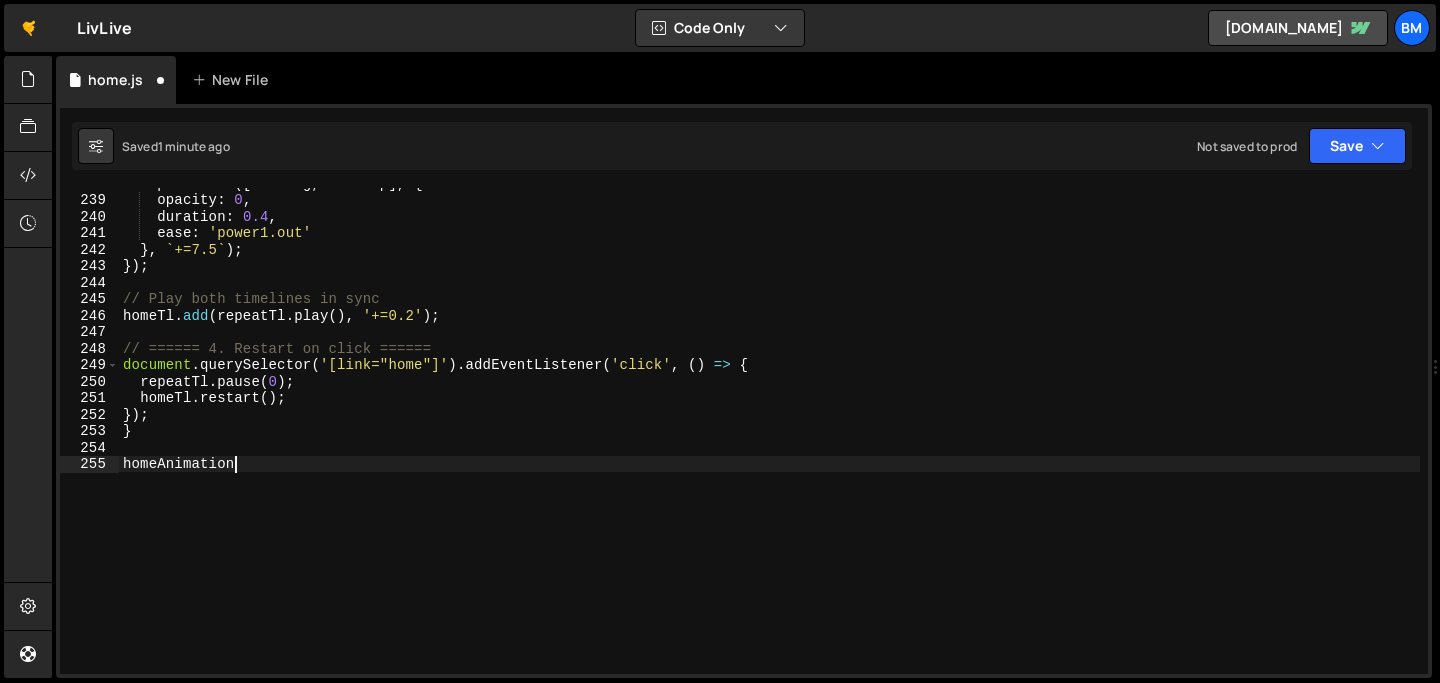 scroll, scrollTop: 0, scrollLeft: 8, axis: horizontal 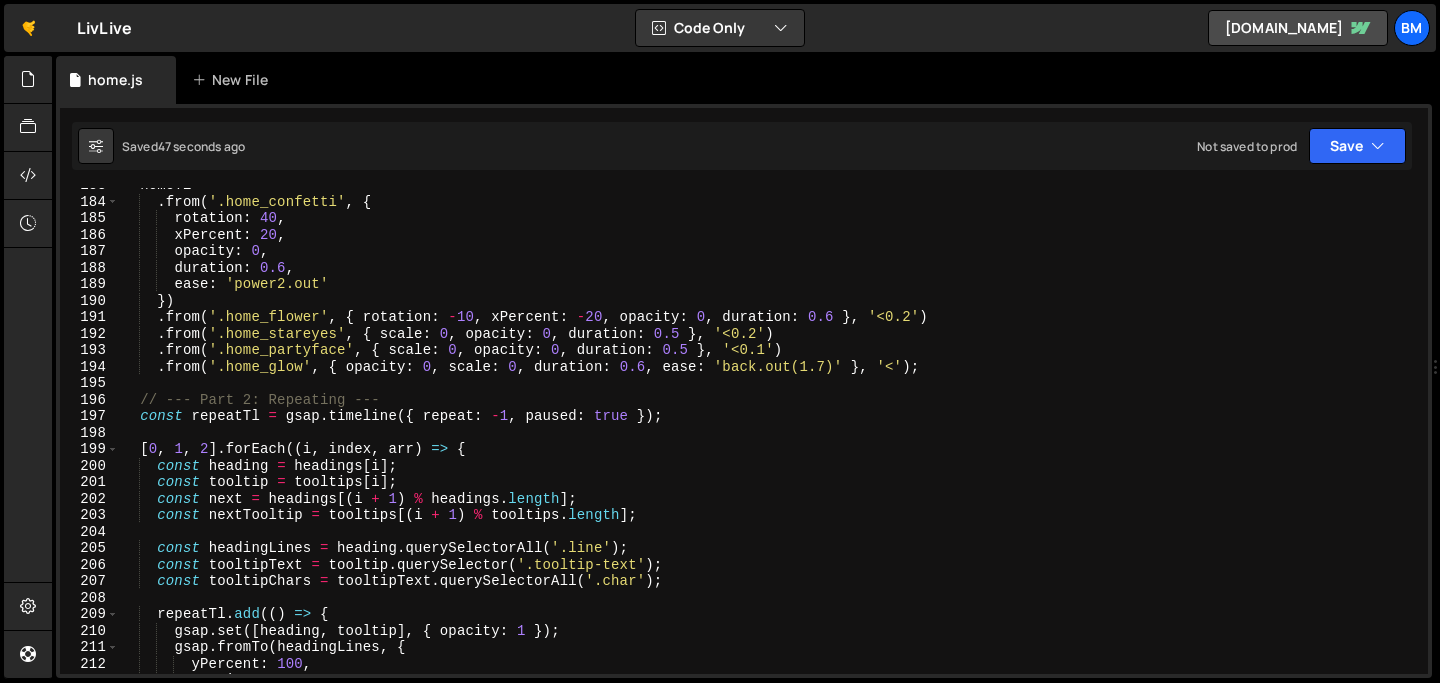 click on "homeTl       . from ( '.home_confetti' ,   {          rotation :   40 ,          xPercent :   20 ,          opacity :   0 ,          duration :   0.6 ,          ease :   'power2.out'       })       . from ( '.home_flower' ,   {   rotation :   - 10 ,   xPercent :   - 20 ,   opacity :   0 ,   duration :   0.6   } ,   '<0.2' )       . from ( '.home_stareyes' ,   {   scale :   0 ,   opacity :   0 ,   duration :   0.5   } ,   '<0.2' )       . from ( '.home_partyface' ,   {   scale :   0 ,   opacity :   0 ,   duration :   0.5   } ,   '<0.1' )       . from ( '.home_glow' ,   {   opacity :   0 ,   scale :   0 ,   duration :   0.6 ,   ease :   'back.out(1.7)'   } ,   '<' ) ;    // --- Part 2: Repeating ---    const   repeatTl   =   gsap . timeline ({   repeat :   - 1 ,   paused :   true   }) ;    [ 0 ,   1 ,   2 ] . forEach (( i ,   index ,   arr )   =>   {       const   heading   =   headings [ i ] ;       const   tooltip   =   tooltips [ i ] ;       const   next   =   headings [( i   +   1 )   %   headings . ] ;" at bounding box center [769, 436] 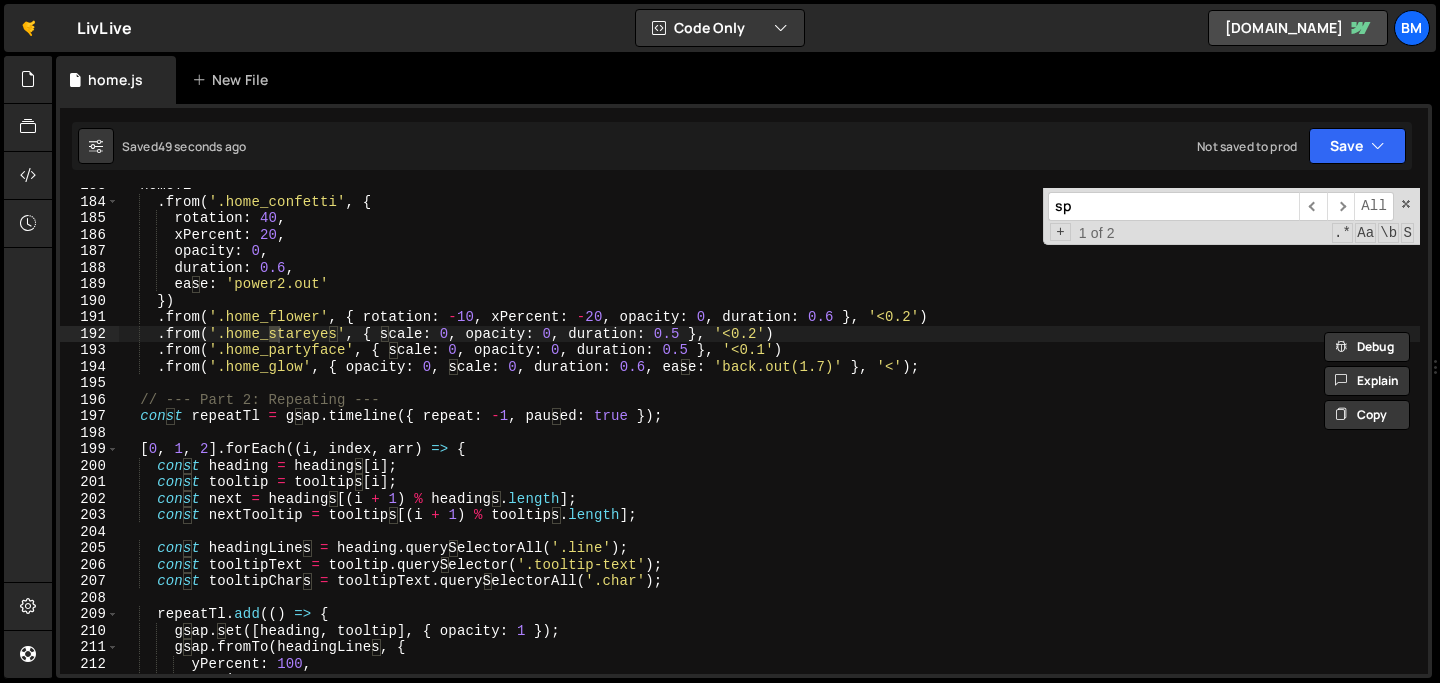 scroll, scrollTop: 2562, scrollLeft: 0, axis: vertical 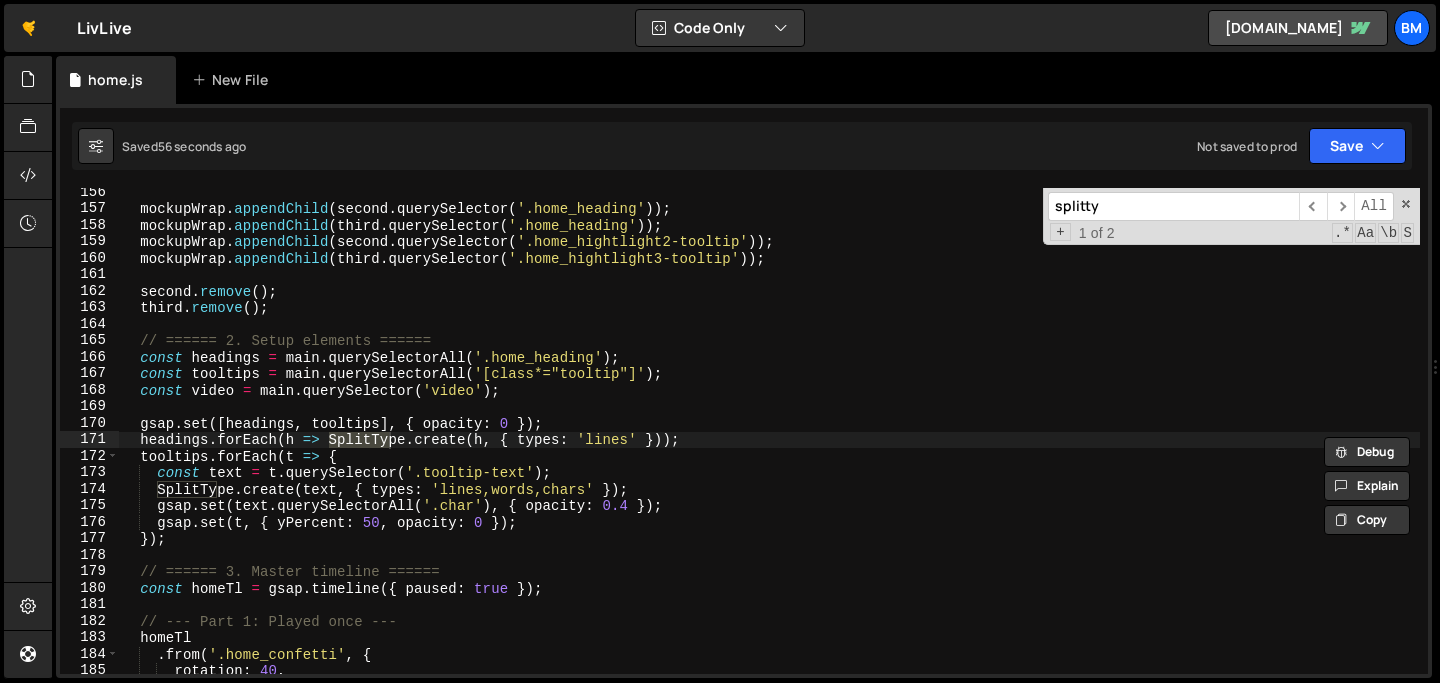 type on "splitty" 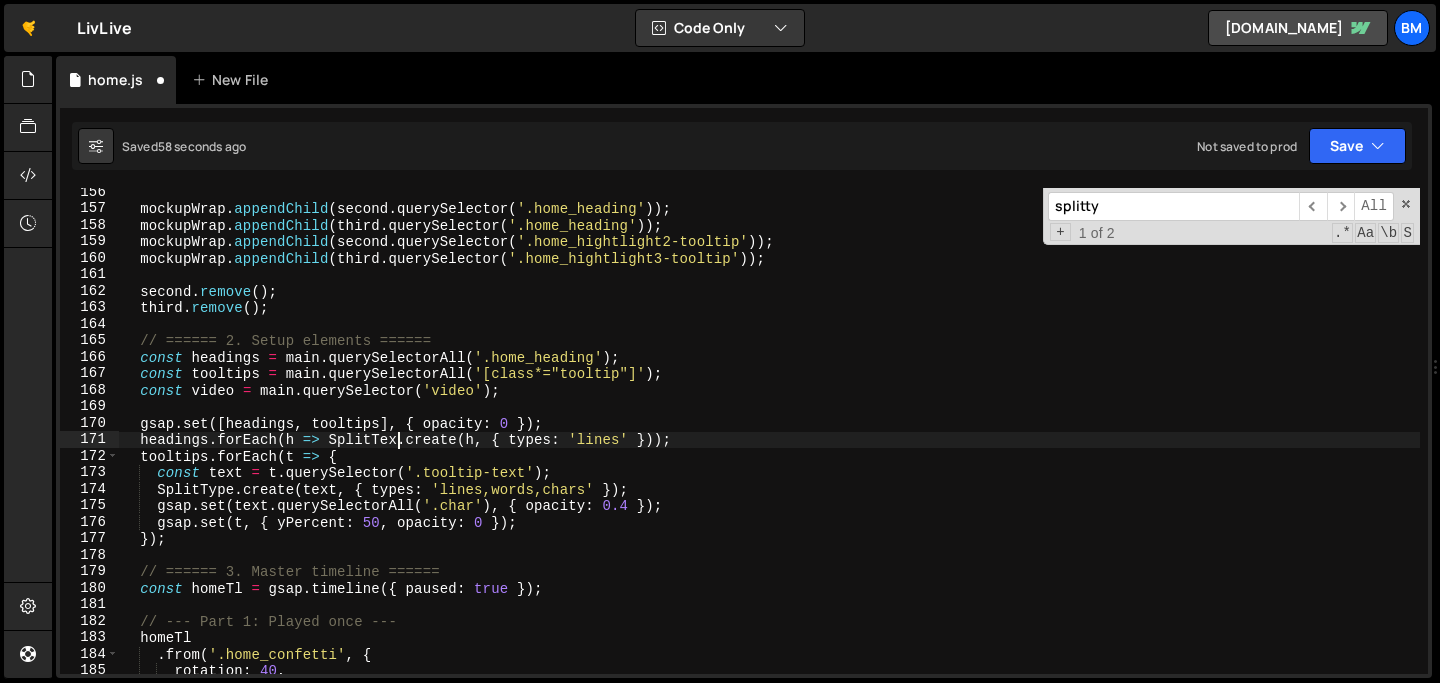 scroll, scrollTop: 0, scrollLeft: 19, axis: horizontal 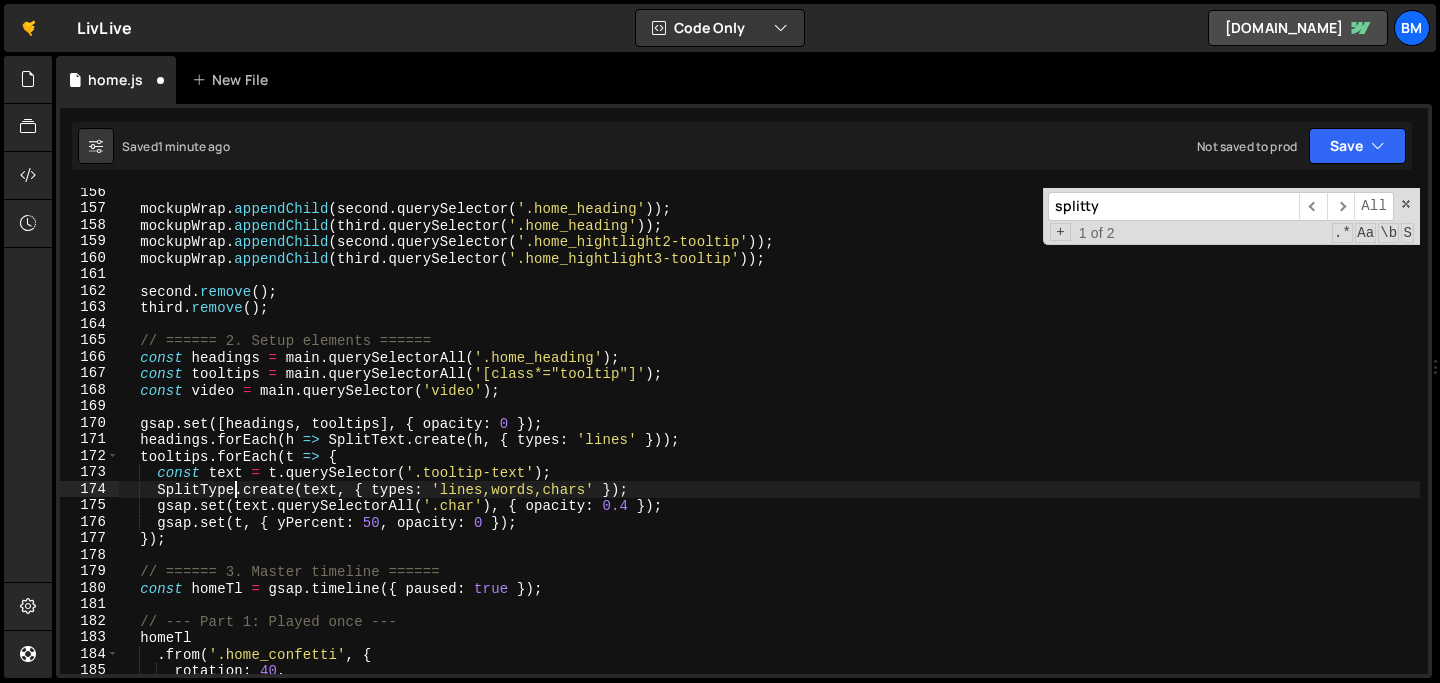 click on "mockupWrap . appendChild ( second . querySelector ( '.home_heading' )) ;    mockupWrap . appendChild ( third . querySelector ( '.home_heading' )) ;    mockupWrap . appendChild ( second . querySelector ( '.home_hightlight2-tooltip' )) ;    mockupWrap . appendChild ( third . querySelector ( '.home_hightlight3-tooltip' )) ;    second . remove ( ) ;    third . remove ( ) ;    // ====== 2. Setup elements ======    const   headings   =   main . querySelectorAll ( '.home_heading' ) ;    const   tooltips   =   main . querySelectorAll ( '[class*="tooltip"]' ) ;    const   video   =   main . querySelector ( 'video' ) ;    gsap . set ([ headings ,   tooltips ] ,   {   opacity :   0   }) ;    headings . forEach ( h   =>   SplitText . create ( h ,   {   types :   'lines'   })) ;    tooltips . forEach ( t   =>   {       const   text   =   t . querySelector ( '.tooltip-text' ) ;       SplitType . create ( text ,   {   types :   'lines,words,chars'   }) ;       gsap . set ( text . querySelectorAll ( '.char' ) ,   {   :" at bounding box center [769, 443] 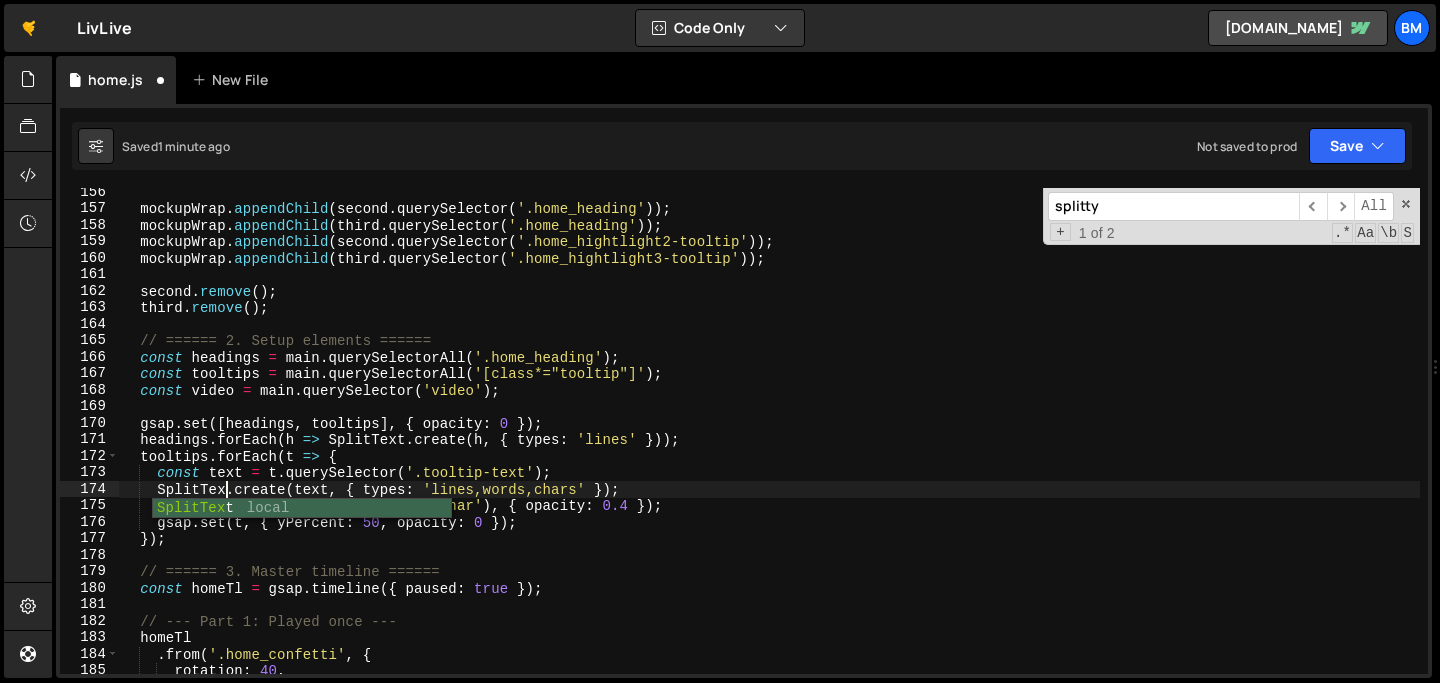 scroll, scrollTop: 0, scrollLeft: 7, axis: horizontal 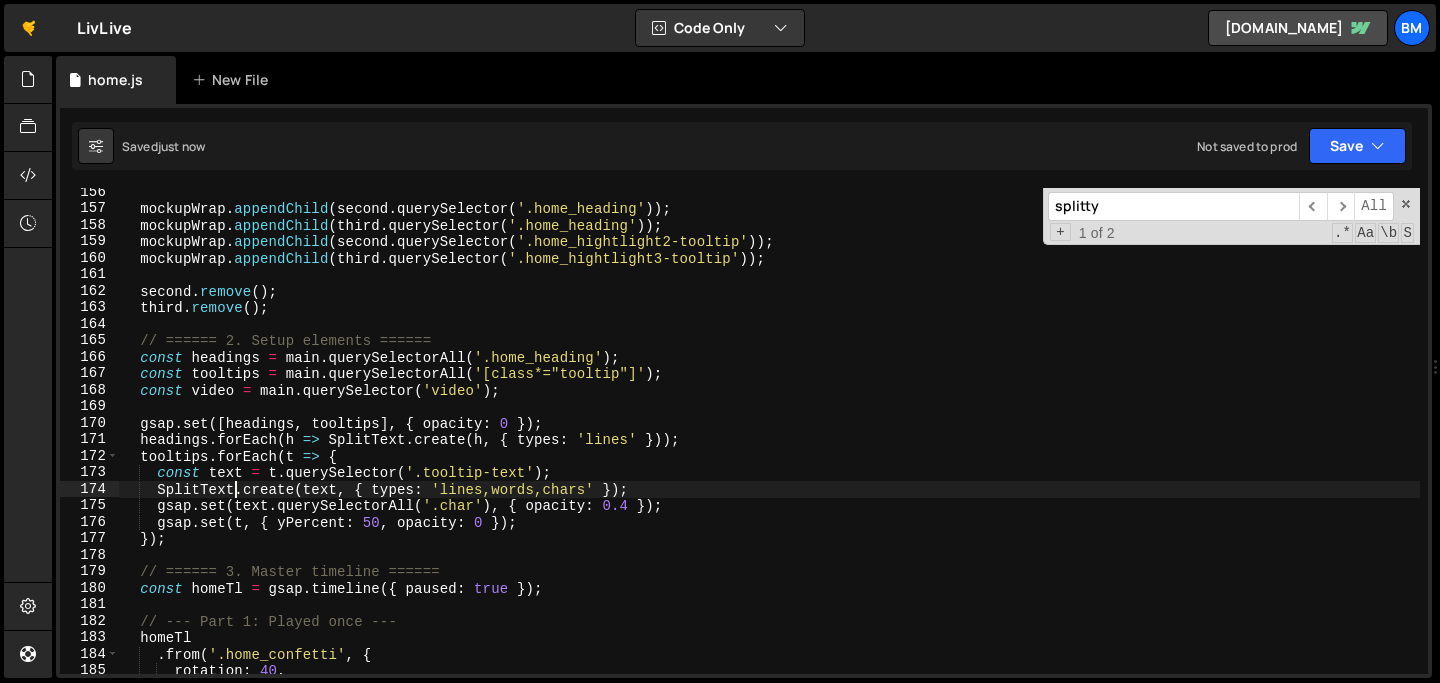 type on "SplitText.create(text, { types: 'lines,words,chars' });" 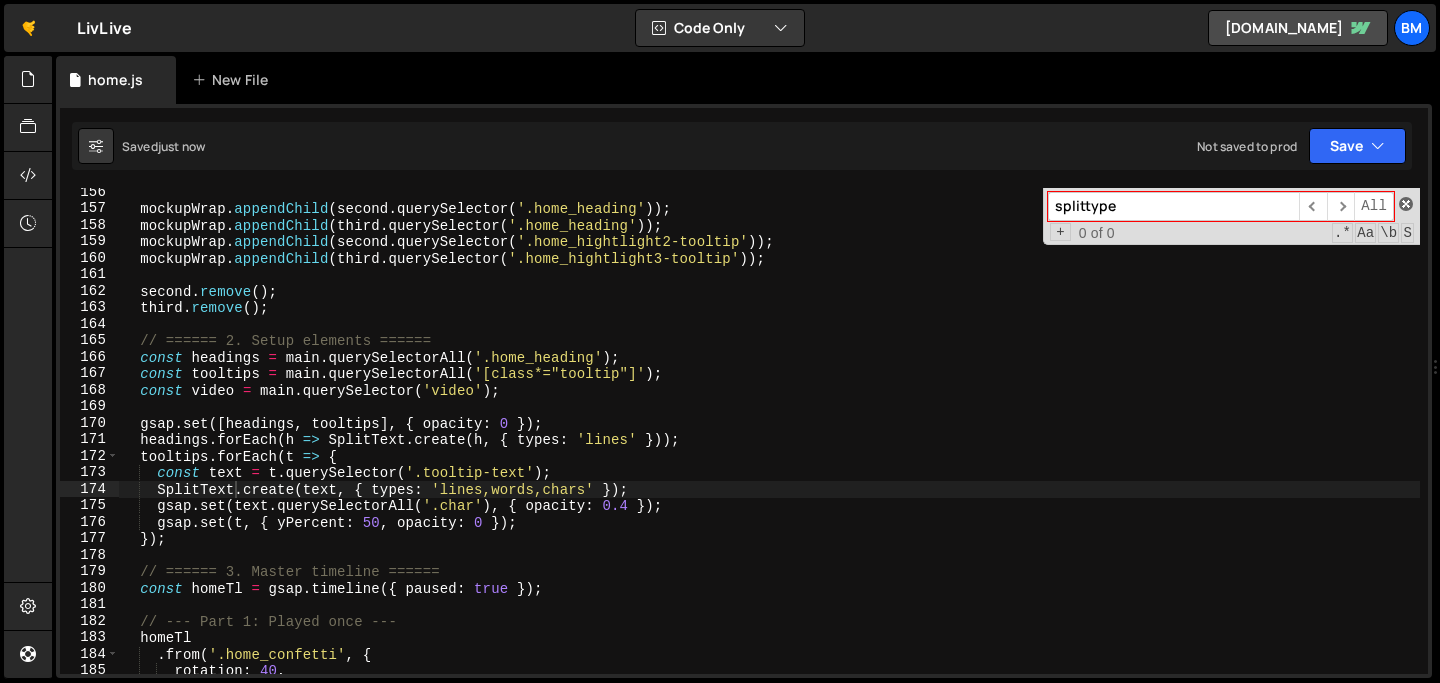 type on "splittype" 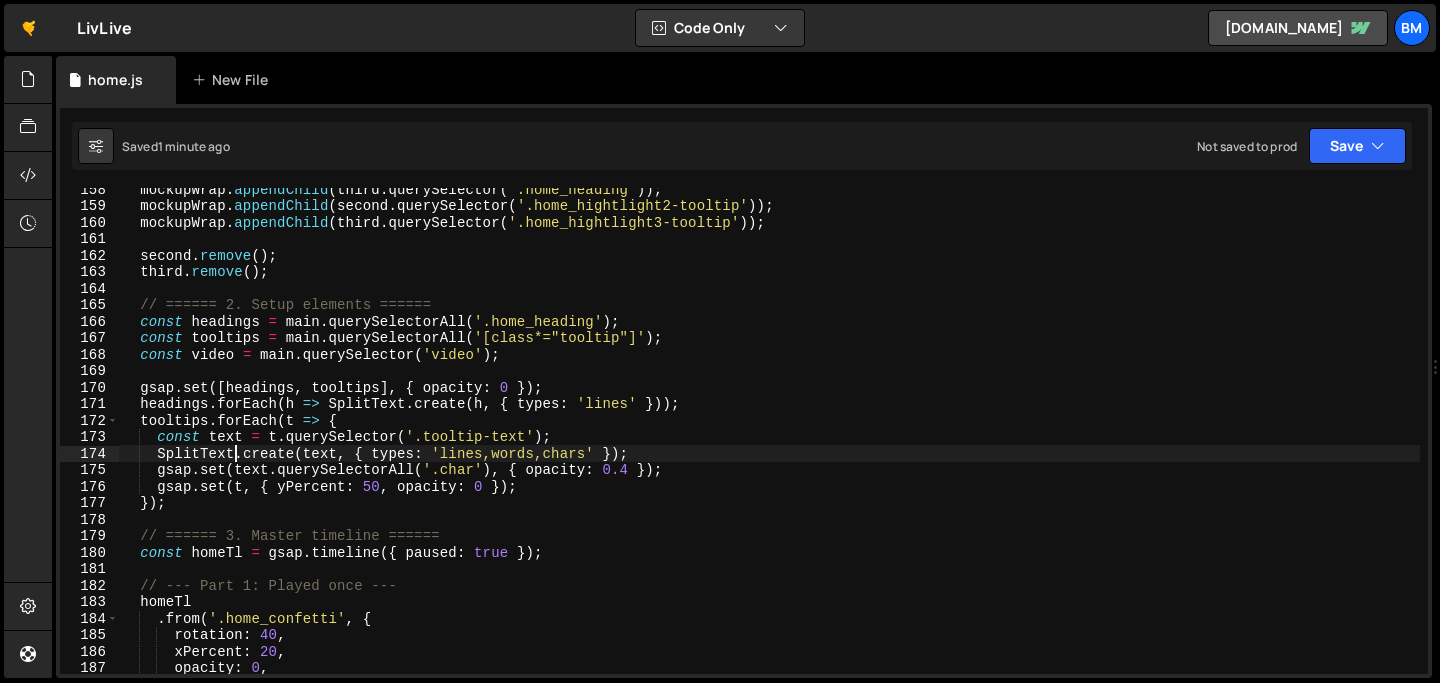 scroll, scrollTop: 2639, scrollLeft: 0, axis: vertical 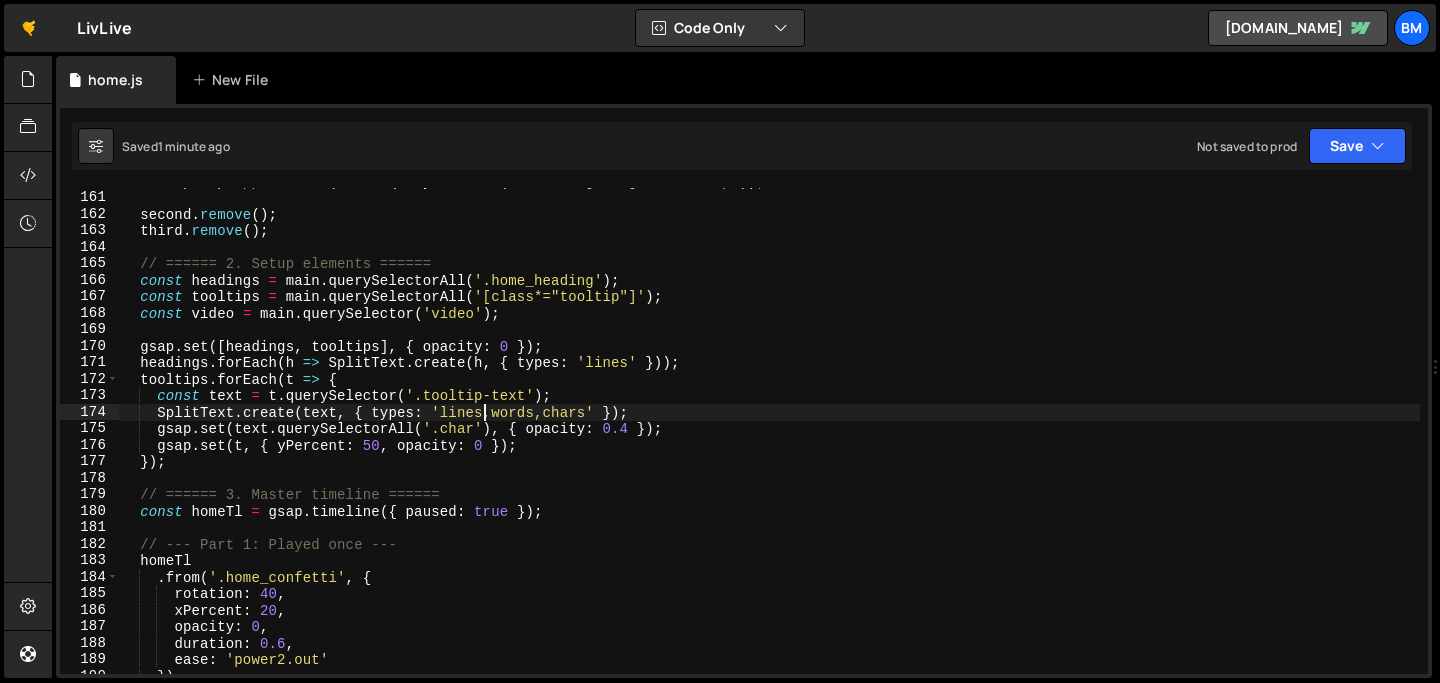 click on "mockupWrap . appendChild ( third . querySelector ( '.home_hightlight3-tooltip' )) ;    second . remove ( ) ;    third . remove ( ) ;    // ====== 2. Setup elements ======    const   headings   =   main . querySelectorAll ( '.home_heading' ) ;    const   tooltips   =   main . querySelectorAll ( '[class*="tooltip"]' ) ;    const   video   =   main . querySelector ( 'video' ) ;    gsap . set ([ headings ,   tooltips ] ,   {   opacity :   0   }) ;    headings . forEach ( h   =>   SplitText . create ( h ,   {   types :   'lines'   })) ;    tooltips . forEach ( t   =>   {       const   text   =   t . querySelector ( '.tooltip-text' ) ;       SplitText . create ( text ,   {   types :   'lines,words,chars'   }) ;       gsap . set ( text . querySelectorAll ( '.char' ) ,   {   opacity :   0.4   }) ;       gsap . set ( t ,   {   yPercent :   50 ,   opacity :   0   }) ;    }) ;    // ====== 3. Master timeline ======    const   homeTl   =   gsap . timeline ({   paused :   true   }) ;    // --- Part 1: Played once --- ." at bounding box center [769, 432] 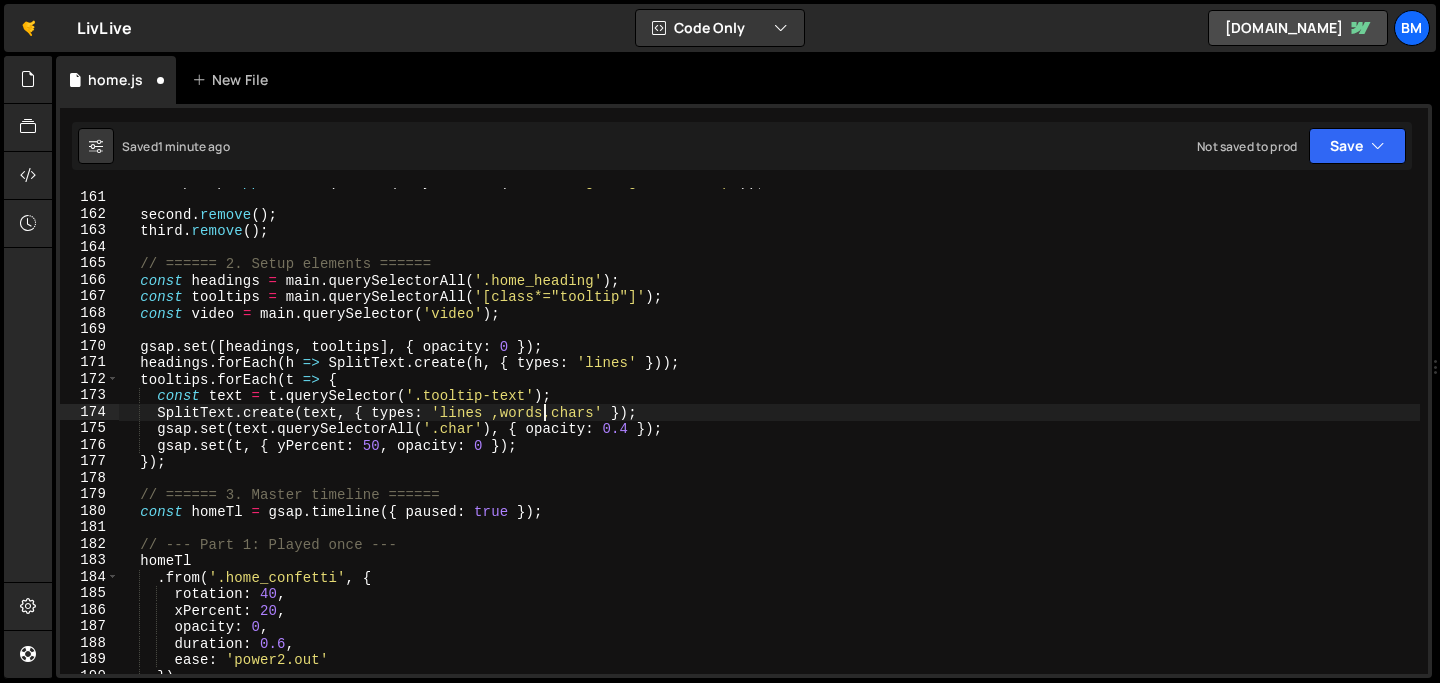 click on "mockupWrap . appendChild ( third . querySelector ( '.home_hightlight3-tooltip' )) ;    second . remove ( ) ;    third . remove ( ) ;    // ====== 2. Setup elements ======    const   headings   =   main . querySelectorAll ( '.home_heading' ) ;    const   tooltips   =   main . querySelectorAll ( '[class*="tooltip"]' ) ;    const   video   =   main . querySelector ( 'video' ) ;    gsap . set ([ headings ,   tooltips ] ,   {   opacity :   0   }) ;    headings . forEach ( h   =>   SplitText . create ( h ,   {   types :   'lines'   })) ;    tooltips . forEach ( t   =>   {       const   text   =   t . querySelector ( '.tooltip-text' ) ;       SplitText . create ( text ,   {   types :   'lines ,words,chars'   }) ;       gsap . set ( text . querySelectorAll ( '.char' ) ,   {   opacity :   0.4   }) ;       gsap . set ( t ,   {   yPercent :   50 ,   opacity :   0   }) ;    }) ;    // ====== 3. Master timeline ======    const   homeTl   =   gsap . timeline ({   paused :   true   }) ;    // --- Part 1: Played once ---" at bounding box center (769, 432) 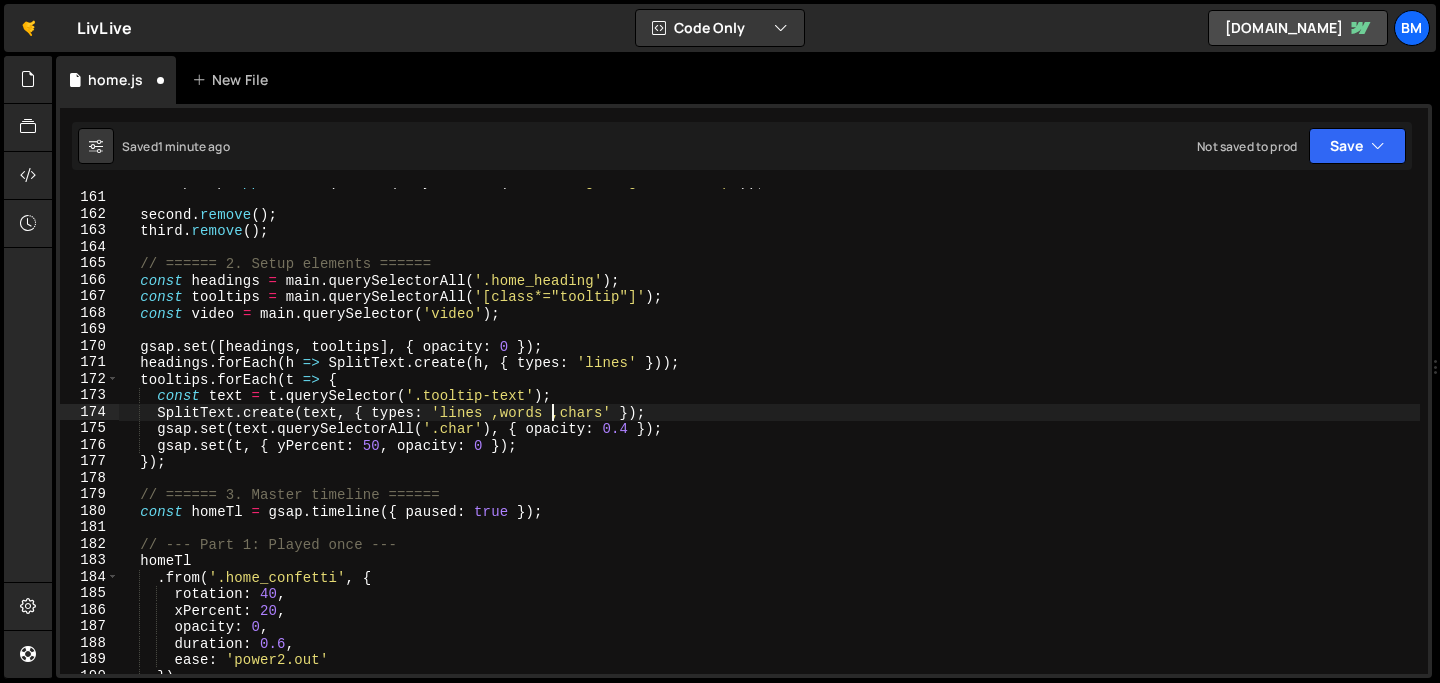 click on "mockupWrap . appendChild ( third . querySelector ( '.home_hightlight3-tooltip' )) ;    second . remove ( ) ;    third . remove ( ) ;    // ====== 2. Setup elements ======    const   headings   =   main . querySelectorAll ( '.home_heading' ) ;    const   tooltips   =   main . querySelectorAll ( '[class*="tooltip"]' ) ;    const   video   =   main . querySelector ( 'video' ) ;    gsap . set ([ headings ,   tooltips ] ,   {   opacity :   0   }) ;    headings . forEach ( h   =>   SplitText . create ( h ,   {   types :   'lines'   })) ;    tooltips . forEach ( t   =>   {       const   text   =   t . querySelector ( '.tooltip-text' ) ;       SplitText . create ( text ,   {   types :   'lines ,words ,chars'   }) ;       gsap . set ( text . querySelectorAll ( '.char' ) ,   {   opacity :   0.4   }) ;       gsap . set ( t ,   {   yPercent :   50 ,   opacity :   0   }) ;    }) ;    // ====== 3. Master timeline ======    const   homeTl   =   gsap . timeline ({   paused :   true   }) ;    // --- Part 1: Played once ---" at bounding box center (769, 432) 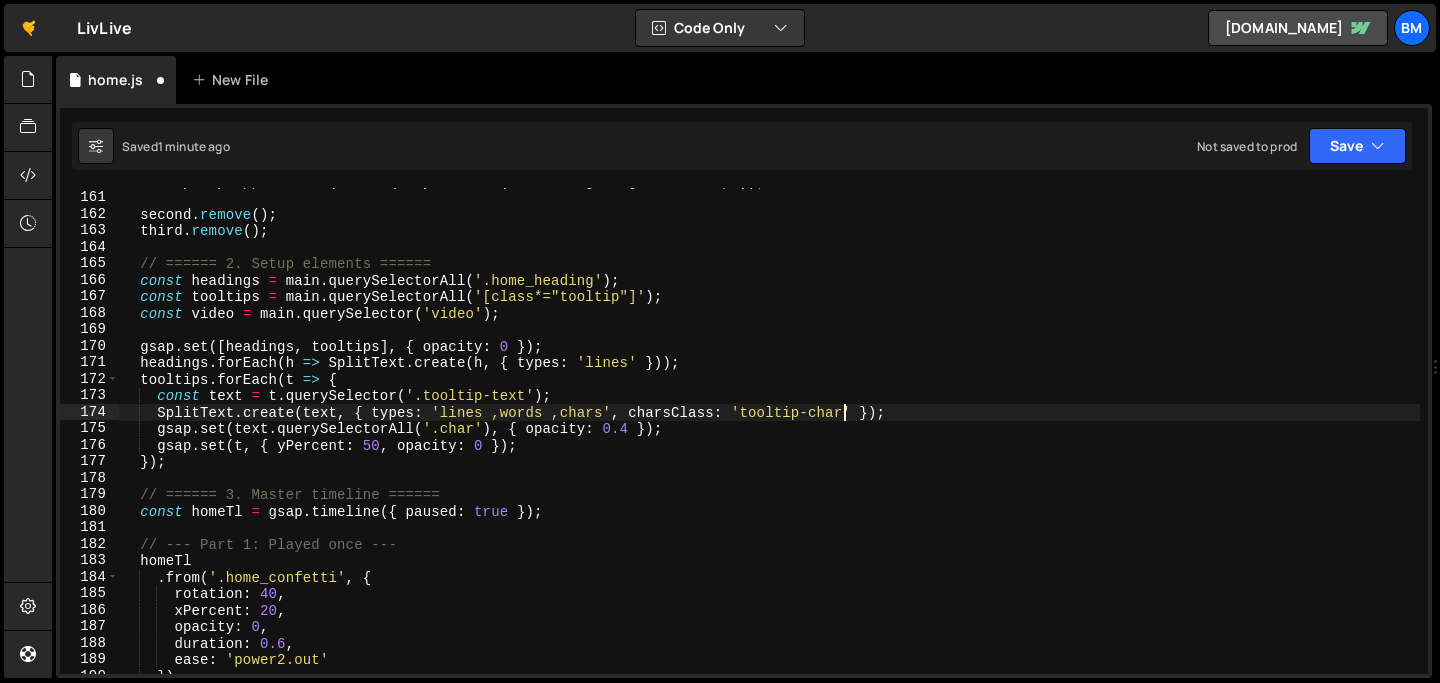 scroll, scrollTop: 0, scrollLeft: 50, axis: horizontal 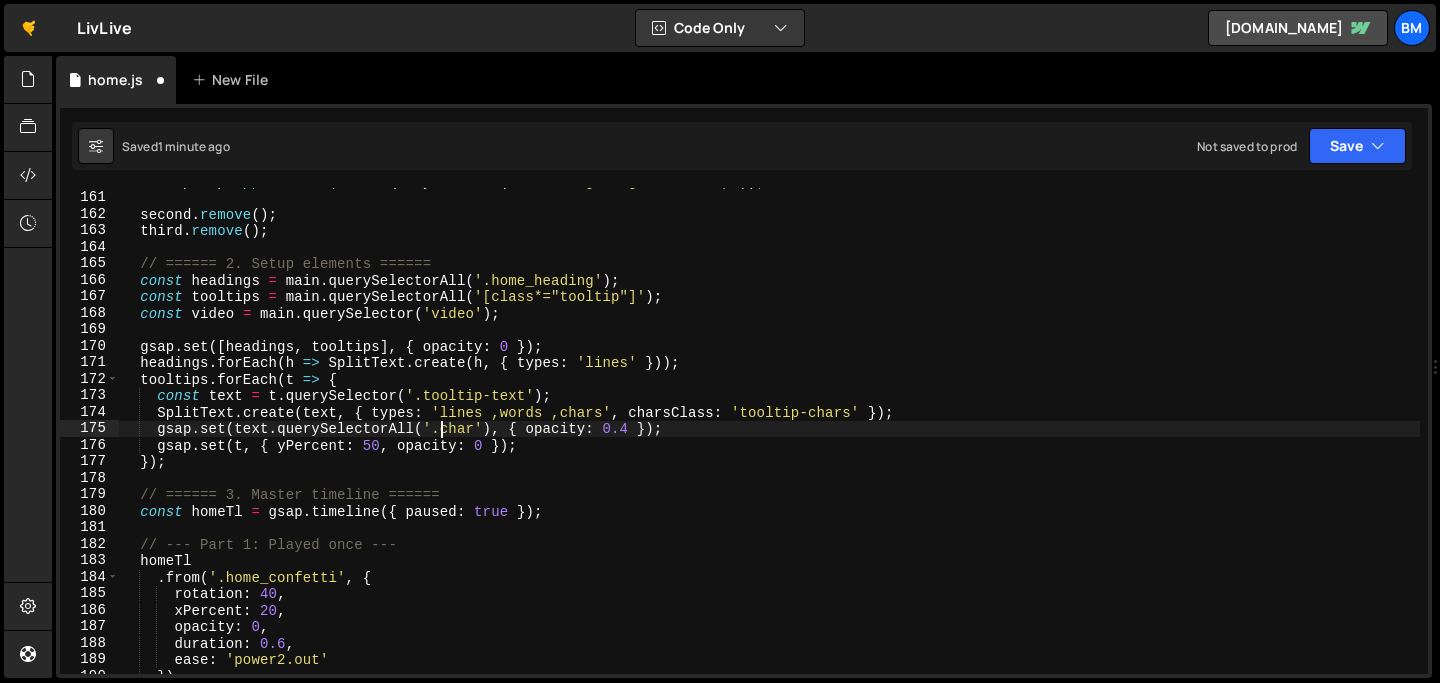 click on "mockupWrap . appendChild ( third . querySelector ( '.home_hightlight3-tooltip' )) ;    second . remove ( ) ;    third . remove ( ) ;    // ====== 2. Setup elements ======    const   headings   =   main . querySelectorAll ( '.home_heading' ) ;    const   tooltips   =   main . querySelectorAll ( '[class*="tooltip"]' ) ;    const   video   =   main . querySelector ( 'video' ) ;    gsap . set ([ headings ,   tooltips ] ,   {   opacity :   0   }) ;    headings . forEach ( h   =>   SplitText . create ( h ,   {   types :   'lines'   })) ;    tooltips . forEach ( t   =>   {       const   text   =   t . querySelector ( '.tooltip-text' ) ;       SplitText . create ( text ,   {   types :   'lines ,words ,chars' ,   charsClass :   'tooltip-chars'   }) ;       gsap . set ( text . querySelectorAll ( '.char' ) ,   {   opacity :   0.4   }) ;       gsap . set ( t ,   {   yPercent :   50 ,   opacity :   0   }) ;    }) ;    // ====== 3. Master timeline ======    const   homeTl   =   gsap . timeline ({   paused :   true   })" at bounding box center (769, 432) 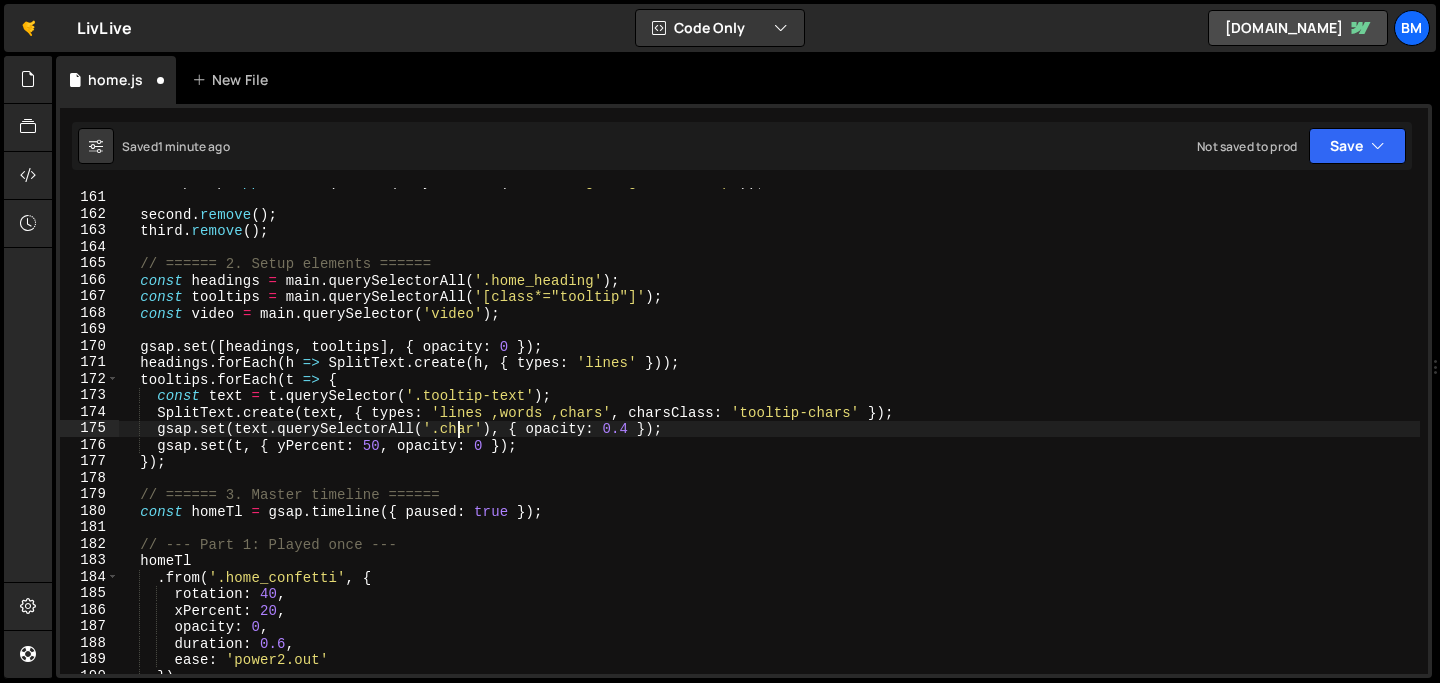 click on "mockupWrap . appendChild ( third . querySelector ( '.home_hightlight3-tooltip' )) ;    second . remove ( ) ;    third . remove ( ) ;    // ====== 2. Setup elements ======    const   headings   =   main . querySelectorAll ( '.home_heading' ) ;    const   tooltips   =   main . querySelectorAll ( '[class*="tooltip"]' ) ;    const   video   =   main . querySelector ( 'video' ) ;    gsap . set ([ headings ,   tooltips ] ,   {   opacity :   0   }) ;    headings . forEach ( h   =>   SplitText . create ( h ,   {   types :   'lines'   })) ;    tooltips . forEach ( t   =>   {       const   text   =   t . querySelector ( '.tooltip-text' ) ;       SplitText . create ( text ,   {   types :   'lines ,words ,chars' ,   charsClass :   'tooltip-chars'   }) ;       gsap . set ( text . querySelectorAll ( '.char' ) ,   {   opacity :   0.4   }) ;       gsap . set ( t ,   {   yPercent :   50 ,   opacity :   0   }) ;    }) ;    // ====== 3. Master timeline ======    const   homeTl   =   gsap . timeline ({   paused :   true   })" at bounding box center [769, 432] 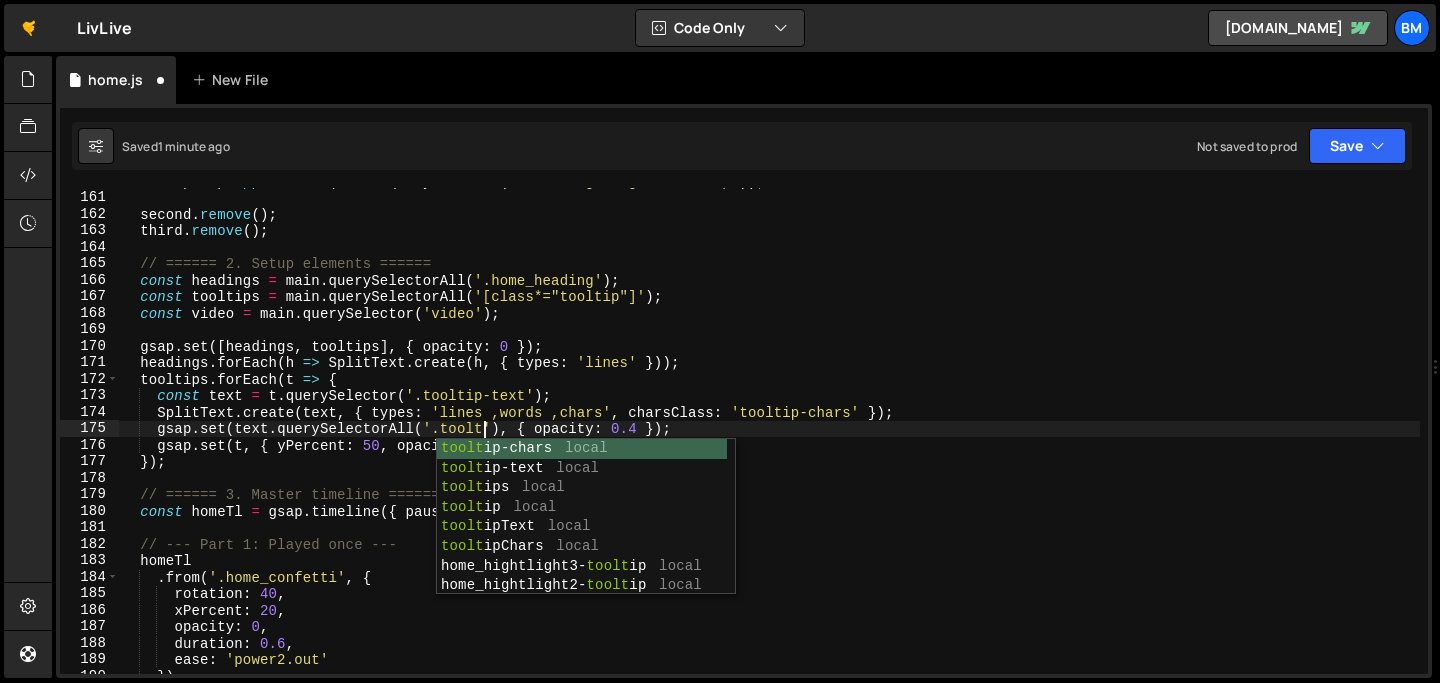 scroll, scrollTop: 0, scrollLeft: 25, axis: horizontal 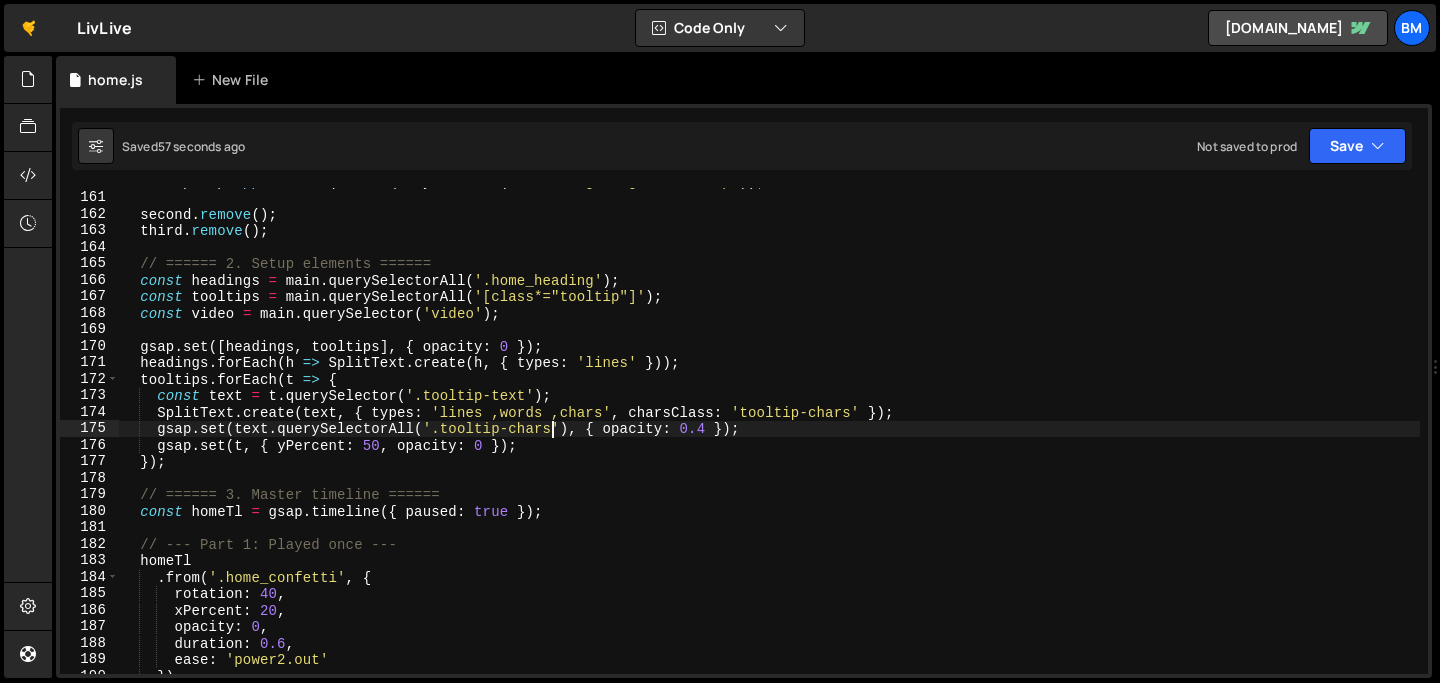 click on "mockupWrap . appendChild ( third . querySelector ( '.home_hightlight3-tooltip' )) ;    second . remove ( ) ;    third . remove ( ) ;    // ====== 2. Setup elements ======    const   headings   =   main . querySelectorAll ( '.home_heading' ) ;    const   tooltips   =   main . querySelectorAll ( '[class*="tooltip"]' ) ;    const   video   =   main . querySelector ( 'video' ) ;    gsap . set ([ headings ,   tooltips ] ,   {   opacity :   0   }) ;    headings . forEach ( h   =>   SplitText . create ( h ,   {   types :   'lines'   })) ;    tooltips . forEach ( t   =>   {       const   text   =   t . querySelector ( '.tooltip-text' ) ;       SplitText . create ( text ,   {   types :   'lines ,words ,chars' ,   charsClass :   'tooltip-chars'   }) ;       gsap . set ( text . querySelectorAll ( '.tooltip-chars' ) ,   {   opacity :   0.4   }) ;       gsap . set ( t ,   {   yPercent :   50 ,   opacity :   0   }) ;    }) ;    // ====== 3. Master timeline ======    const   homeTl   =   gsap . timeline ({   paused :" at bounding box center (769, 432) 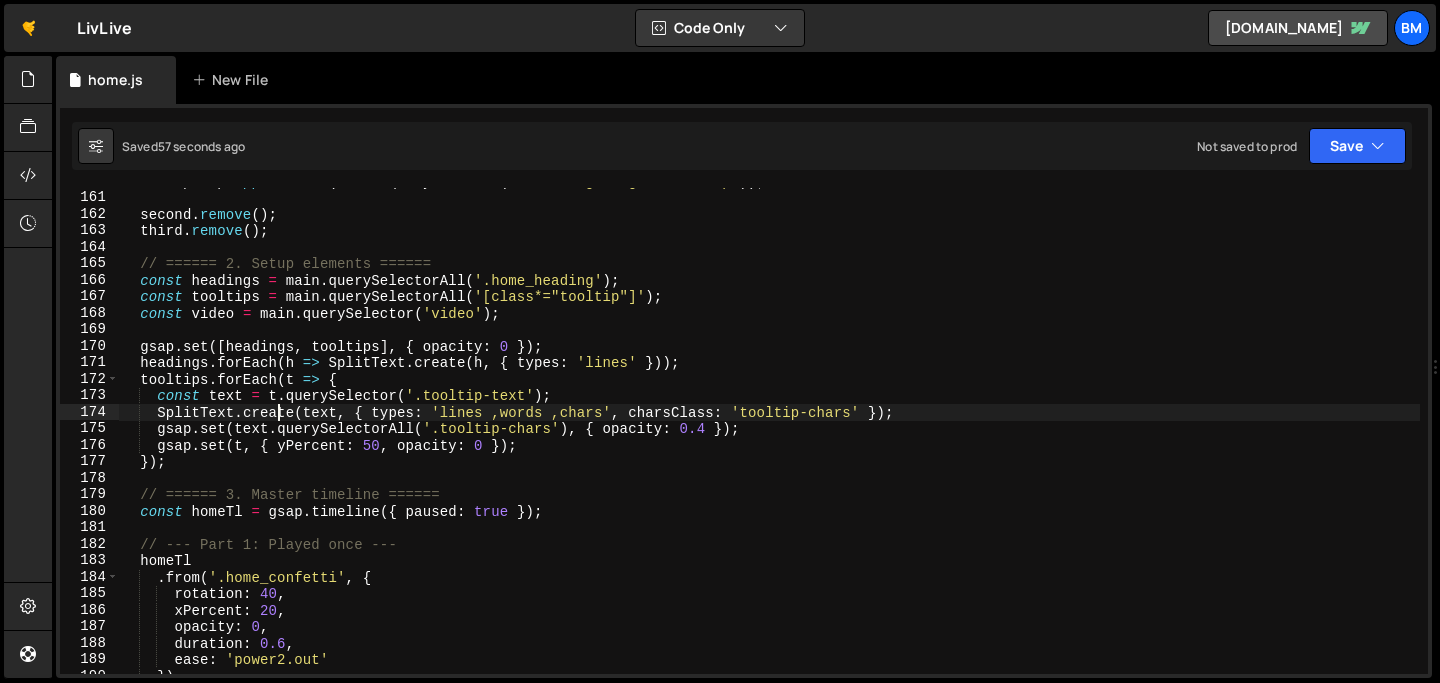 click on "mockupWrap . appendChild ( third . querySelector ( '.home_hightlight3-tooltip' )) ;    second . remove ( ) ;    third . remove ( ) ;    // ====== 2. Setup elements ======    const   headings   =   main . querySelectorAll ( '.home_heading' ) ;    const   tooltips   =   main . querySelectorAll ( '[class*="tooltip"]' ) ;    const   video   =   main . querySelector ( 'video' ) ;    gsap . set ([ headings ,   tooltips ] ,   {   opacity :   0   }) ;    headings . forEach ( h   =>   SplitText . create ( h ,   {   types :   'lines'   })) ;    tooltips . forEach ( t   =>   {       const   text   =   t . querySelector ( '.tooltip-text' ) ;       SplitText . create ( text ,   {   types :   'lines ,words ,chars' ,   charsClass :   'tooltip-chars'   }) ;       gsap . set ( text . querySelectorAll ( '.tooltip-chars' ) ,   {   opacity :   0.4   }) ;       gsap . set ( t ,   {   yPercent :   50 ,   opacity :   0   }) ;    }) ;    // ====== 3. Master timeline ======    const   homeTl   =   gsap . timeline ({   paused :" at bounding box center [769, 432] 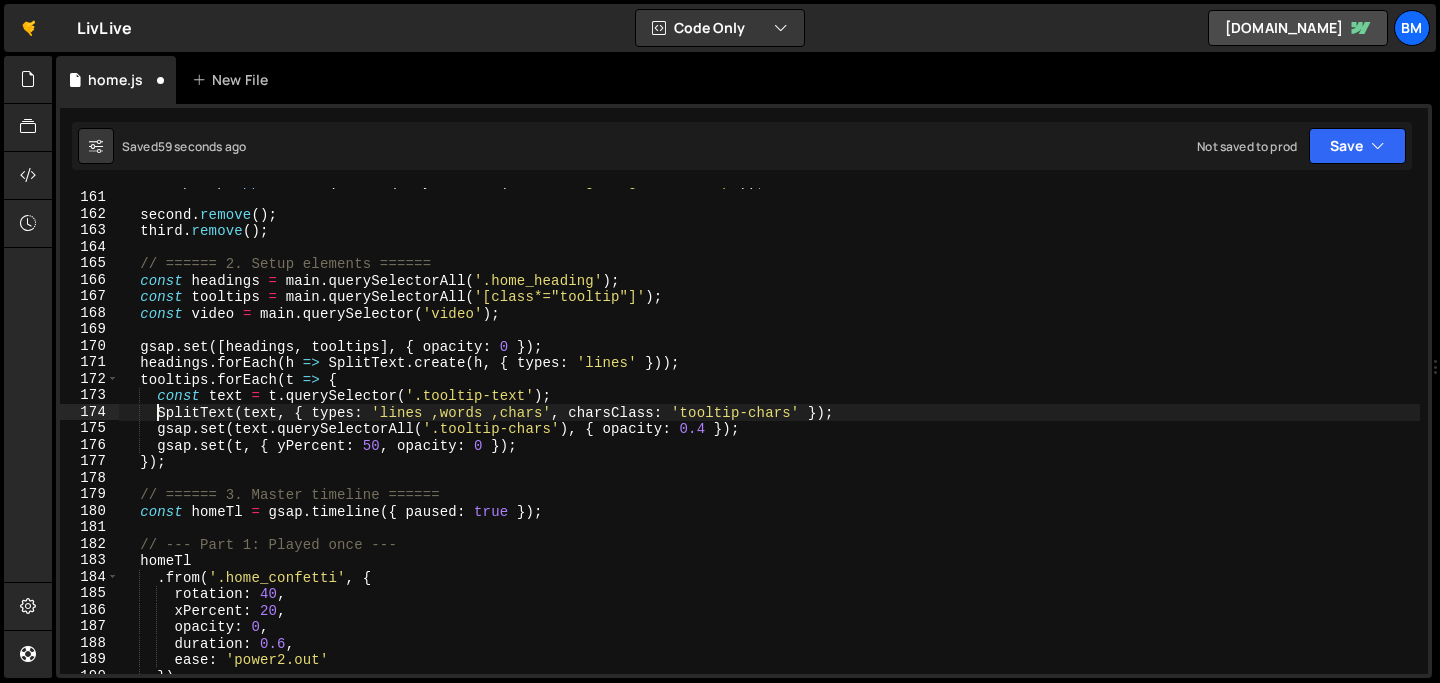 click on "mockupWrap . appendChild ( third . querySelector ( '.home_hightlight3-tooltip' )) ;    second . remove ( ) ;    third . remove ( ) ;    // ====== 2. Setup elements ======    const   headings   =   main . querySelectorAll ( '.home_heading' ) ;    const   tooltips   =   main . querySelectorAll ( '[class*="tooltip"]' ) ;    const   video   =   main . querySelector ( 'video' ) ;    gsap . set ([ headings ,   tooltips ] ,   {   opacity :   0   }) ;    headings . forEach ( h   =>   SplitText . create ( h ,   {   types :   'lines'   })) ;    tooltips . forEach ( t   =>   {       const   text   =   t . querySelector ( '.tooltip-text' ) ;       SplitText ( text ,   {   types :   'lines ,words ,chars' ,   charsClass :   'tooltip-chars'   }) ;       gsap . set ( text . querySelectorAll ( '.tooltip-chars' ) ,   {   opacity :   0.4   }) ;       gsap . set ( t ,   {   yPercent :   50 ,   opacity :   0   }) ;    }) ;    // ====== 3. Master timeline ======    const   homeTl   =   gsap . timeline ({   paused :   true   })" at bounding box center [769, 432] 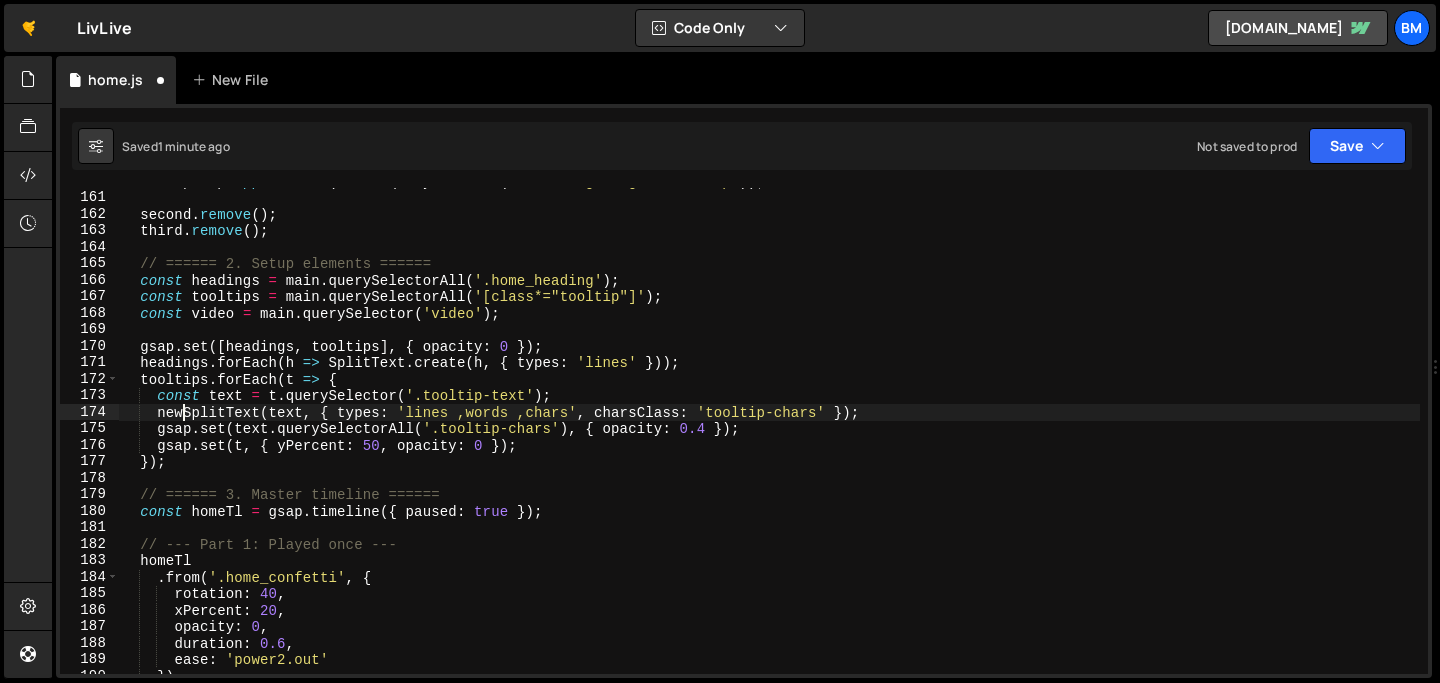 scroll, scrollTop: 0, scrollLeft: 4, axis: horizontal 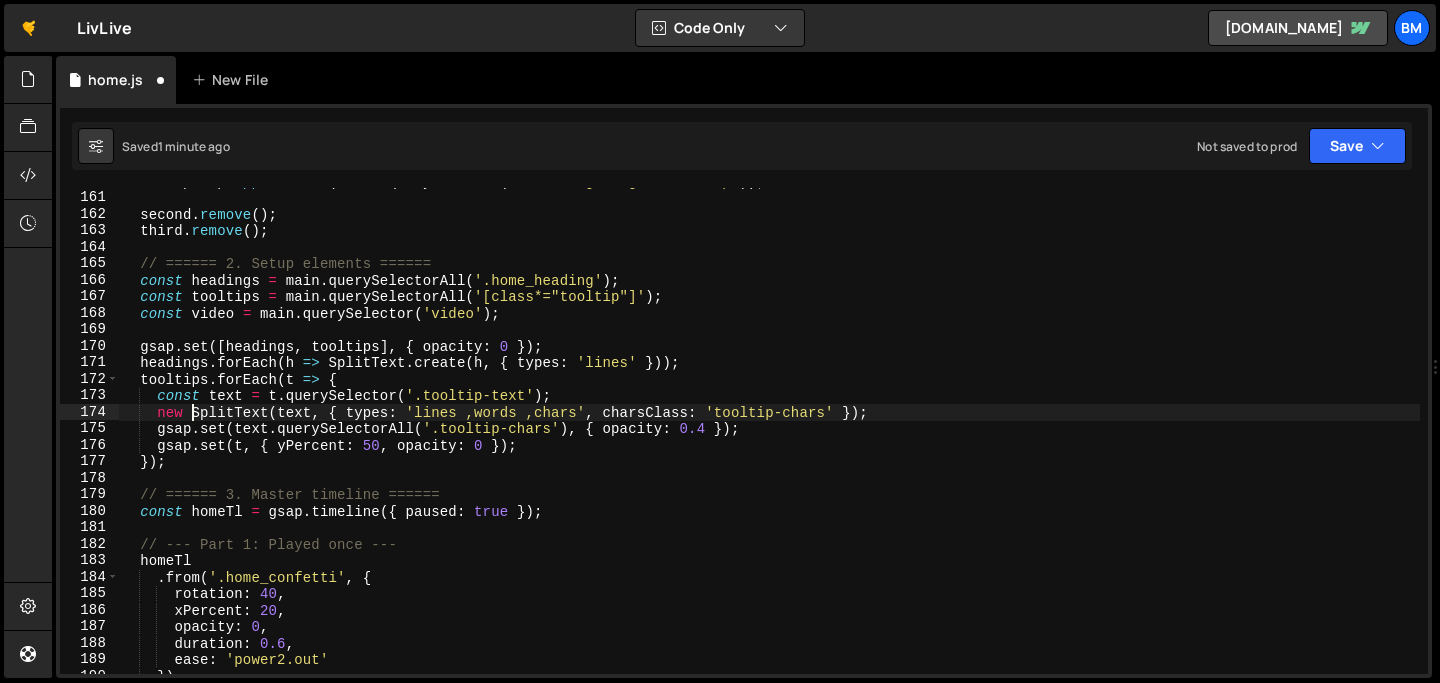 click on "mockupWrap . appendChild ( third . querySelector ( '.home_hightlight3-tooltip' )) ;    second . remove ( ) ;    third . remove ( ) ;    // ====== 2. Setup elements ======    const   headings   =   main . querySelectorAll ( '.home_heading' ) ;    const   tooltips   =   main . querySelectorAll ( '[class*="tooltip"]' ) ;    const   video   =   main . querySelector ( 'video' ) ;    gsap . set ([ headings ,   tooltips ] ,   {   opacity :   0   }) ;    headings . forEach ( h   =>   SplitText . create ( h ,   {   types :   'lines'   })) ;    tooltips . forEach ( t   =>   {       const   text   =   t . querySelector ( '.tooltip-text' ) ;       new   SplitText ( text ,   {   types :   'lines ,words ,chars' ,   charsClass :   'tooltip-chars'   }) ;       gsap . set ( text . querySelectorAll ( '.tooltip-chars' ) ,   {   opacity :   0.4   }) ;       gsap . set ( t ,   {   yPercent :   50 ,   opacity :   0   }) ;    }) ;    // ====== 3. Master timeline ======    const   homeTl   =   gsap . timeline ({   paused :   true" at bounding box center (769, 432) 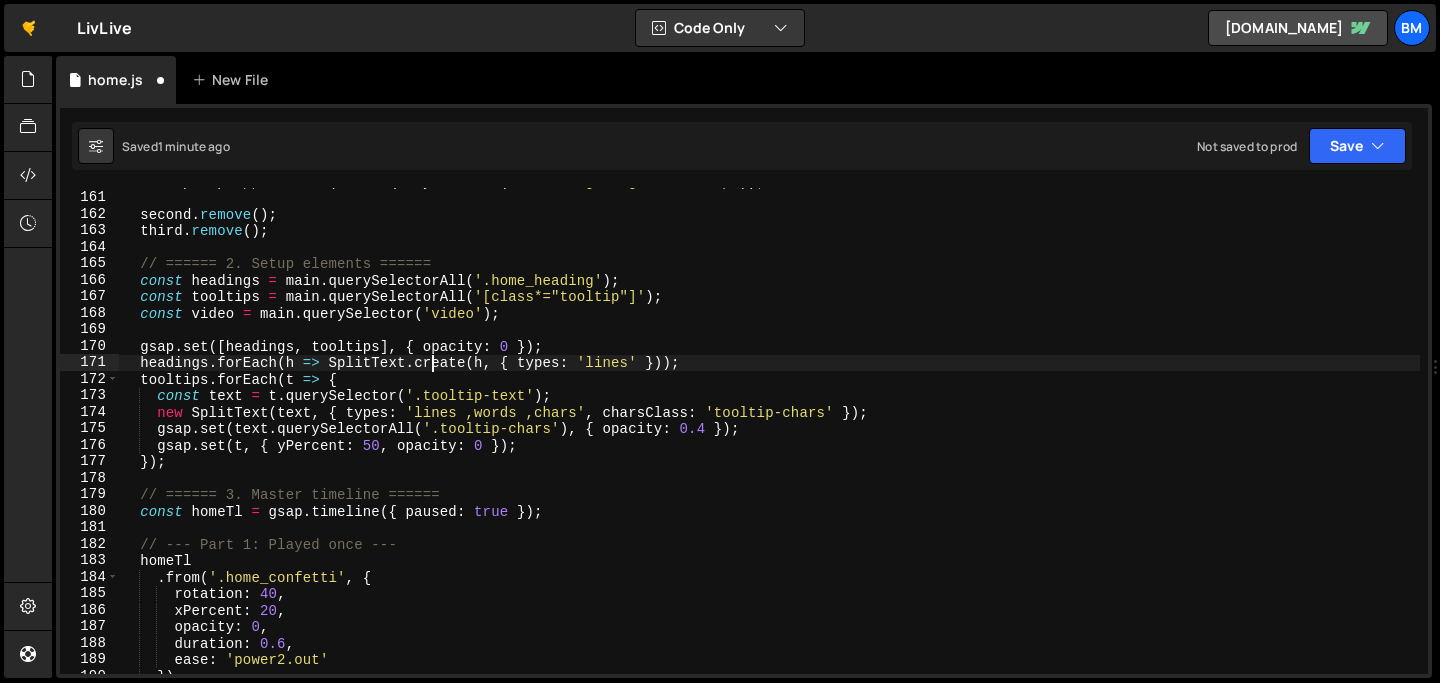 click on "mockupWrap . appendChild ( third . querySelector ( '.home_hightlight3-tooltip' )) ;    second . remove ( ) ;    third . remove ( ) ;    // ====== 2. Setup elements ======    const   headings   =   main . querySelectorAll ( '.home_heading' ) ;    const   tooltips   =   main . querySelectorAll ( '[class*="tooltip"]' ) ;    const   video   =   main . querySelector ( 'video' ) ;    gsap . set ([ headings ,   tooltips ] ,   {   opacity :   0   }) ;    headings . forEach ( h   =>   SplitText . create ( h ,   {   types :   'lines'   })) ;    tooltips . forEach ( t   =>   {       const   text   =   t . querySelector ( '.tooltip-text' ) ;       new   SplitText ( text ,   {   types :   'lines ,words ,chars' ,   charsClass :   'tooltip-chars'   }) ;       gsap . set ( text . querySelectorAll ( '.tooltip-chars' ) ,   {   opacity :   0.4   }) ;       gsap . set ( t ,   {   yPercent :   50 ,   opacity :   0   }) ;    }) ;    // ====== 3. Master timeline ======    const   homeTl   =   gsap . timeline ({   paused :   true" at bounding box center (769, 432) 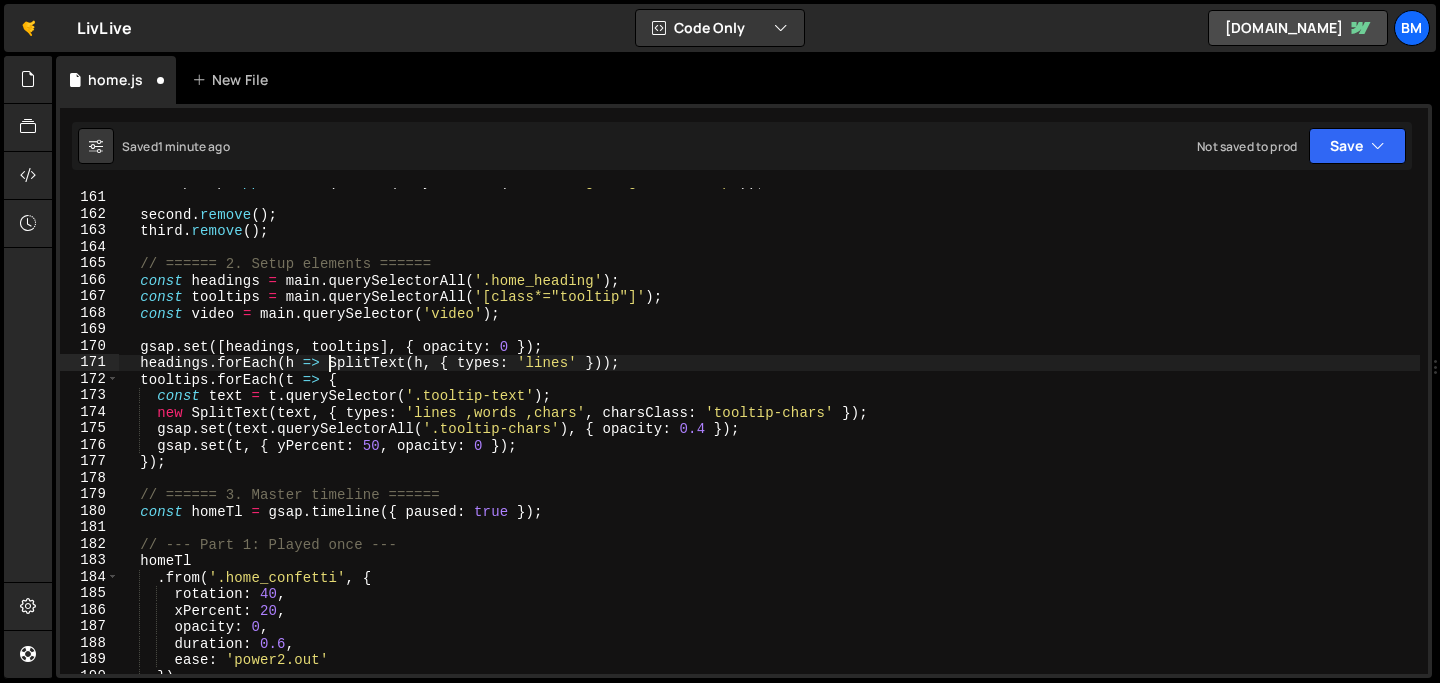 click on "mockupWrap . appendChild ( third . querySelector ( '.home_hightlight3-tooltip' )) ;    second . remove ( ) ;    third . remove ( ) ;    // ====== 2. Setup elements ======    const   headings   =   main . querySelectorAll ( '.home_heading' ) ;    const   tooltips   =   main . querySelectorAll ( '[class*="tooltip"]' ) ;    const   video   =   main . querySelector ( 'video' ) ;    gsap . set ([ headings ,   tooltips ] ,   {   opacity :   0   }) ;    headings . forEach ( h   =>   SplitText ( h ,   {   types :   'lines'   })) ;    tooltips . forEach ( t   =>   {       const   text   =   t . querySelector ( '.tooltip-text' ) ;       new   SplitText ( text ,   {   types :   'lines ,words ,chars' ,   charsClass :   'tooltip-chars'   }) ;       gsap . set ( text . querySelectorAll ( '.tooltip-chars' ) ,   {   opacity :   0.4   }) ;       gsap . set ( t ,   {   yPercent :   50 ,   opacity :   0   }) ;    }) ;    // ====== 3. Master timeline ======    const   homeTl   =   gsap . timeline ({   paused :   true   }) ; ." at bounding box center [769, 432] 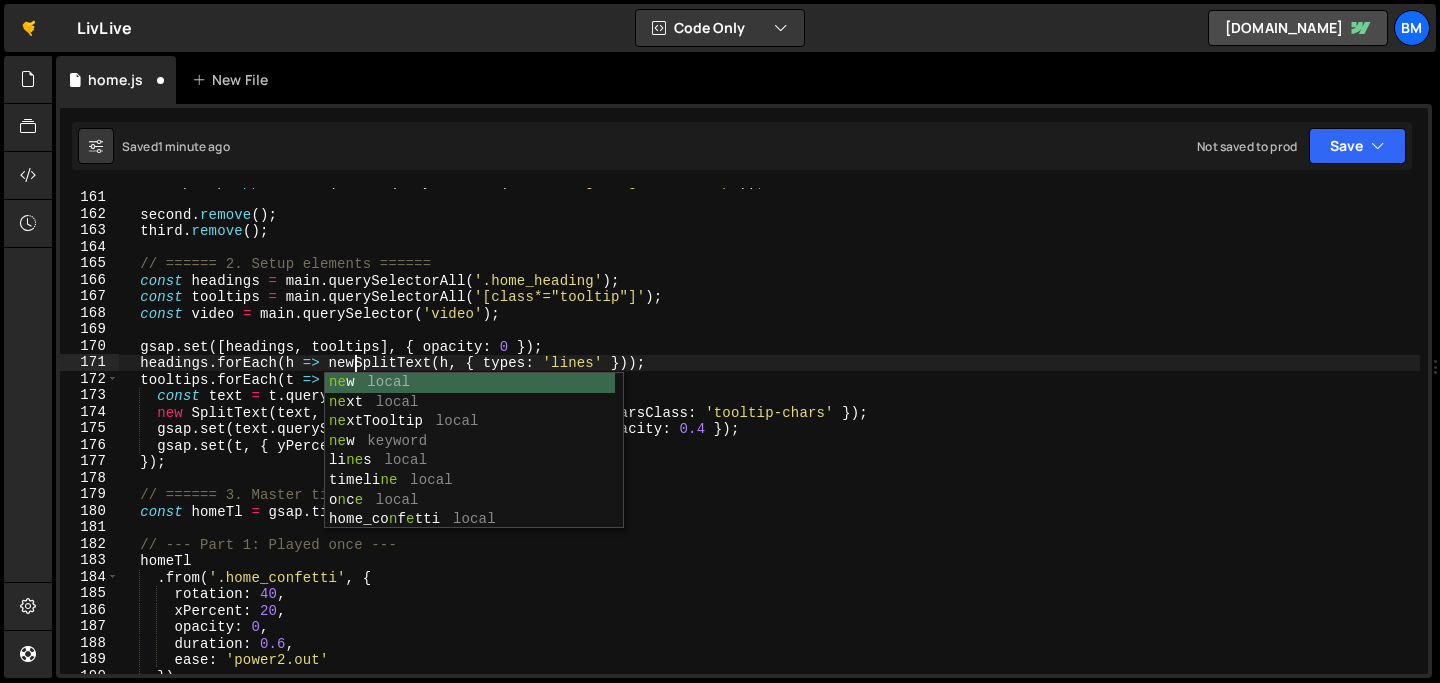 scroll, scrollTop: 0, scrollLeft: 16, axis: horizontal 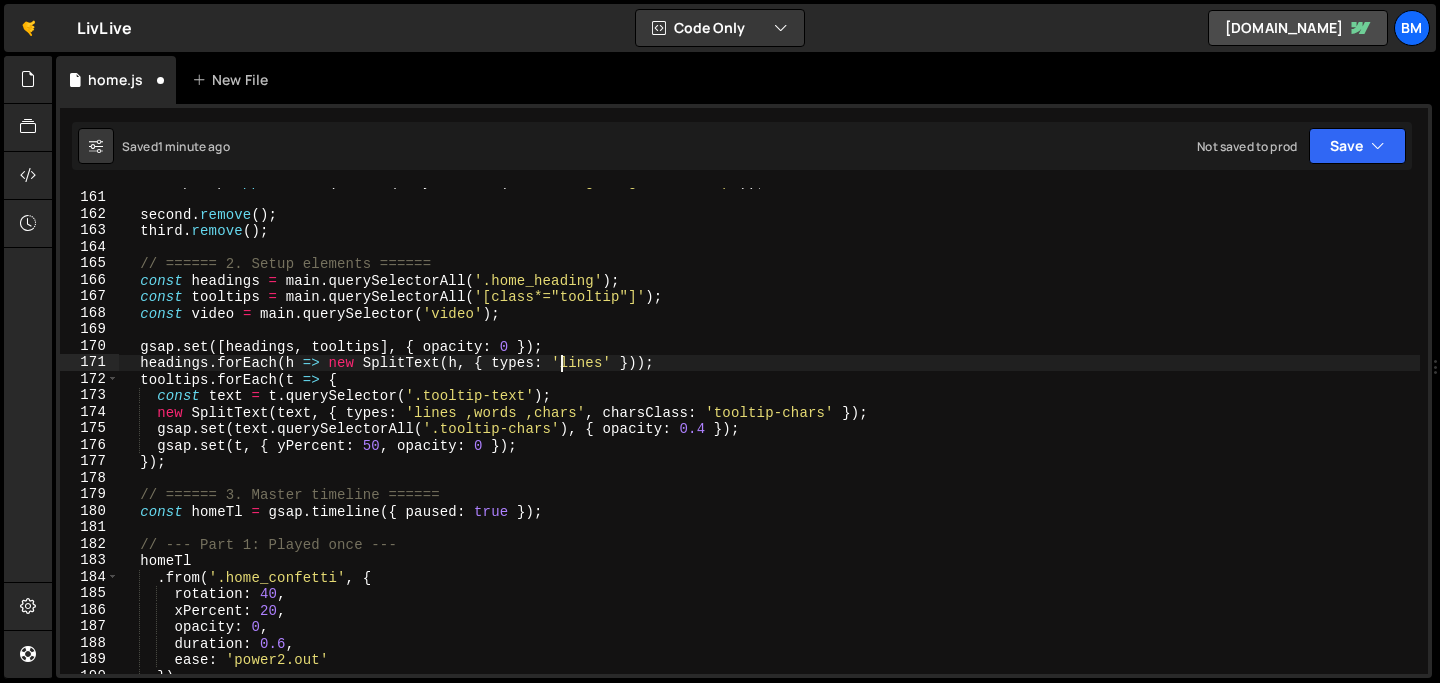 click on "mockupWrap . appendChild ( third . querySelector ( '.home_hightlight3-tooltip' )) ;    second . remove ( ) ;    third . remove ( ) ;    // ====== 2. Setup elements ======    const   headings   =   main . querySelectorAll ( '.home_heading' ) ;    const   tooltips   =   main . querySelectorAll ( '[class*="tooltip"]' ) ;    const   video   =   main . querySelector ( 'video' ) ;    gsap . set ([ headings ,   tooltips ] ,   {   opacity :   0   }) ;    headings . forEach ( h   =>   new   SplitText ( h ,   {   types :   'lines'   })) ;    tooltips . forEach ( t   =>   {       const   text   =   t . querySelector ( '.tooltip-text' ) ;       new   SplitText ( text ,   {   types :   'lines ,words ,chars' ,   charsClass :   'tooltip-chars'   }) ;       gsap . set ( text . querySelectorAll ( '.tooltip-chars' ) ,   {   opacity :   0.4   }) ;       gsap . set ( t ,   {   yPercent :   50 ,   opacity :   0   }) ;    }) ;    // ====== 3. Master timeline ======    const   homeTl   =   gsap . timeline ({   paused :   true" at bounding box center [769, 432] 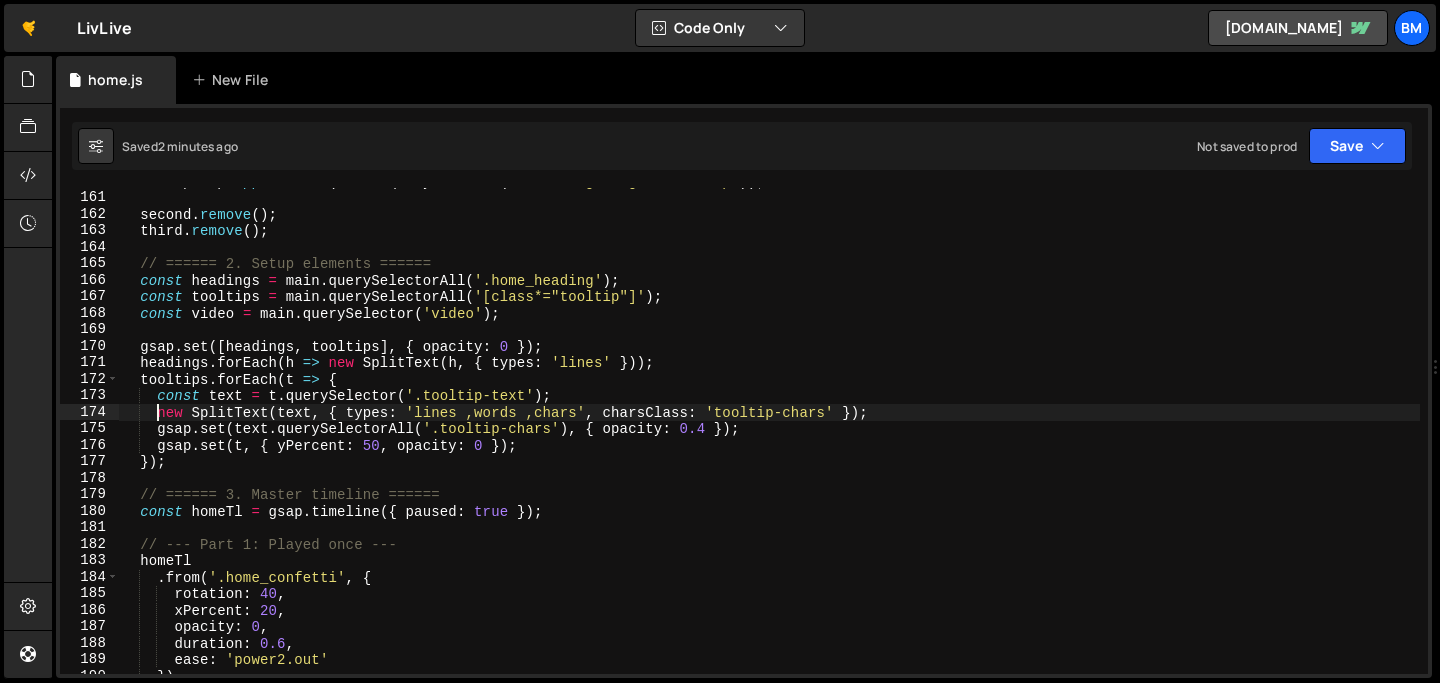 click on "mockupWrap . appendChild ( third . querySelector ( '.home_hightlight3-tooltip' )) ;    second . remove ( ) ;    third . remove ( ) ;    // ====== 2. Setup elements ======    const   headings   =   main . querySelectorAll ( '.home_heading' ) ;    const   tooltips   =   main . querySelectorAll ( '[class*="tooltip"]' ) ;    const   video   =   main . querySelector ( 'video' ) ;    gsap . set ([ headings ,   tooltips ] ,   {   opacity :   0   }) ;    headings . forEach ( h   =>   new   SplitText ( h ,   {   types :   'lines'   })) ;    tooltips . forEach ( t   =>   {       const   text   =   t . querySelector ( '.tooltip-text' ) ;       new   SplitText ( text ,   {   types :   'lines ,words ,chars' ,   charsClass :   'tooltip-chars'   }) ;       gsap . set ( text . querySelectorAll ( '.tooltip-chars' ) ,   {   opacity :   0.4   }) ;       gsap . set ( t ,   {   yPercent :   50 ,   opacity :   0   }) ;    }) ;    // ====== 3. Master timeline ======    const   homeTl   =   gsap . timeline ({   paused :   true" at bounding box center [769, 432] 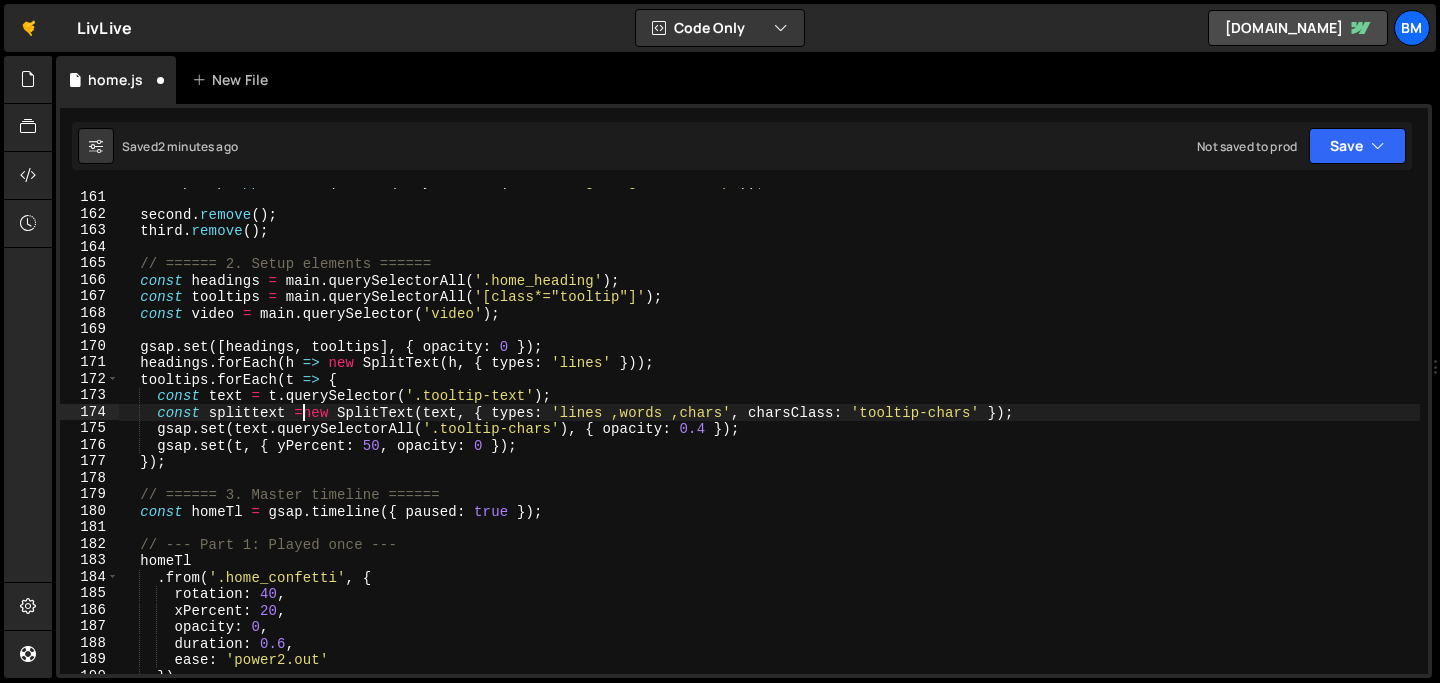 scroll, scrollTop: 0, scrollLeft: 12, axis: horizontal 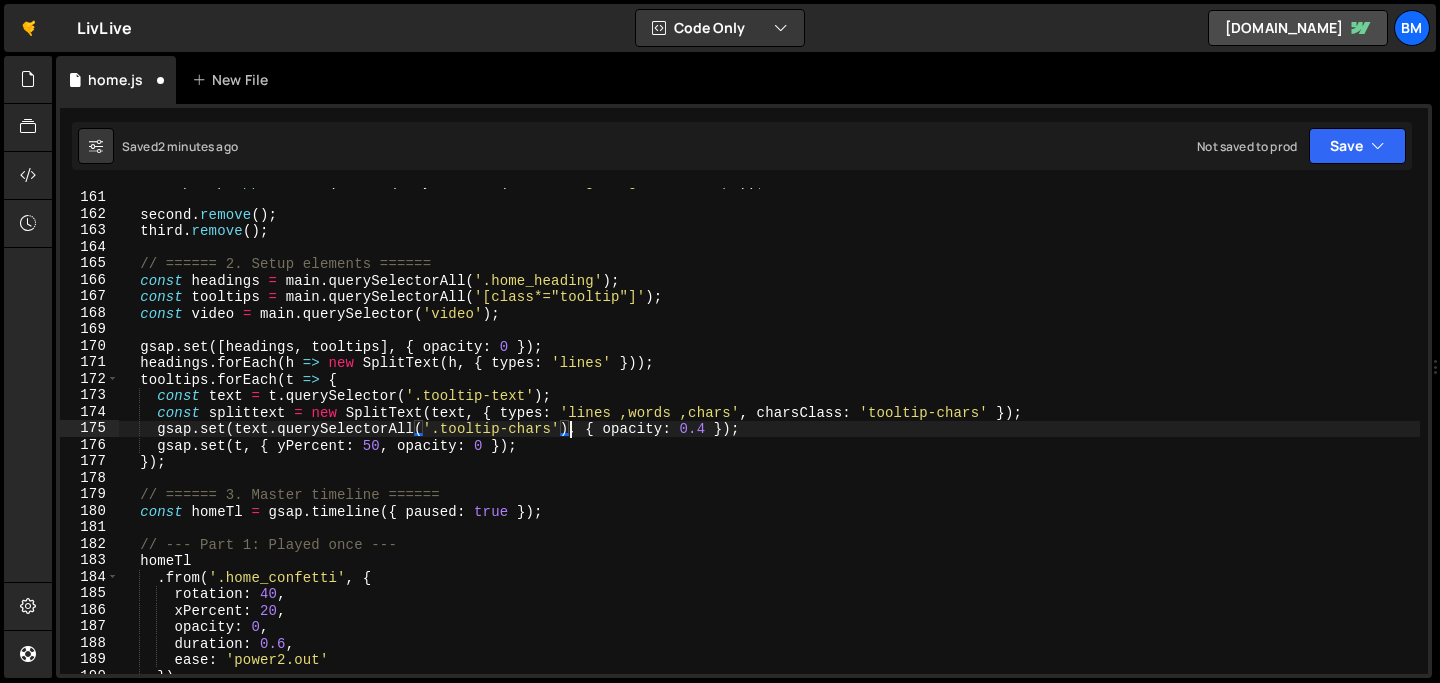 click on "mockupWrap . appendChild ( third . querySelector ( '.home_hightlight3-tooltip' )) ;    second . remove ( ) ;    third . remove ( ) ;    // ====== 2. Setup elements ======    const   headings   =   main . querySelectorAll ( '.home_heading' ) ;    const   tooltips   =   main . querySelectorAll ( '[class*="tooltip"]' ) ;    const   video   =   main . querySelector ( 'video' ) ;    gsap . set ([ headings ,   tooltips ] ,   {   opacity :   0   }) ;    headings . forEach ( h   =>   new   SplitText ( h ,   {   types :   'lines'   })) ;    tooltips . forEach ( t   =>   {       const   text   =   t . querySelector ( '.tooltip-text' ) ;       const   splittext   =   new   SplitText ( text ,   {   types :   'lines ,words ,chars' ,   charsClass :   'tooltip-chars'   }) ;       gsap . set ( text . querySelectorAll ( '.tooltip-chars' ) ,   {   opacity :   0.4   }) ;       gsap . set ( t ,   {   yPercent :   50 ,   opacity :   0   }) ;    }) ;    // ====== 3. Master timeline ======    const   homeTl   =   gsap . timeline" at bounding box center (769, 432) 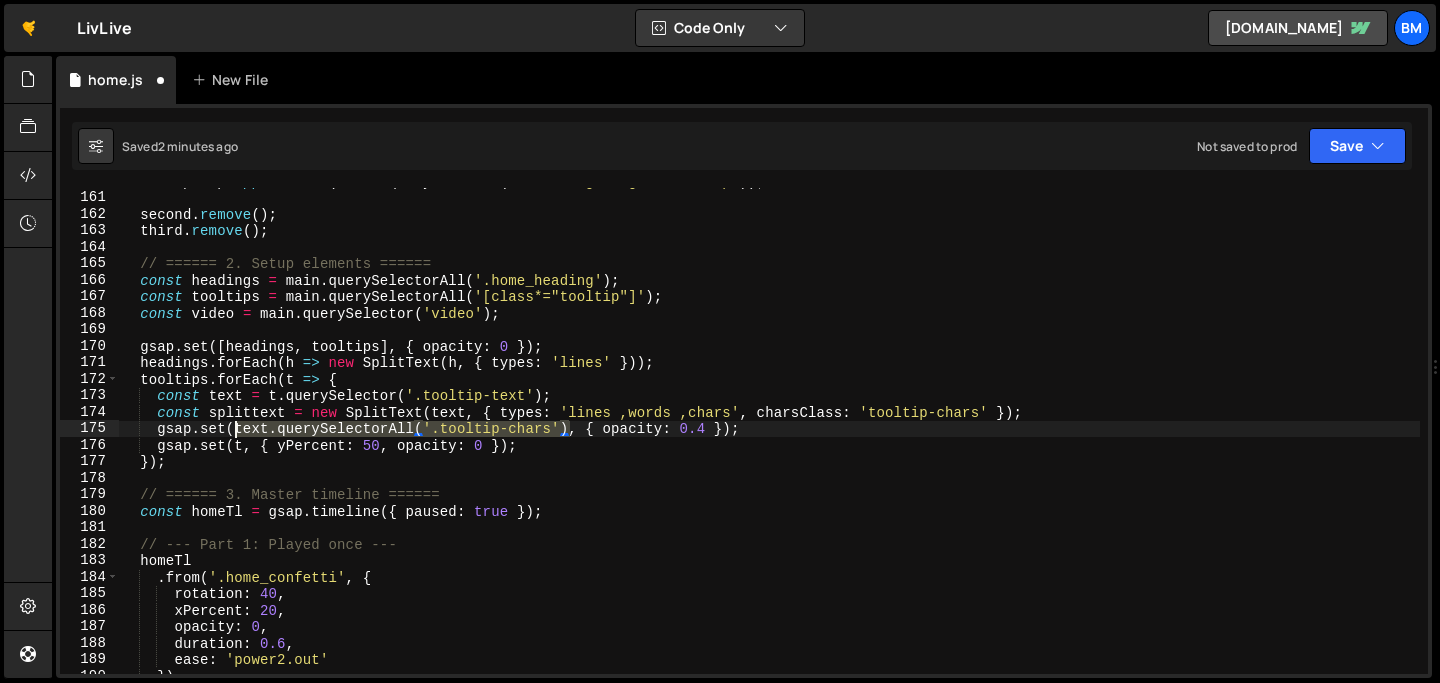 click on "mockupWrap . appendChild ( third . querySelector ( '.home_hightlight3-tooltip' )) ;    second . remove ( ) ;    third . remove ( ) ;    // ====== 2. Setup elements ======    const   headings   =   main . querySelectorAll ( '.home_heading' ) ;    const   tooltips   =   main . querySelectorAll ( '[class*="tooltip"]' ) ;    const   video   =   main . querySelector ( 'video' ) ;    gsap . set ([ headings ,   tooltips ] ,   {   opacity :   0   }) ;    headings . forEach ( h   =>   new   SplitText ( h ,   {   types :   'lines'   })) ;    tooltips . forEach ( t   =>   {       const   text   =   t . querySelector ( '.tooltip-text' ) ;       const   splittext   =   new   SplitText ( text ,   {   types :   'lines ,words ,chars' ,   charsClass :   'tooltip-chars'   }) ;       gsap . set ( text . querySelectorAll ( '.tooltip-chars' ) ,   {   opacity :   0.4   }) ;       gsap . set ( t ,   {   yPercent :   50 ,   opacity :   0   }) ;    }) ;    // ====== 3. Master timeline ======    const   homeTl   =   gsap . timeline" at bounding box center (769, 432) 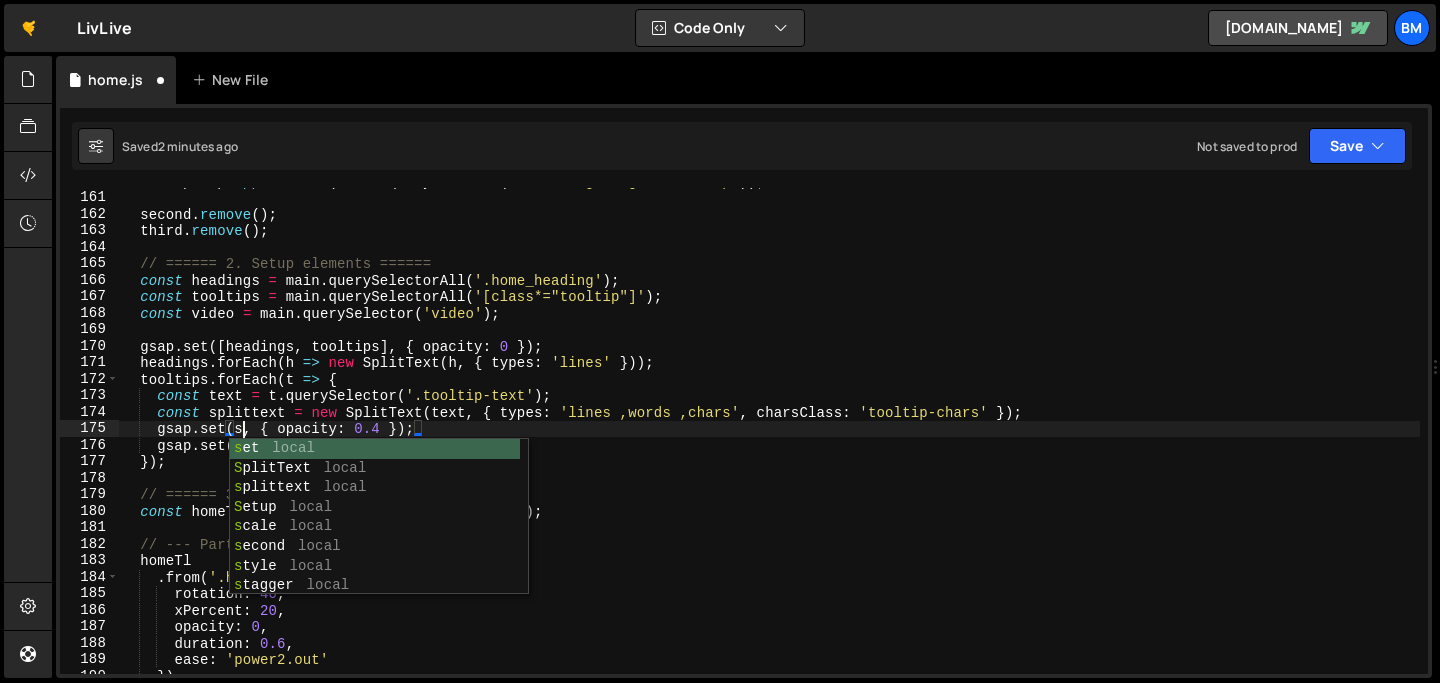 scroll, scrollTop: 0, scrollLeft: 9, axis: horizontal 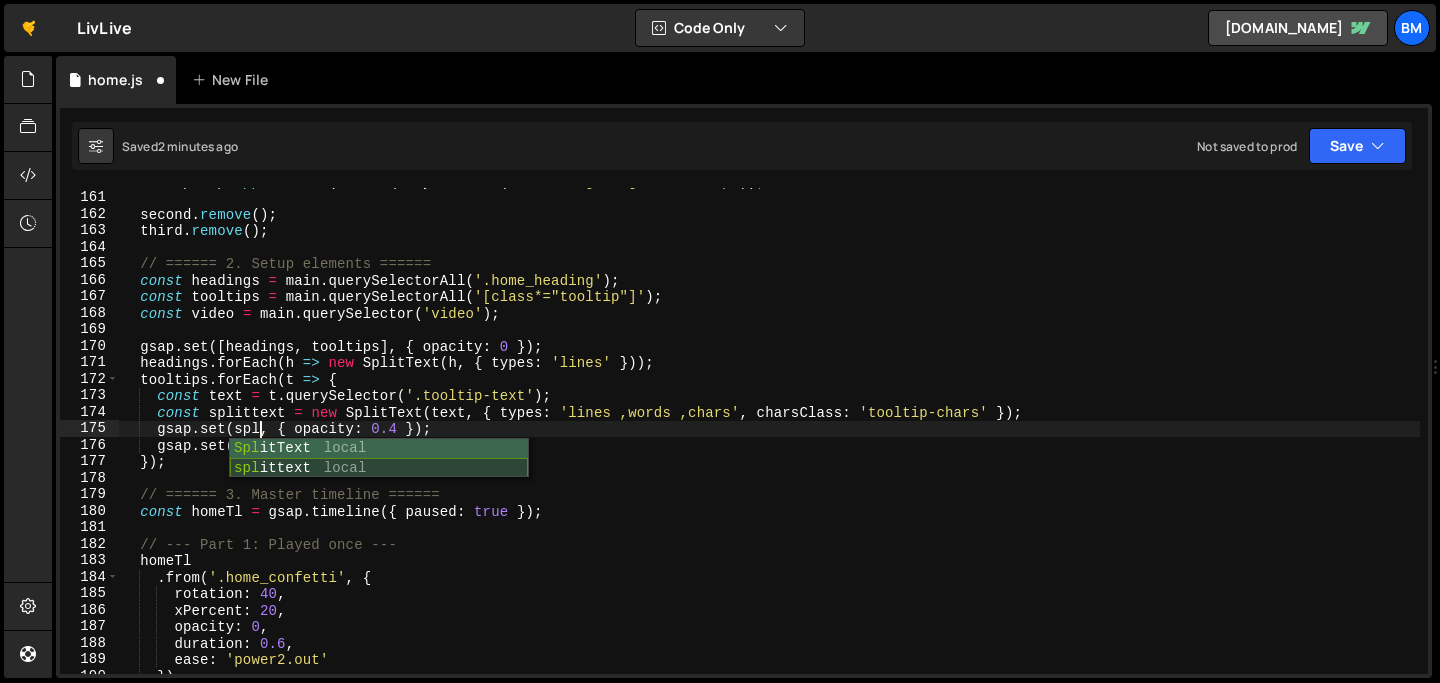 click on "Spl itText local spl ittext local" at bounding box center [379, 478] 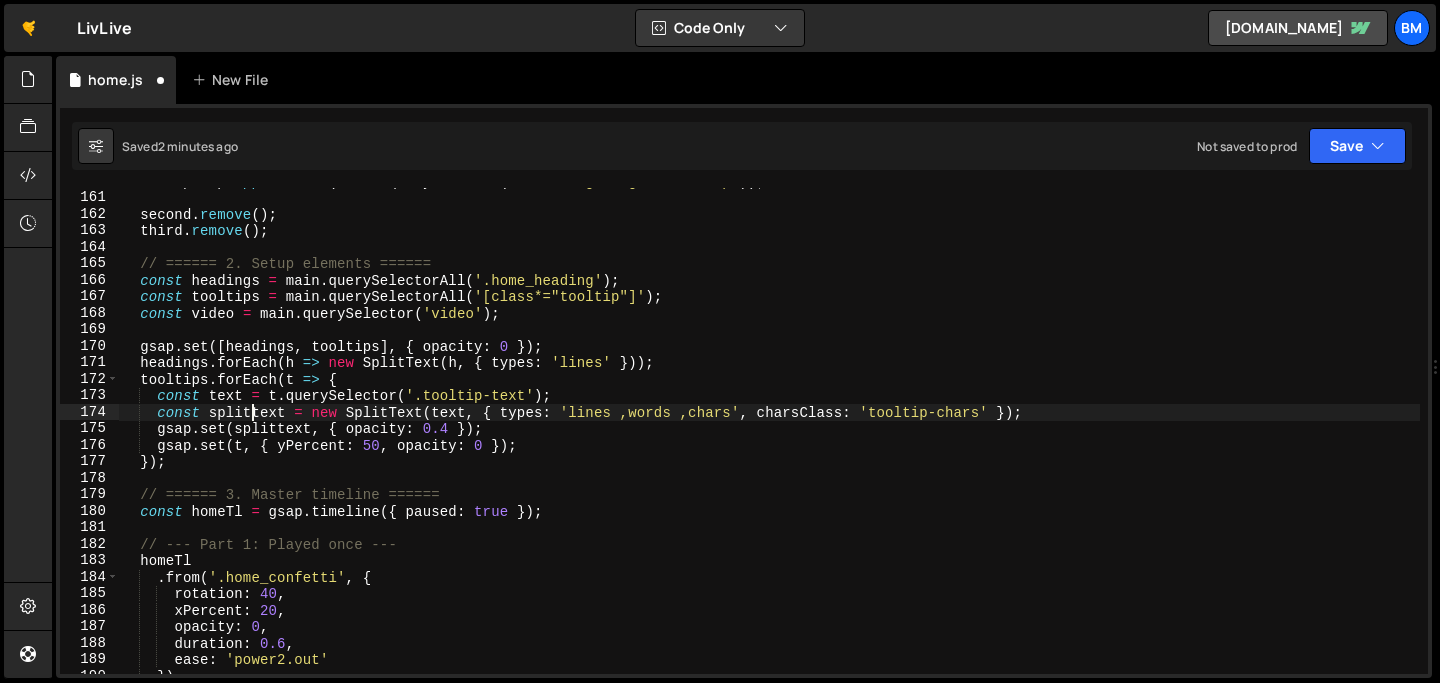 click on "mockupWrap . appendChild ( third . querySelector ( '.home_hightlight3-tooltip' )) ;    second . remove ( ) ;    third . remove ( ) ;    // ====== 2. Setup elements ======    const   headings   =   main . querySelectorAll ( '.home_heading' ) ;    const   tooltips   =   main . querySelectorAll ( '[class*="tooltip"]' ) ;    const   video   =   main . querySelector ( 'video' ) ;    gsap . set ([ headings ,   tooltips ] ,   {   opacity :   0   }) ;    headings . forEach ( h   =>   new   SplitText ( h ,   {   types :   'lines'   })) ;    tooltips . forEach ( t   =>   {       const   text   =   t . querySelector ( '.tooltip-text' ) ;       const   splittext   =   new   SplitText ( text ,   {   types :   'lines ,words ,chars' ,   charsClass :   'tooltip-chars'   }) ;       gsap . set ( splittext ,   {   opacity :   0.4   }) ;       gsap . set ( t ,   {   yPercent :   50 ,   opacity :   0   }) ;    }) ;    // ====== 3. Master timeline ======    const   homeTl   =   gsap . timeline ({   paused :   true   }) ;" at bounding box center (769, 432) 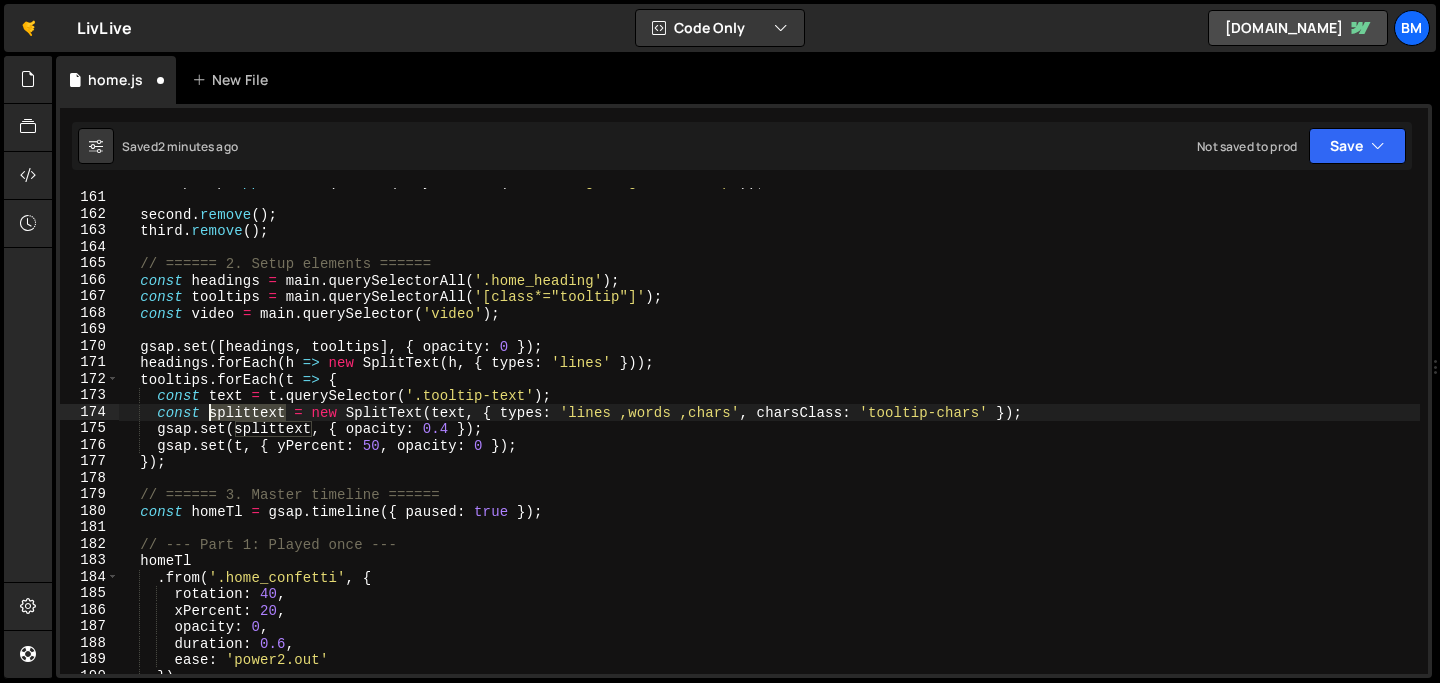 click on "mockupWrap . appendChild ( third . querySelector ( '.home_hightlight3-tooltip' )) ;    second . remove ( ) ;    third . remove ( ) ;    // ====== 2. Setup elements ======    const   headings   =   main . querySelectorAll ( '.home_heading' ) ;    const   tooltips   =   main . querySelectorAll ( '[class*="tooltip"]' ) ;    const   video   =   main . querySelector ( 'video' ) ;    gsap . set ([ headings ,   tooltips ] ,   {   opacity :   0   }) ;    headings . forEach ( h   =>   new   SplitText ( h ,   {   types :   'lines'   })) ;    tooltips . forEach ( t   =>   {       const   text   =   t . querySelector ( '.tooltip-text' ) ;       const   splittext   =   new   SplitText ( text ,   {   types :   'lines ,words ,chars' ,   charsClass :   'tooltip-chars'   }) ;       gsap . set ( splittext ,   {   opacity :   0.4   }) ;       gsap . set ( t ,   {   yPercent :   50 ,   opacity :   0   }) ;    }) ;    // ====== 3. Master timeline ======    const   homeTl   =   gsap . timeline ({   paused :   true   }) ;" at bounding box center [769, 432] 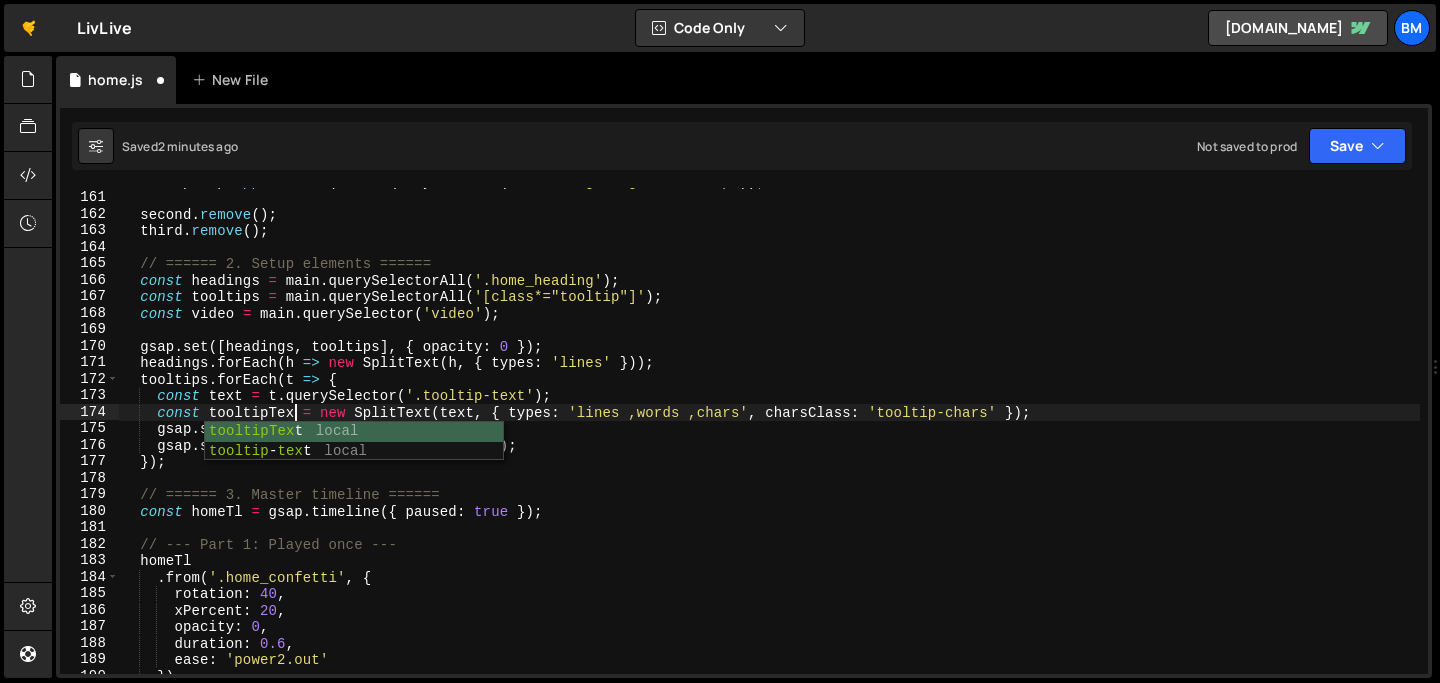 scroll, scrollTop: 0, scrollLeft: 12, axis: horizontal 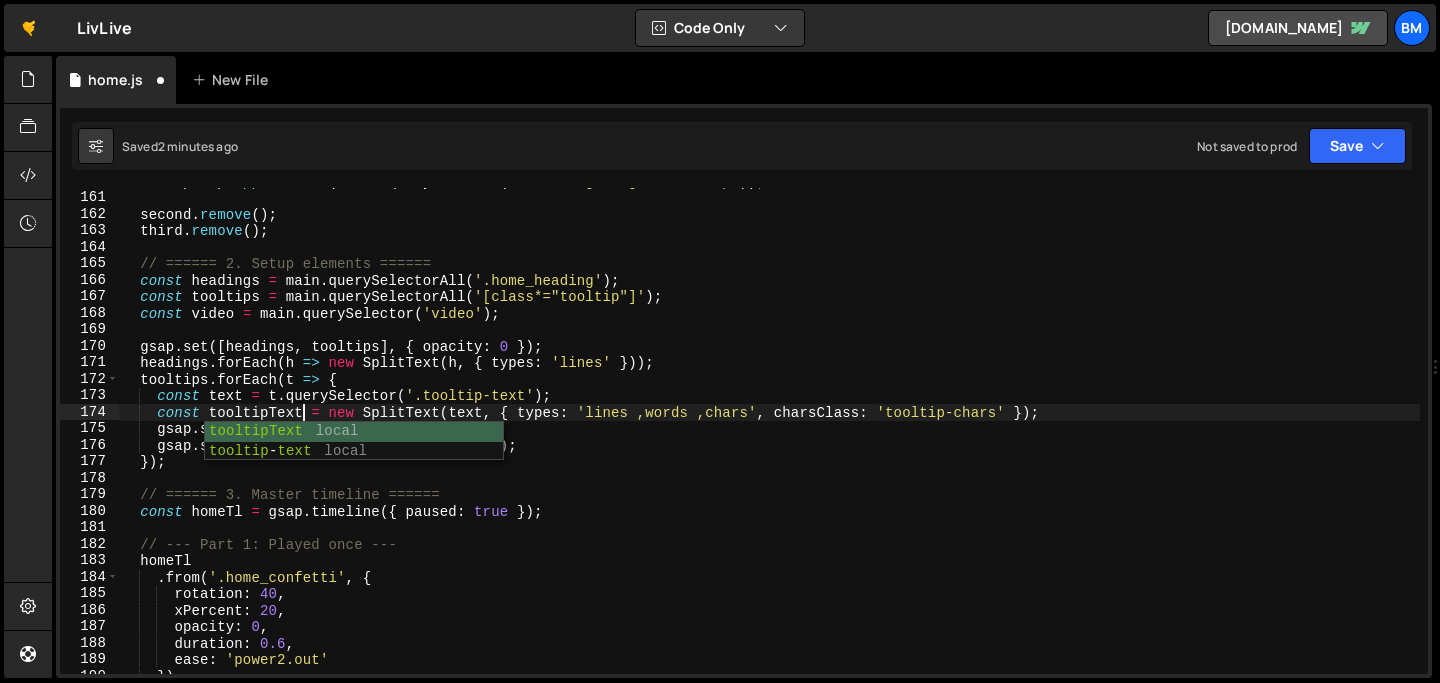 click on "mockupWrap . appendChild ( third . querySelector ( '.home_hightlight3-tooltip' )) ;    second . remove ( ) ;    third . remove ( ) ;    // ====== 2. Setup elements ======    const   headings   =   main . querySelectorAll ( '.home_heading' ) ;    const   tooltips   =   main . querySelectorAll ( '[class*="tooltip"]' ) ;    const   video   =   main . querySelector ( 'video' ) ;    gsap . set ([ headings ,   tooltips ] ,   {   opacity :   0   }) ;    headings . forEach ( h   =>   new   SplitText ( h ,   {   types :   'lines'   })) ;    tooltips . forEach ( t   =>   {       const   text   =   t . querySelector ( '.tooltip-text' ) ;       const   tooltipText   =   new   SplitText ( text ,   {   types :   'lines ,words ,chars' ,   charsClass :   'tooltip-chars'   }) ;       gsap . set ( splittext ,   {   opacity :   0.4   }) ;       gsap . set ( t ,   {   yPercent :   50 ,   opacity :   0   }) ;    }) ;    // ====== 3. Master timeline ======    const   homeTl   =   gsap . timeline ({   paused :   true   }) ;    ." at bounding box center [769, 432] 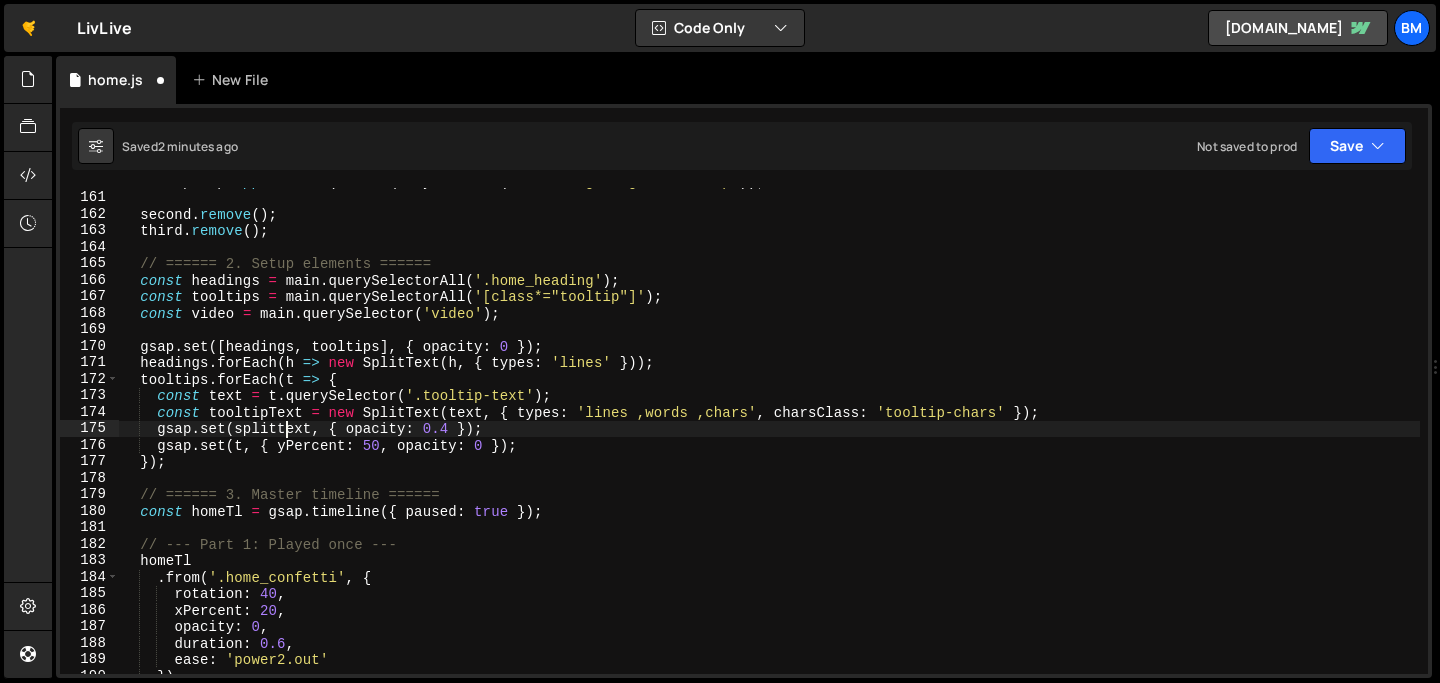 click on "mockupWrap . appendChild ( third . querySelector ( '.home_hightlight3-tooltip' )) ;    second . remove ( ) ;    third . remove ( ) ;    // ====== 2. Setup elements ======    const   headings   =   main . querySelectorAll ( '.home_heading' ) ;    const   tooltips   =   main . querySelectorAll ( '[class*="tooltip"]' ) ;    const   video   =   main . querySelector ( 'video' ) ;    gsap . set ([ headings ,   tooltips ] ,   {   opacity :   0   }) ;    headings . forEach ( h   =>   new   SplitText ( h ,   {   types :   'lines'   })) ;    tooltips . forEach ( t   =>   {       const   text   =   t . querySelector ( '.tooltip-text' ) ;       const   tooltipText   =   new   SplitText ( text ,   {   types :   'lines ,words ,chars' ,   charsClass :   'tooltip-chars'   }) ;       gsap . set ( splittext ,   {   opacity :   0.4   }) ;       gsap . set ( t ,   {   yPercent :   50 ,   opacity :   0   }) ;    }) ;    // ====== 3. Master timeline ======    const   homeTl   =   gsap . timeline ({   paused :   true   }) ;    ." at bounding box center [769, 432] 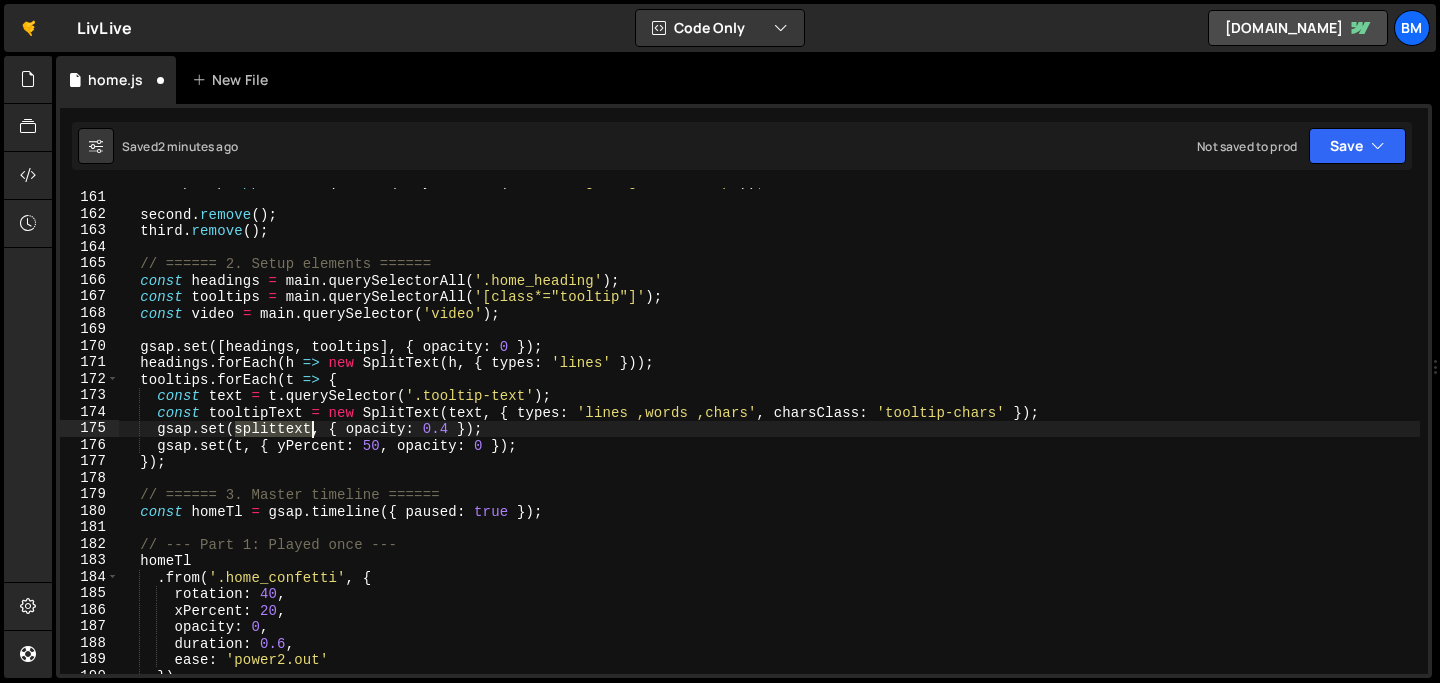 click on "mockupWrap . appendChild ( third . querySelector ( '.home_hightlight3-tooltip' )) ;    second . remove ( ) ;    third . remove ( ) ;    // ====== 2. Setup elements ======    const   headings   =   main . querySelectorAll ( '.home_heading' ) ;    const   tooltips   =   main . querySelectorAll ( '[class*="tooltip"]' ) ;    const   video   =   main . querySelector ( 'video' ) ;    gsap . set ([ headings ,   tooltips ] ,   {   opacity :   0   }) ;    headings . forEach ( h   =>   new   SplitText ( h ,   {   types :   'lines'   })) ;    tooltips . forEach ( t   =>   {       const   text   =   t . querySelector ( '.tooltip-text' ) ;       const   tooltipText   =   new   SplitText ( text ,   {   types :   'lines ,words ,chars' ,   charsClass :   'tooltip-chars'   }) ;       gsap . set ( splittext ,   {   opacity :   0.4   }) ;       gsap . set ( t ,   {   yPercent :   50 ,   opacity :   0   }) ;    }) ;    // ====== 3. Master timeline ======    const   homeTl   =   gsap . timeline ({   paused :   true   }) ;    ." at bounding box center (769, 432) 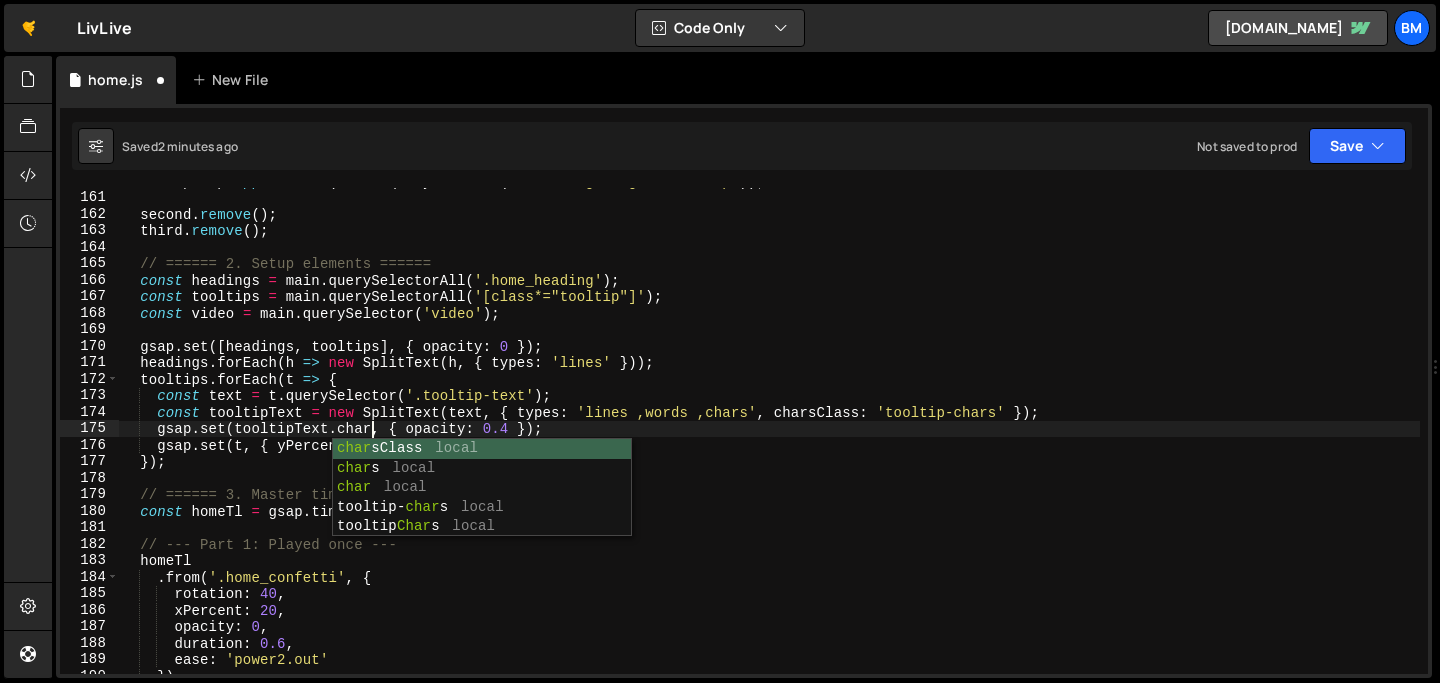 scroll, scrollTop: 0, scrollLeft: 17, axis: horizontal 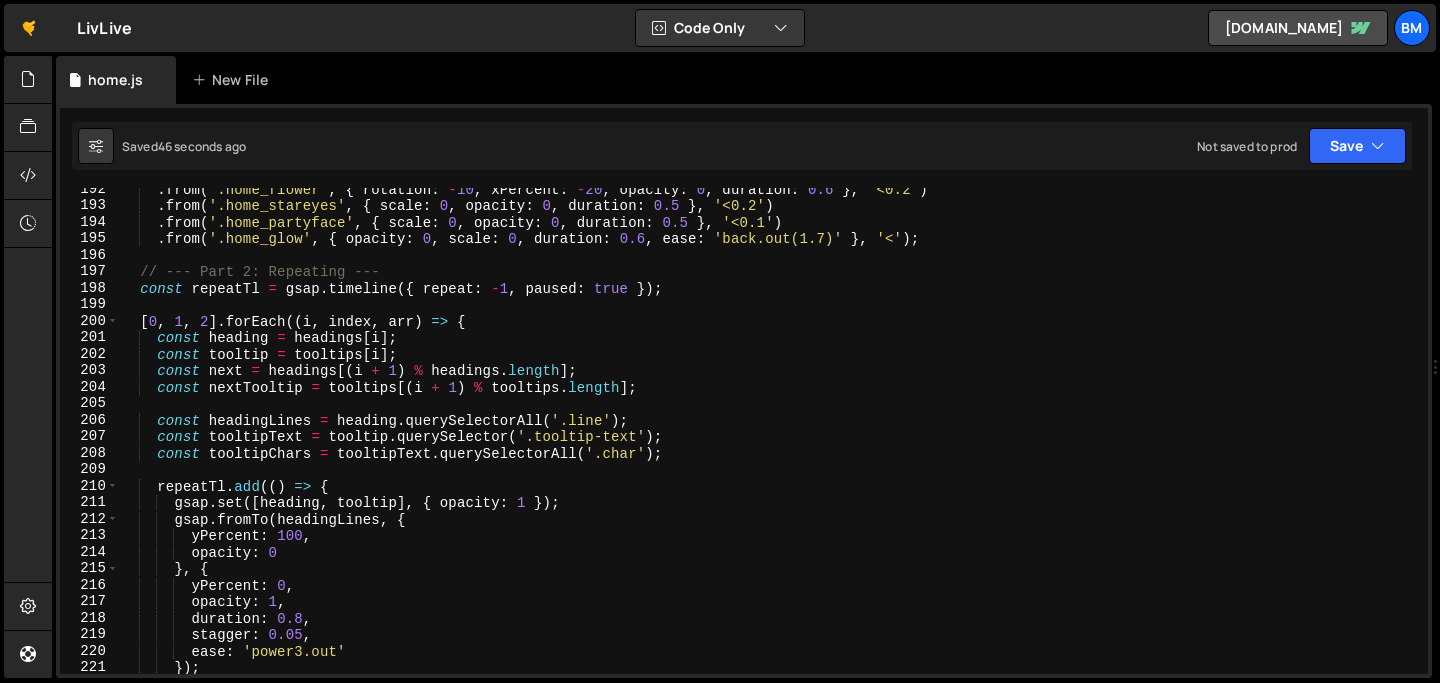 click on ". from ( '.home_flower' ,   {   rotation :   - 10 ,   xPercent :   - 20 ,   opacity :   0 ,   duration :   0.6   } ,   '<0.2' )       . from ( '.home_stareyes' ,   {   scale :   0 ,   opacity :   0 ,   duration :   0.5   } ,   '<0.2' )       . from ( '.home_partyface' ,   {   scale :   0 ,   opacity :   0 ,   duration :   0.5   } ,   '<0.1' )       . from ( '.home_glow' ,   {   opacity :   0 ,   scale :   0 ,   duration :   0.6 ,   ease :   'back.out(1.7)'   } ,   '<' ) ;    // --- Part 2: Repeating ---    const   repeatTl   =   gsap . timeline ({   repeat :   - 1 ,   paused :   true   }) ;    [ 0 ,   1 ,   2 ] . forEach (( i ,   index ,   arr )   =>   {       const   heading   =   headings [ i ] ;       const   tooltip   =   tooltips [ i ] ;       const   next   =   headings [( i   +   1 )   %   headings . length ] ;       const   nextTooltip   =   tooltips [( i   +   1 )   %   tooltips . length ] ;       const   headingLines   =   heading . querySelectorAll ( '.line' ) ;       const   tooltipText   =" at bounding box center (769, 440) 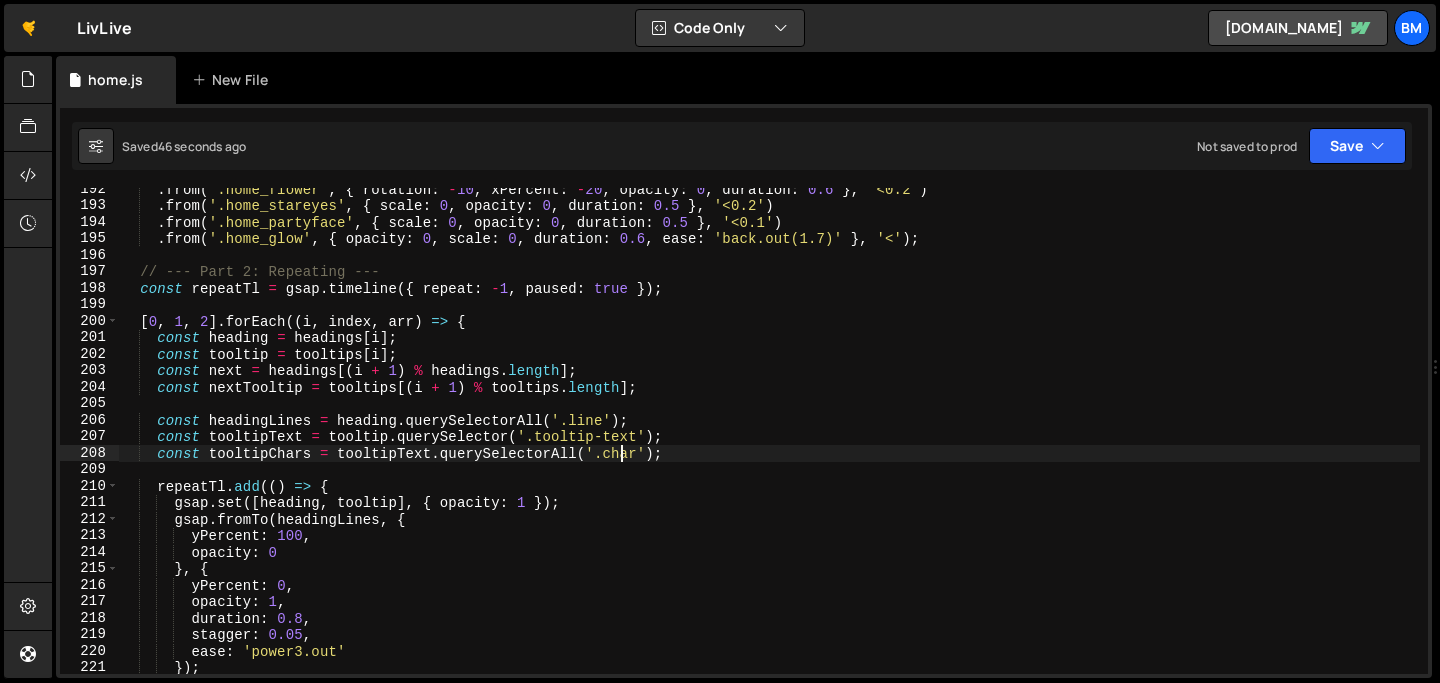 click on ". from ( '.home_flower' ,   {   rotation :   - 10 ,   xPercent :   - 20 ,   opacity :   0 ,   duration :   0.6   } ,   '<0.2' )       . from ( '.home_stareyes' ,   {   scale :   0 ,   opacity :   0 ,   duration :   0.5   } ,   '<0.2' )       . from ( '.home_partyface' ,   {   scale :   0 ,   opacity :   0 ,   duration :   0.5   } ,   '<0.1' )       . from ( '.home_glow' ,   {   opacity :   0 ,   scale :   0 ,   duration :   0.6 ,   ease :   'back.out(1.7)'   } ,   '<' ) ;    // --- Part 2: Repeating ---    const   repeatTl   =   gsap . timeline ({   repeat :   - 1 ,   paused :   true   }) ;    [ 0 ,   1 ,   2 ] . forEach (( i ,   index ,   arr )   =>   {       const   heading   =   headings [ i ] ;       const   tooltip   =   tooltips [ i ] ;       const   next   =   headings [( i   +   1 )   %   headings . length ] ;       const   nextTooltip   =   tooltips [( i   +   1 )   %   tooltips . length ] ;       const   headingLines   =   heading . querySelectorAll ( '.line' ) ;       const   tooltipText   =" at bounding box center (769, 440) 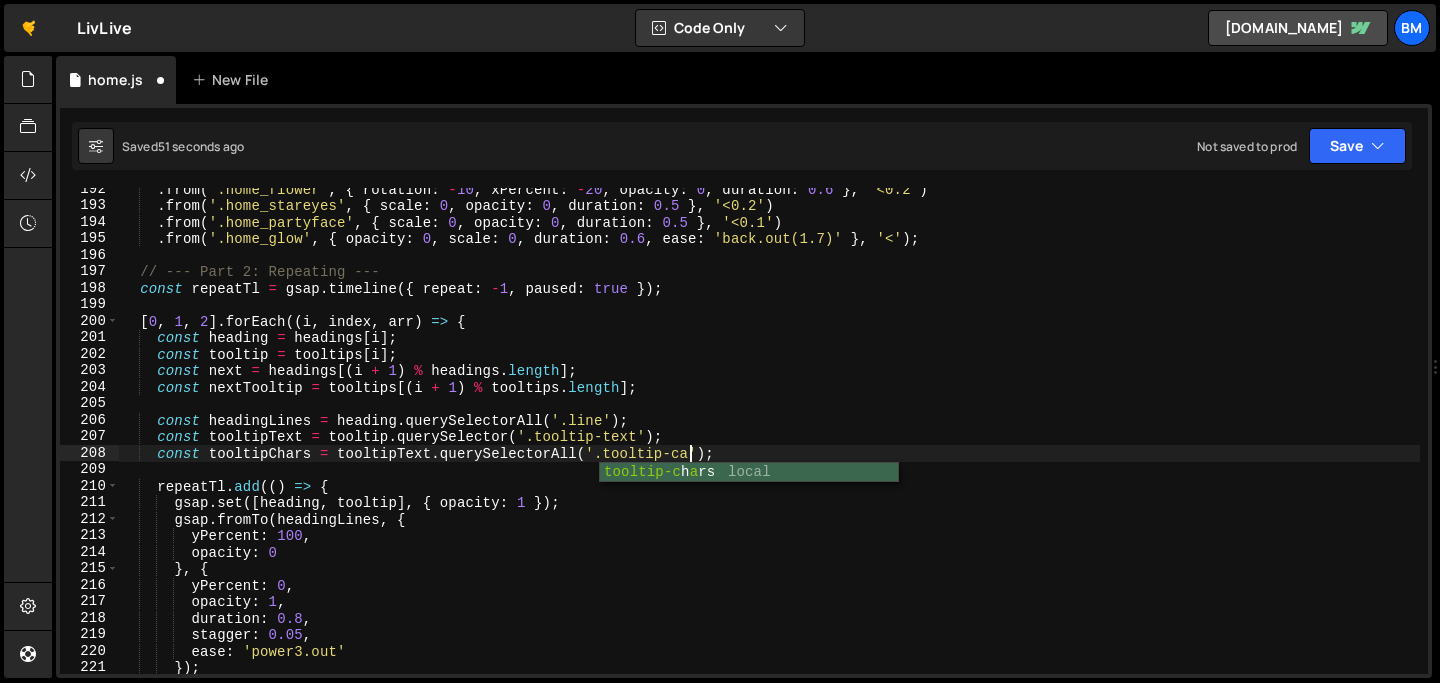 scroll, scrollTop: 0, scrollLeft: 39, axis: horizontal 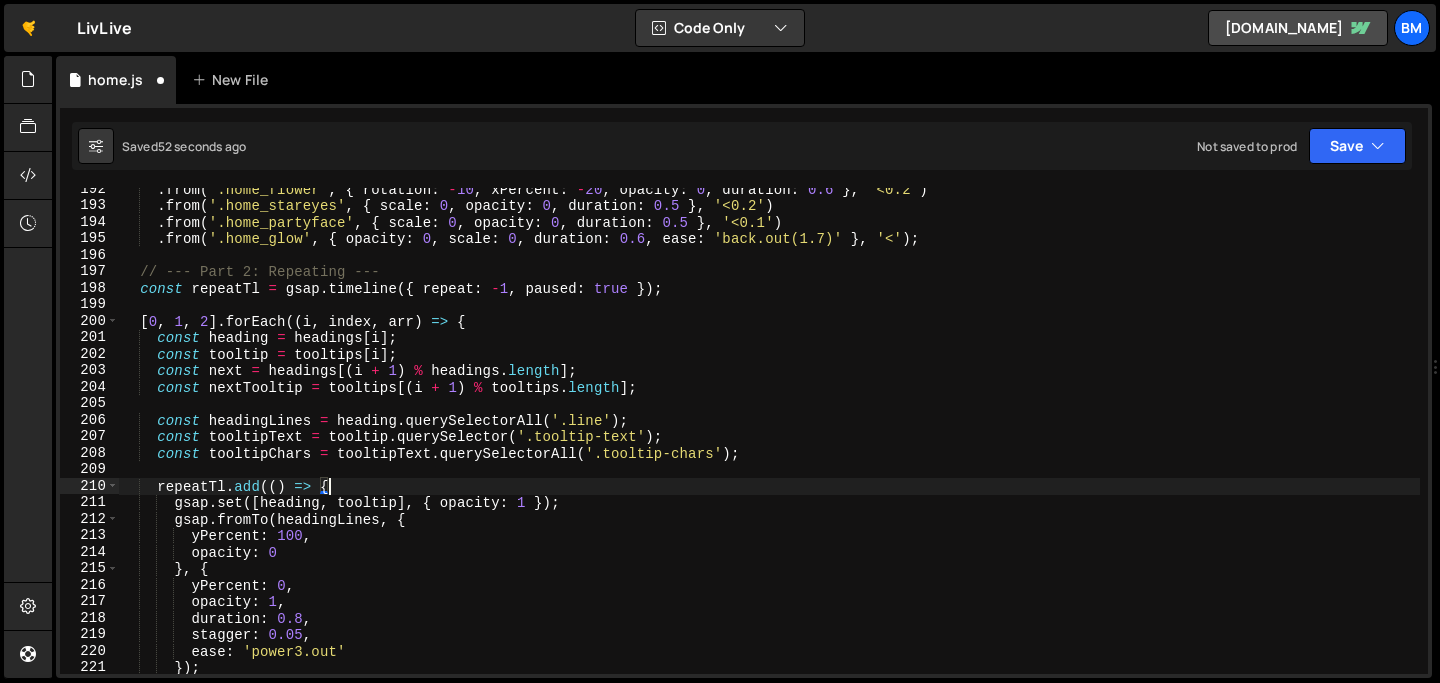 click on ". from ( '.home_flower' ,   {   rotation :   - 10 ,   xPercent :   - 20 ,   opacity :   0 ,   duration :   0.6   } ,   '<0.2' )       . from ( '.home_stareyes' ,   {   scale :   0 ,   opacity :   0 ,   duration :   0.5   } ,   '<0.2' )       . from ( '.home_partyface' ,   {   scale :   0 ,   opacity :   0 ,   duration :   0.5   } ,   '<0.1' )       . from ( '.home_glow' ,   {   opacity :   0 ,   scale :   0 ,   duration :   0.6 ,   ease :   'back.out(1.7)'   } ,   '<' ) ;    // --- Part 2: Repeating ---    const   repeatTl   =   gsap . timeline ({   repeat :   - 1 ,   paused :   true   }) ;    [ 0 ,   1 ,   2 ] . forEach (( i ,   index ,   arr )   =>   {       const   heading   =   headings [ i ] ;       const   tooltip   =   tooltips [ i ] ;       const   next   =   headings [( i   +   1 )   %   headings . length ] ;       const   nextTooltip   =   tooltips [( i   +   1 )   %   tooltips . length ] ;       const   headingLines   =   heading . querySelectorAll ( '.line' ) ;       const   tooltipText   =" at bounding box center (769, 440) 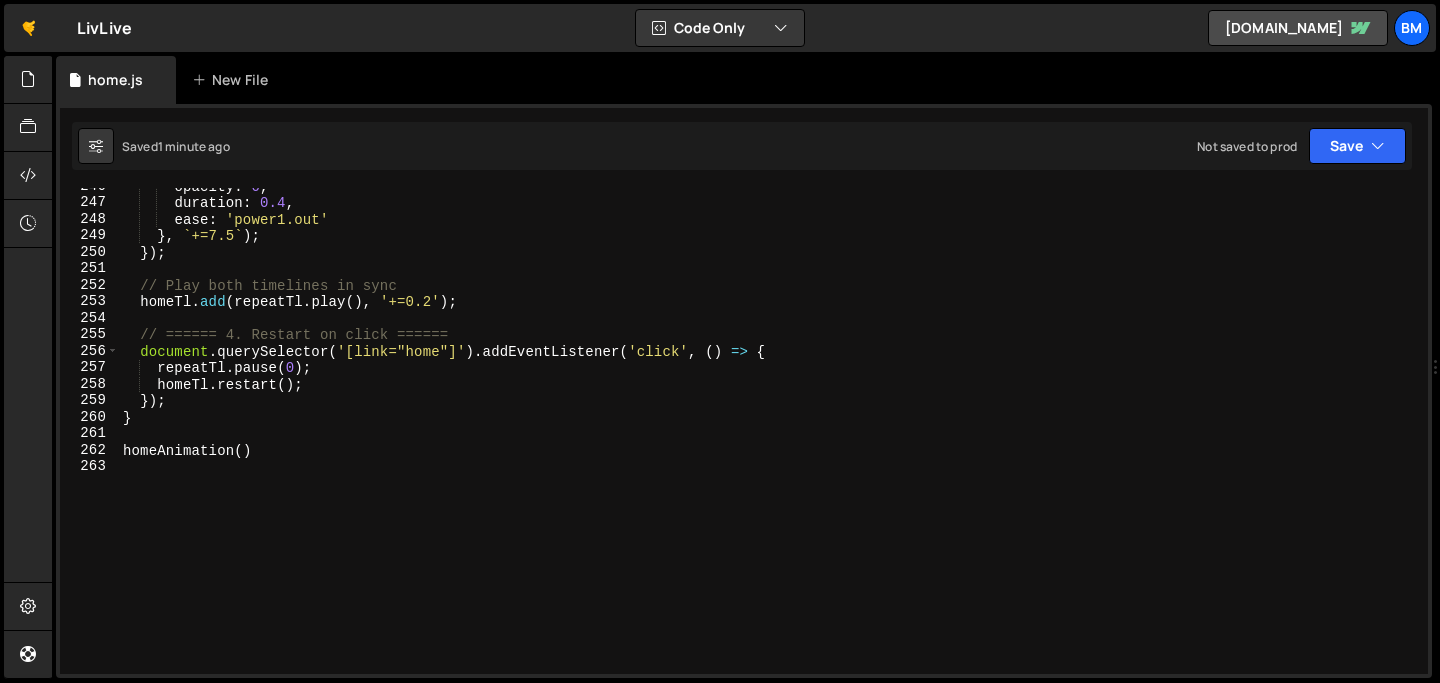 scroll, scrollTop: 4088, scrollLeft: 0, axis: vertical 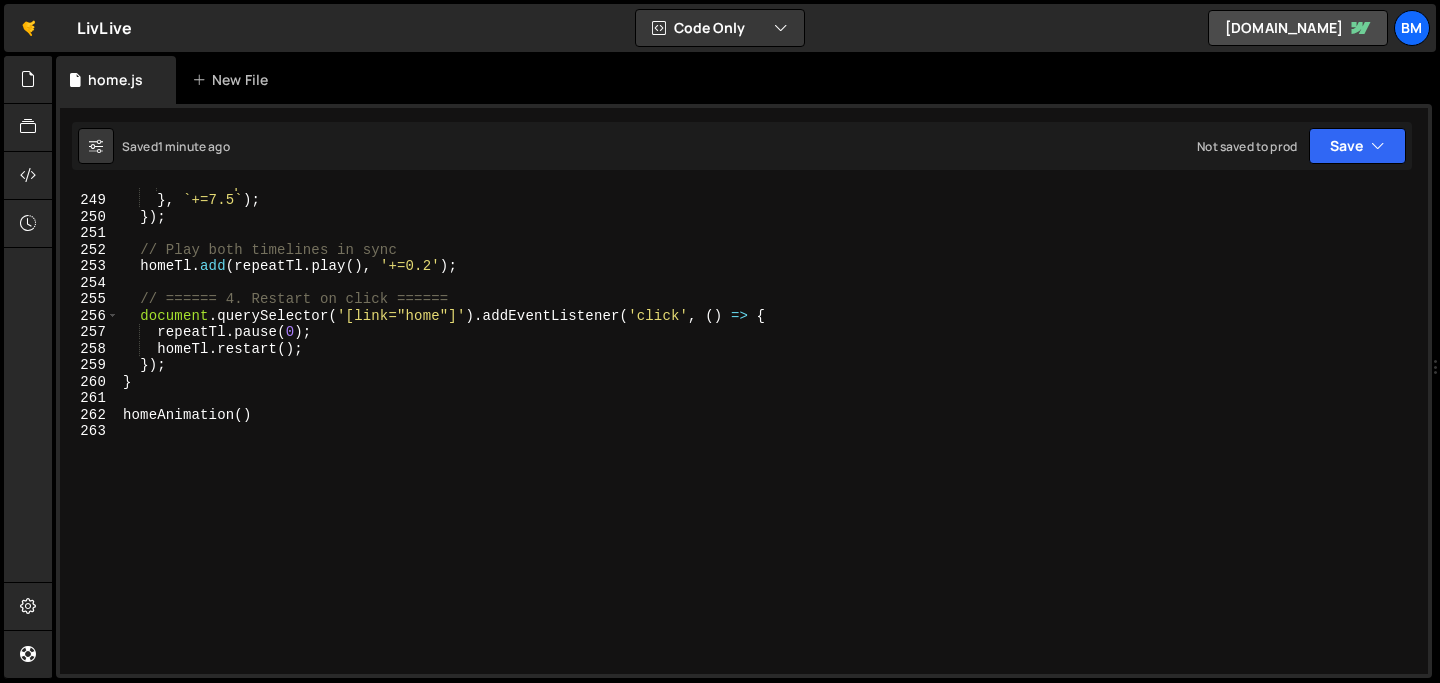 click on "ease :   'power1.out'       } ,   ` +=7.5 ` ) ;    }) ;    // Play both timelines in sync    homeTl . add ( repeatTl . play ( ) ,   '+=0.2' ) ;    // ====== 4. Restart on click ======    document . querySelector ( '[link="home"]' ) . addEventListener ( 'click' ,   ( )   =>   {       repeatTl . pause ( 0 ) ;       homeTl . restart ( ) ;    }) ; } homeAnimation ( )" at bounding box center (769, 434) 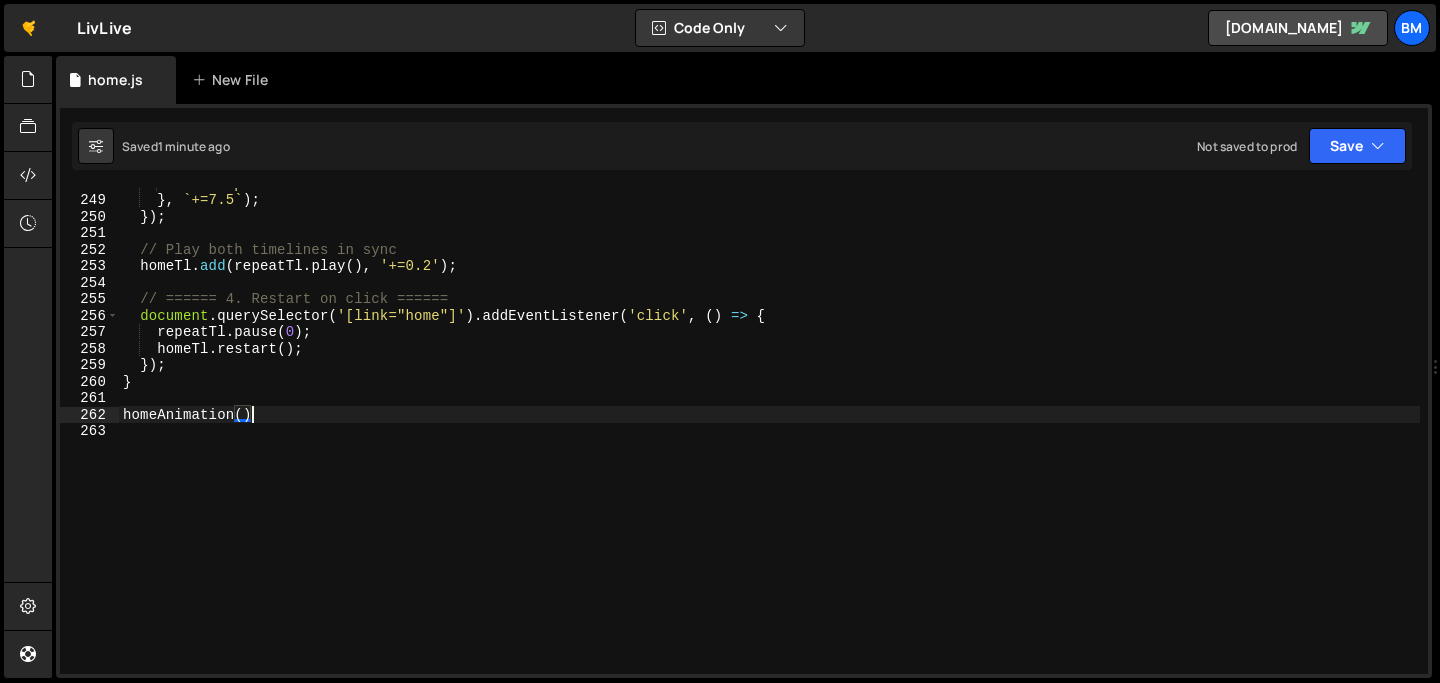 scroll, scrollTop: 0, scrollLeft: 8, axis: horizontal 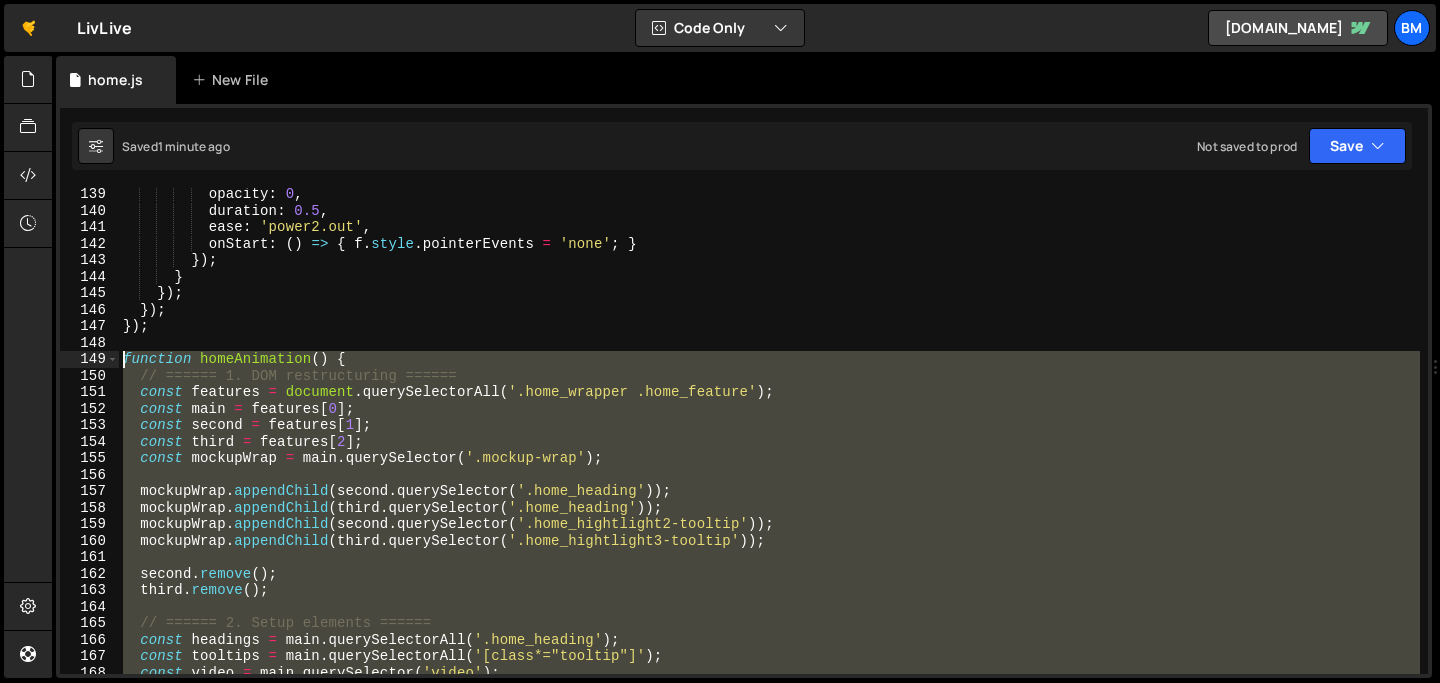 click on "opacity :   0 ,                duration :   0.5 ,                ease :   'power2.out' ,                onStart :   ( )   =>   {   f . style . pointerEvents   =   'none' ;   }             }) ;          }       }) ;    }) ; }) ; function   homeAnimation ( )   {    // ====== 1. DOM restructuring ======    const   features   =   document . querySelectorAll ( '.home_wrapper .home_feature' ) ;    const   main   =   features [ 0 ] ;    const   second   =   features [ 1 ] ;    const   third   =   features [ 2 ] ;    const   mockupWrap   =   main . querySelector ( '.mockup-wrap' ) ;    mockupWrap . appendChild ( second . querySelector ( '.home_heading' )) ;    mockupWrap . appendChild ( third . querySelector ( '.home_heading' )) ;    mockupWrap . appendChild ( second . querySelector ( '.home_hightlight2-tooltip' )) ;    mockupWrap . appendChild ( third . querySelector ( '.home_hightlight3-tooltip' )) ;    second . remove ( ) ;    third . remove ( ) ;    // ====== 2. Setup elements ======    const     =" at bounding box center [769, 445] 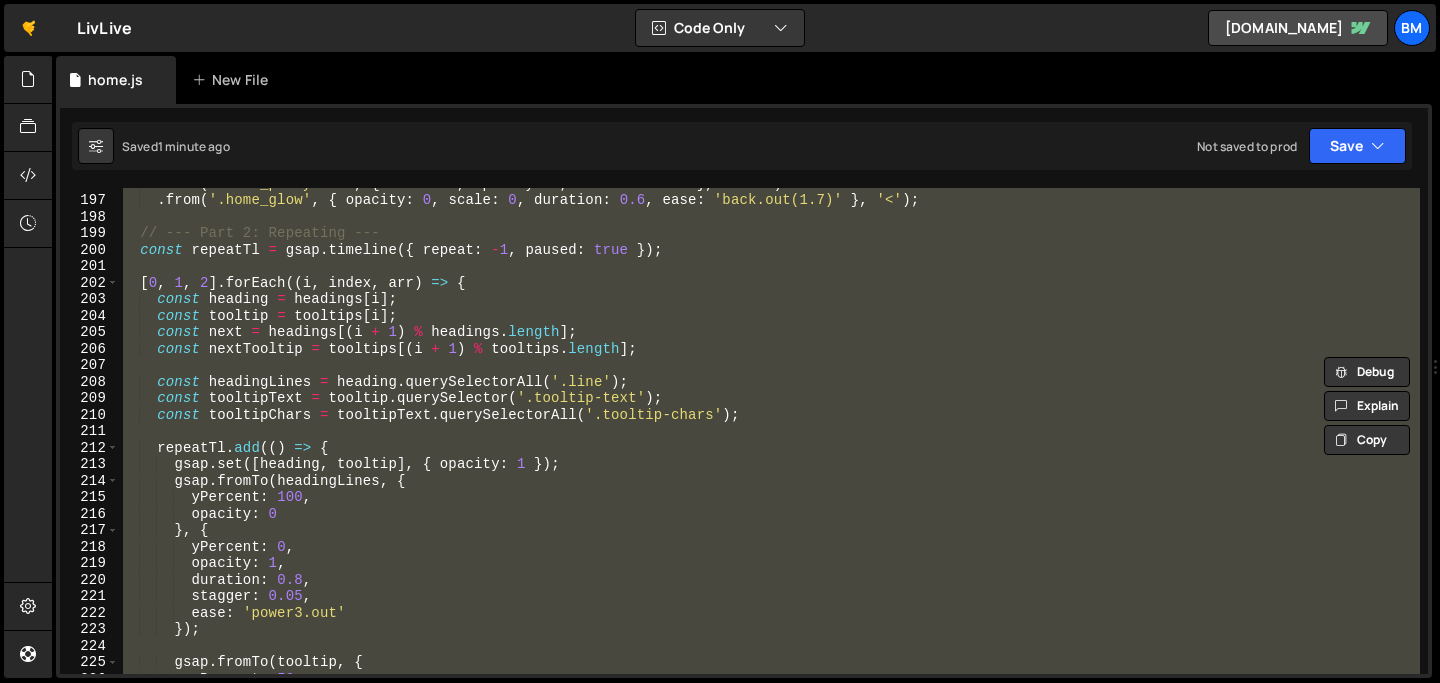scroll, scrollTop: 3230, scrollLeft: 0, axis: vertical 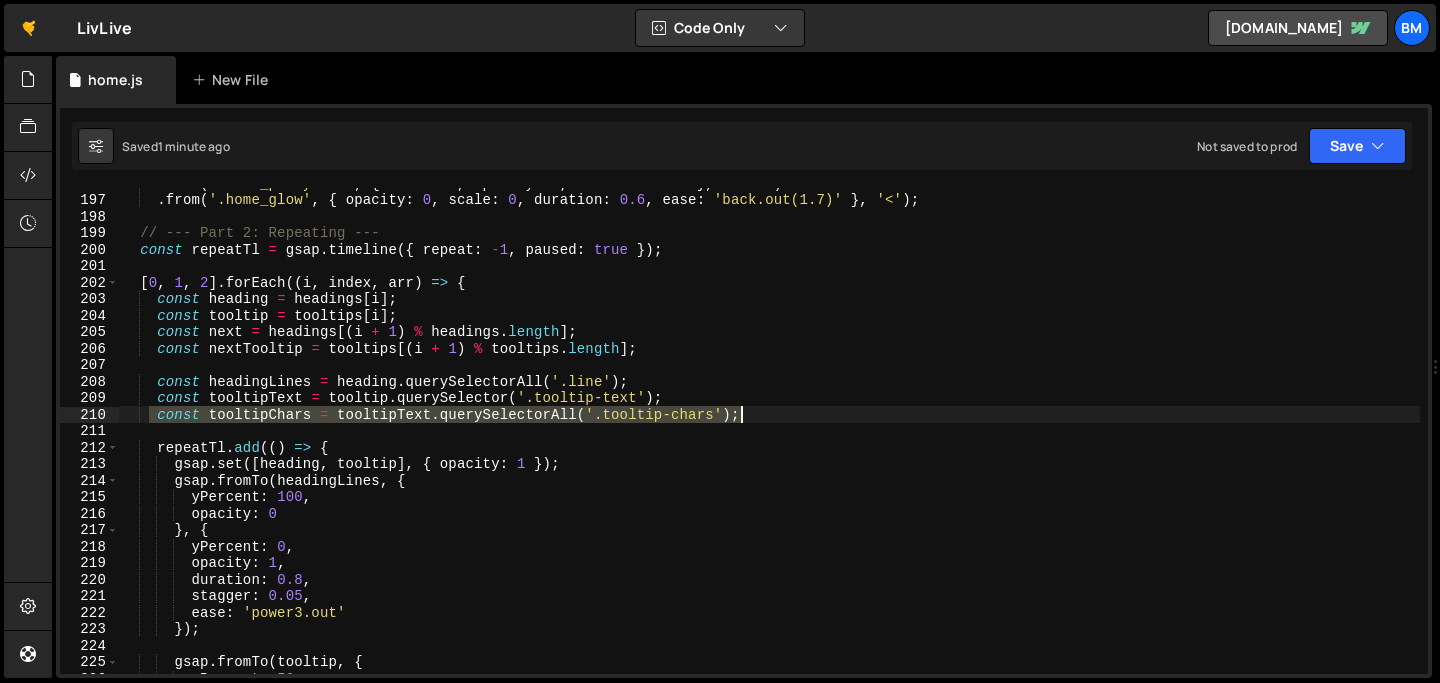 drag, startPoint x: 152, startPoint y: 416, endPoint x: 753, endPoint y: 411, distance: 601.0208 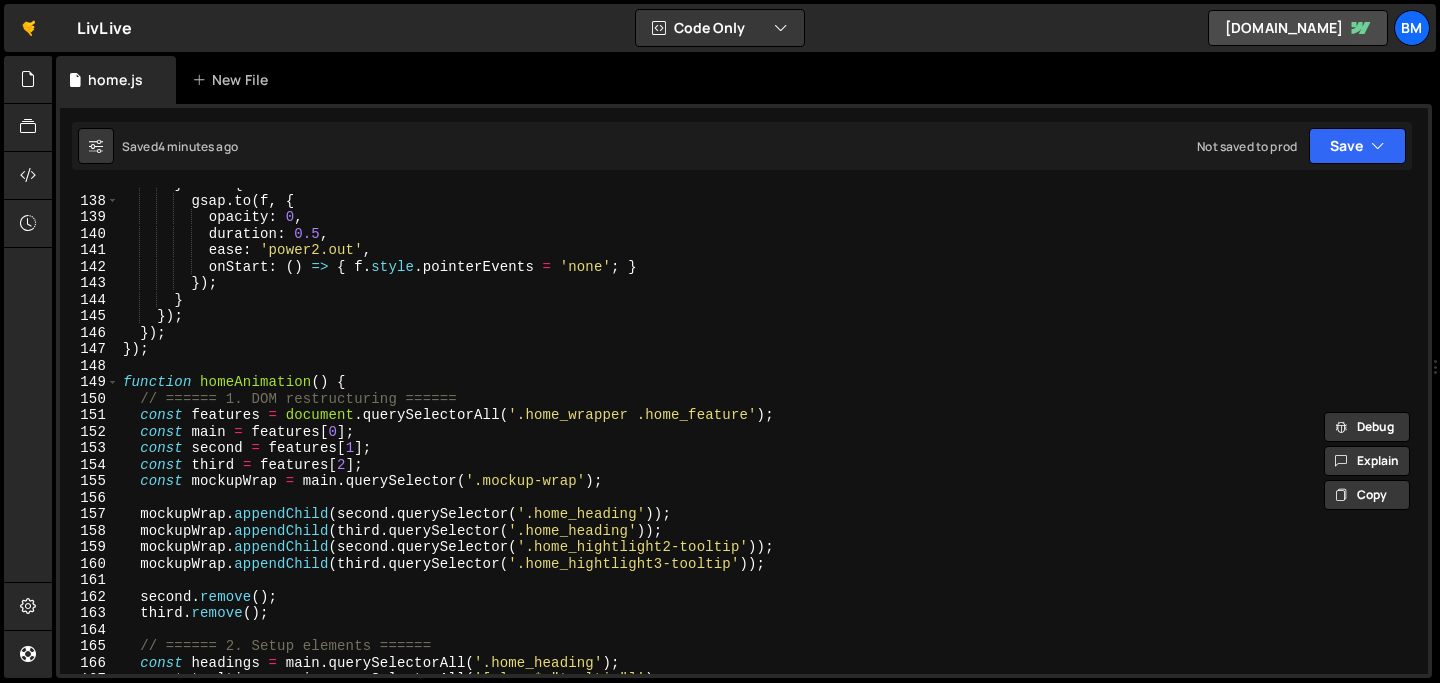scroll, scrollTop: 2250, scrollLeft: 0, axis: vertical 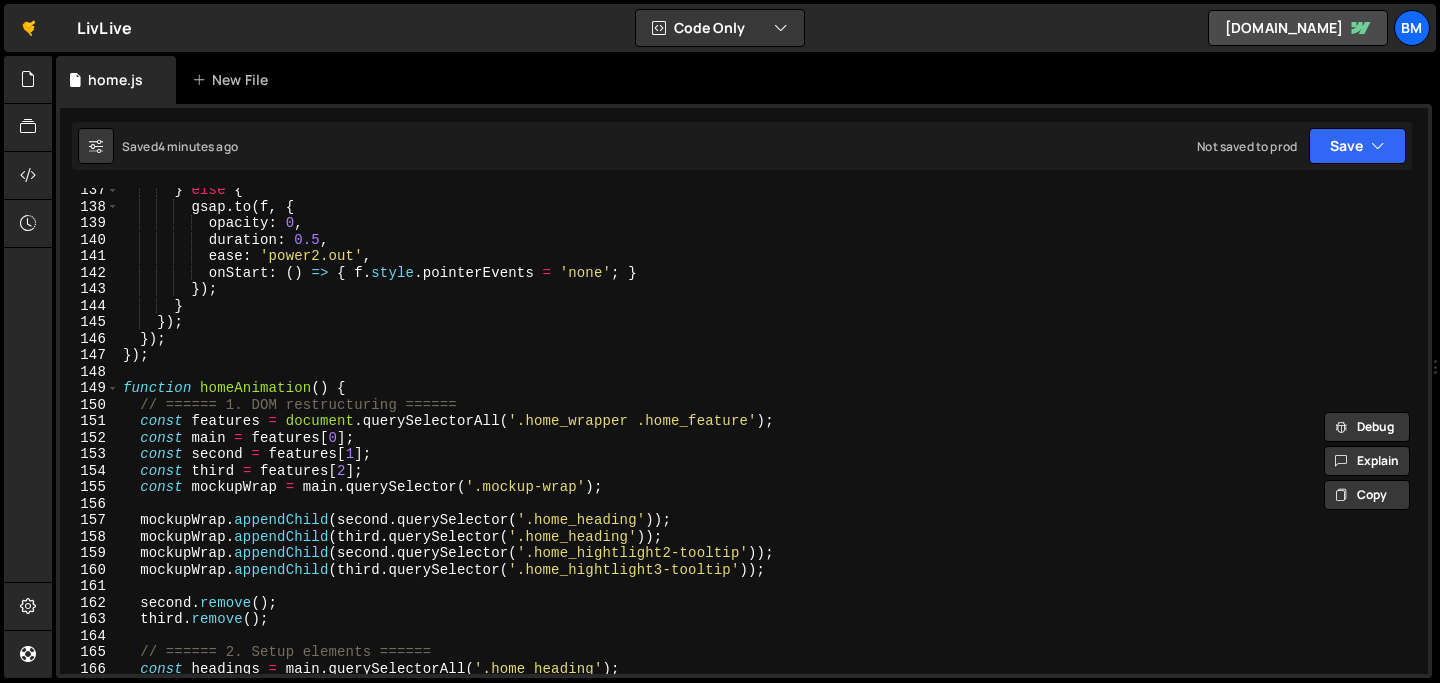 click on "}   else   {             gsap . to ( f ,   {                opacity :   0 ,                duration :   0.5 ,                ease :   'power2.out' ,                onStart :   ( )   =>   {   f . style . pointerEvents   =   'none' ;   }             }) ;          }       }) ;    }) ; }) ; function   homeAnimation ( )   {    // ====== 1. DOM restructuring ======    const   features   =   document . querySelectorAll ( '.home_wrapper .home_feature' ) ;    const   main   =   features [ 0 ] ;    const   second   =   features [ 1 ] ;    const   third   =   features [ 2 ] ;    const   mockupWrap   =   main . querySelector ( '.mockup-wrap' ) ;    mockupWrap . appendChild ( second . querySelector ( '.home_heading' )) ;    mockupWrap . appendChild ( third . querySelector ( '.home_heading' )) ;    mockupWrap . appendChild ( second . querySelector ( '.home_hightlight2-tooltip' )) ;    mockupWrap . appendChild ( third . querySelector ( '.home_hightlight3-tooltip' )) ;    second . remove ( ) ;    third . remove ( )" at bounding box center (769, 441) 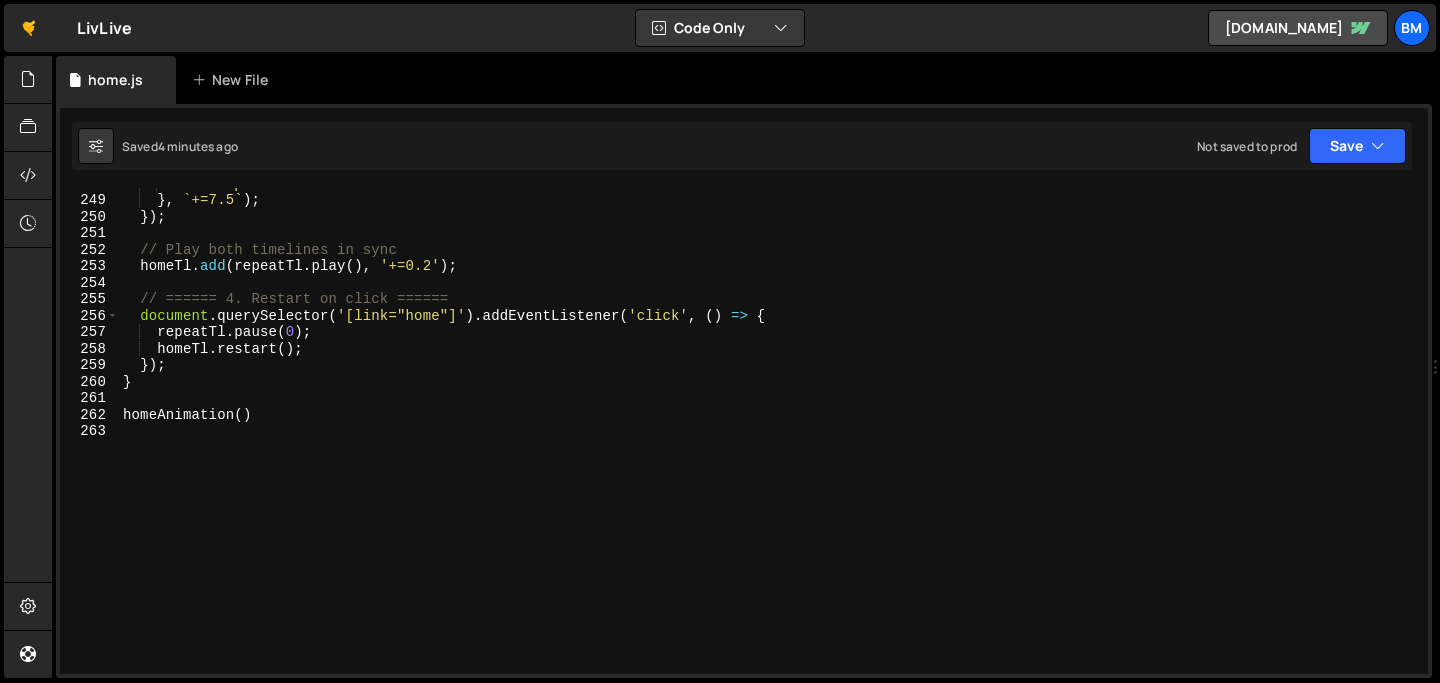 scroll, scrollTop: 4088, scrollLeft: 0, axis: vertical 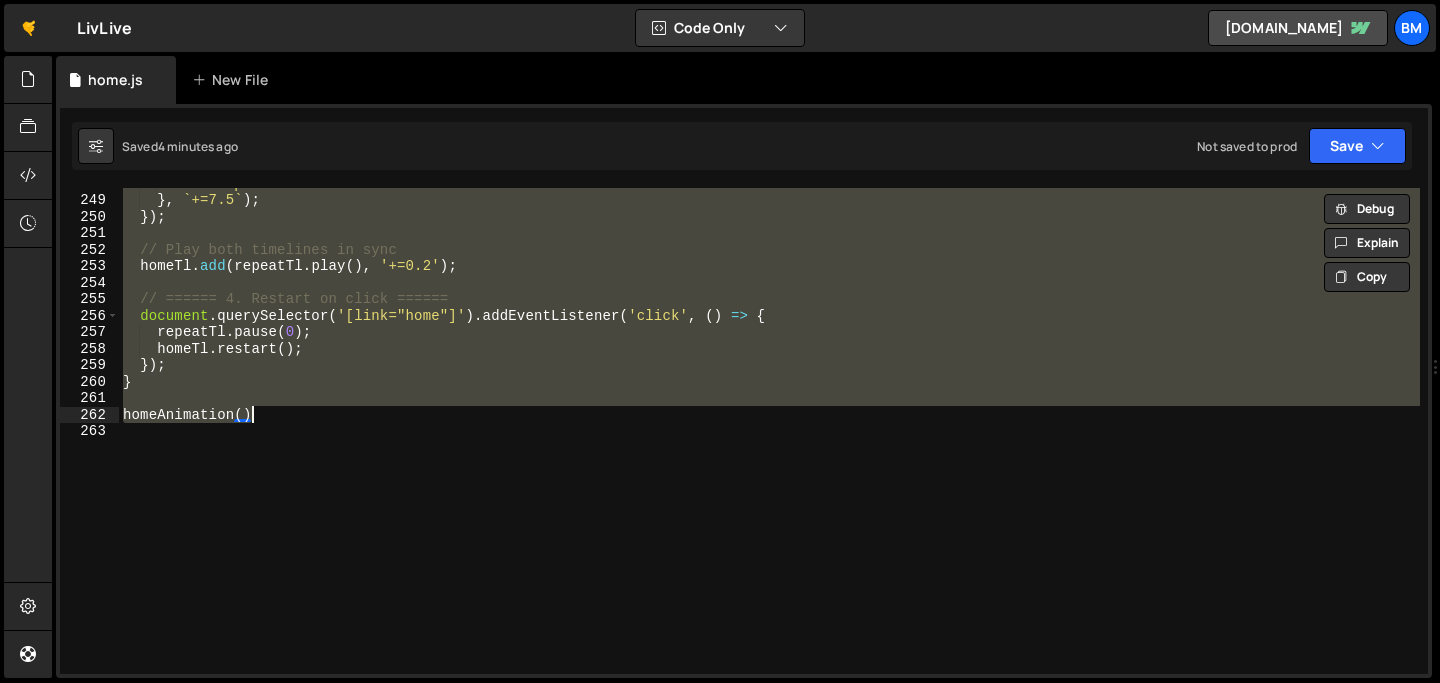 paste 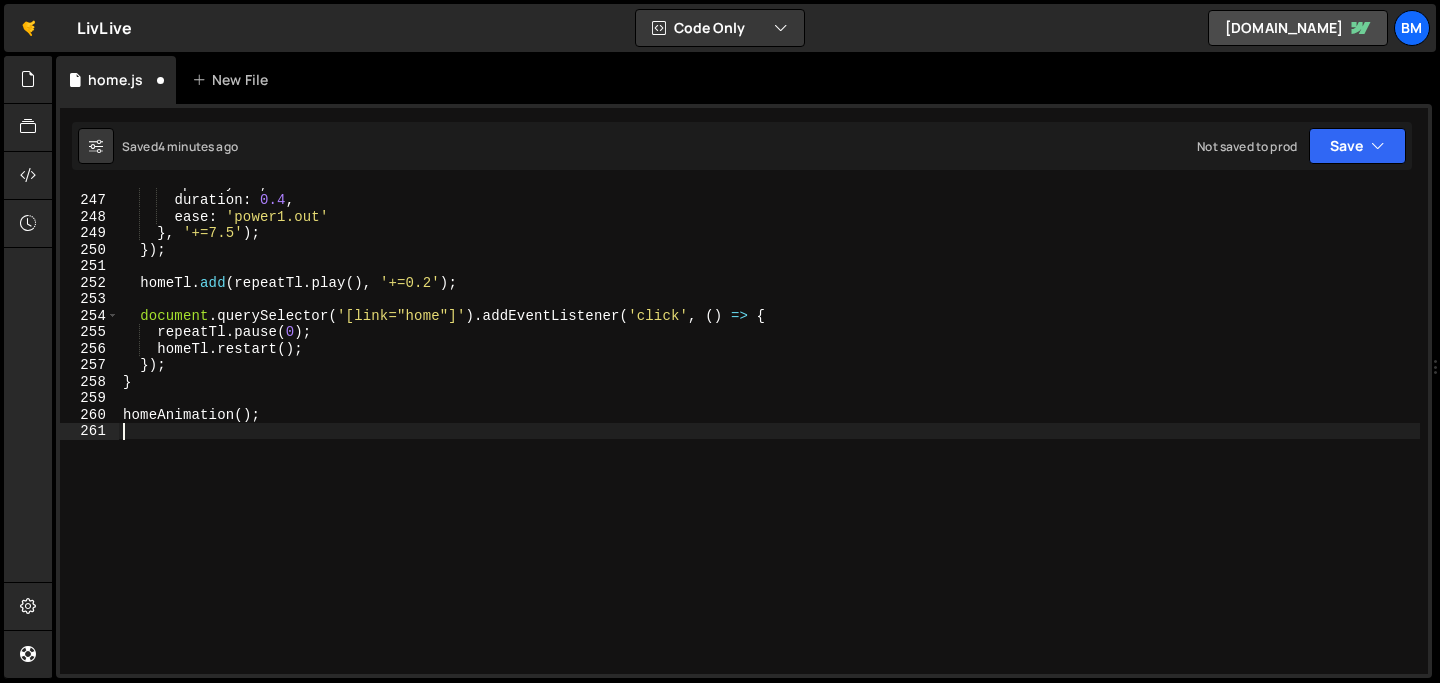 scroll, scrollTop: 4055, scrollLeft: 0, axis: vertical 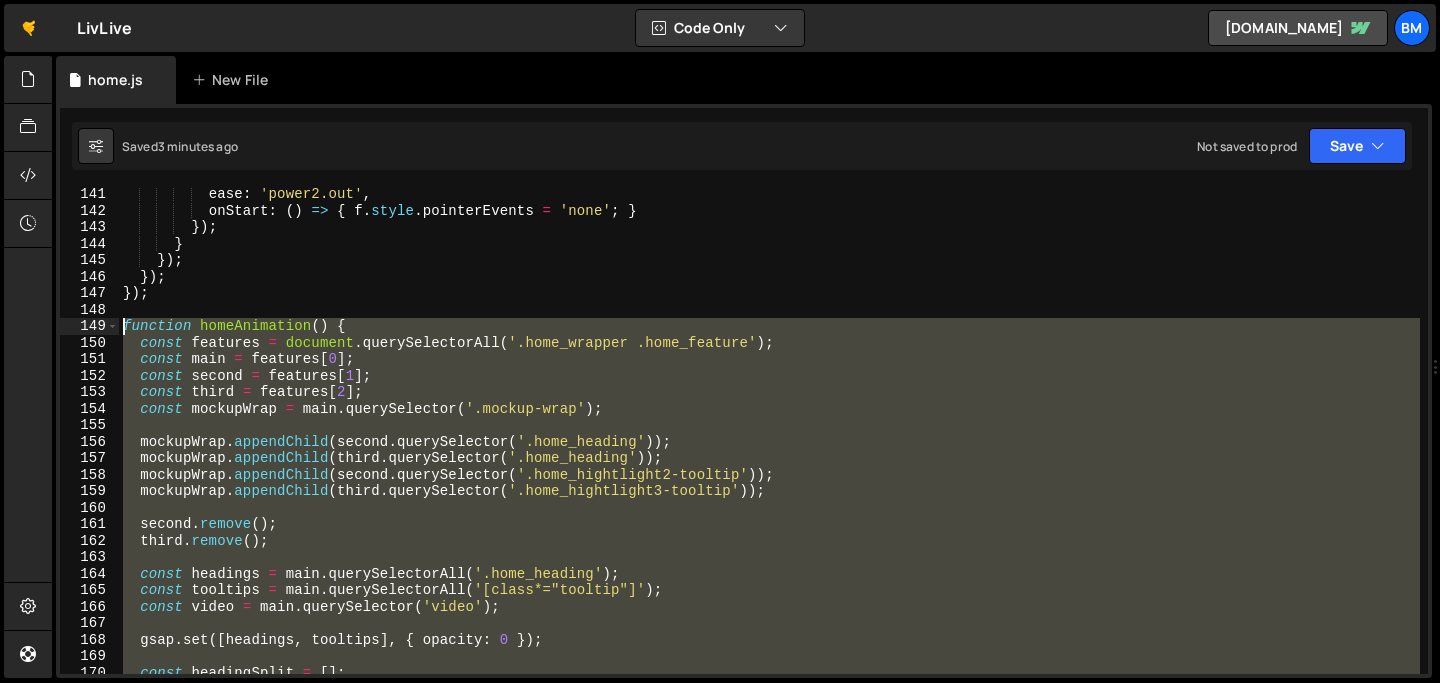 click on "ease :   'power2.out' ,                onStart :   ( )   =>   {   f . style . pointerEvents   =   'none' ;   }             }) ;          }       }) ;    }) ; }) ; function   homeAnimation ( )   {    const   features   =   document . querySelectorAll ( '.home_wrapper .home_feature' ) ;    const   main   =   features [ 0 ] ;    const   second   =   features [ 1 ] ;    const   third   =   features [ 2 ] ;    const   mockupWrap   =   main . querySelector ( '.mockup-wrap' ) ;    mockupWrap . appendChild ( second . querySelector ( '.home_heading' )) ;    mockupWrap . appendChild ( third . querySelector ( '.home_heading' )) ;    mockupWrap . appendChild ( second . querySelector ( '.home_hightlight2-tooltip' )) ;    mockupWrap . appendChild ( third . querySelector ( '.home_hightlight3-tooltip' )) ;    second . remove ( ) ;    third . remove ( ) ;    const   headings   =   main . querySelectorAll ( '.home_heading' ) ;    const   tooltips   =   main . querySelectorAll ( '[class*="tooltip"]' ) ;    const" at bounding box center [769, 445] 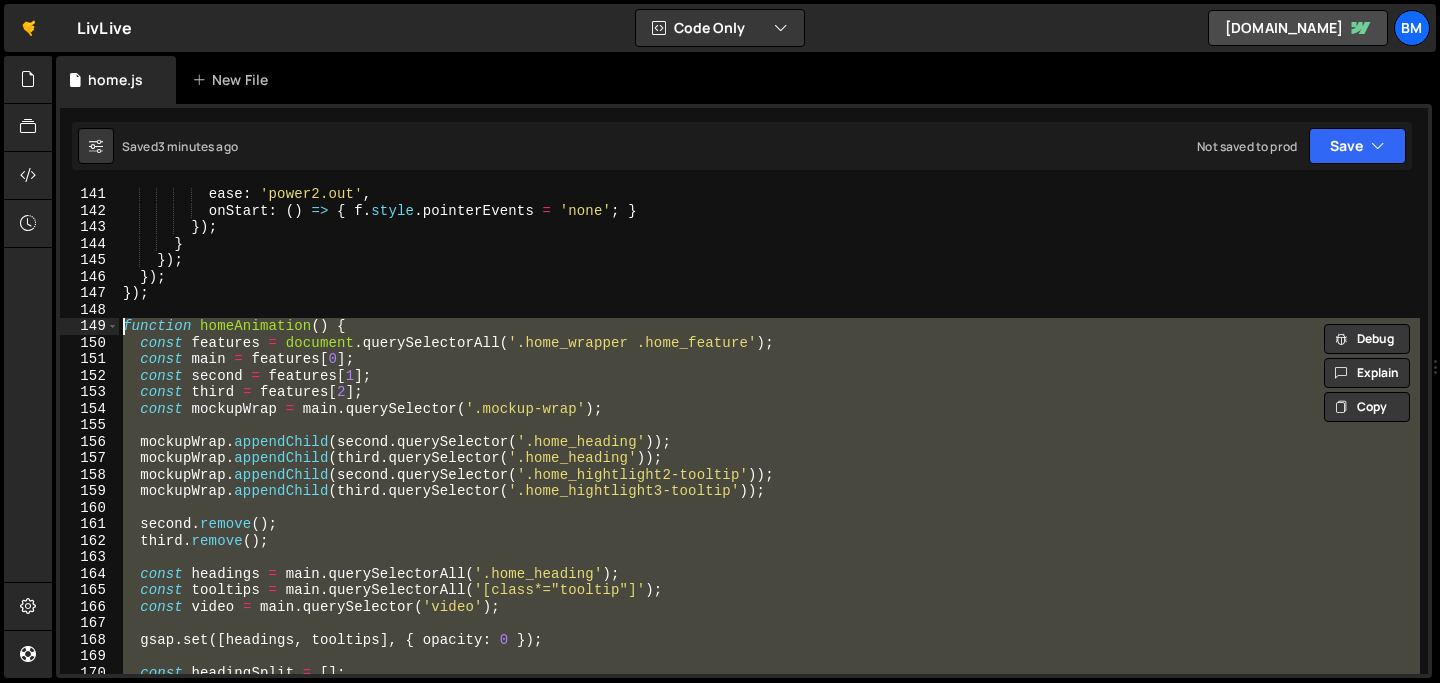 paste 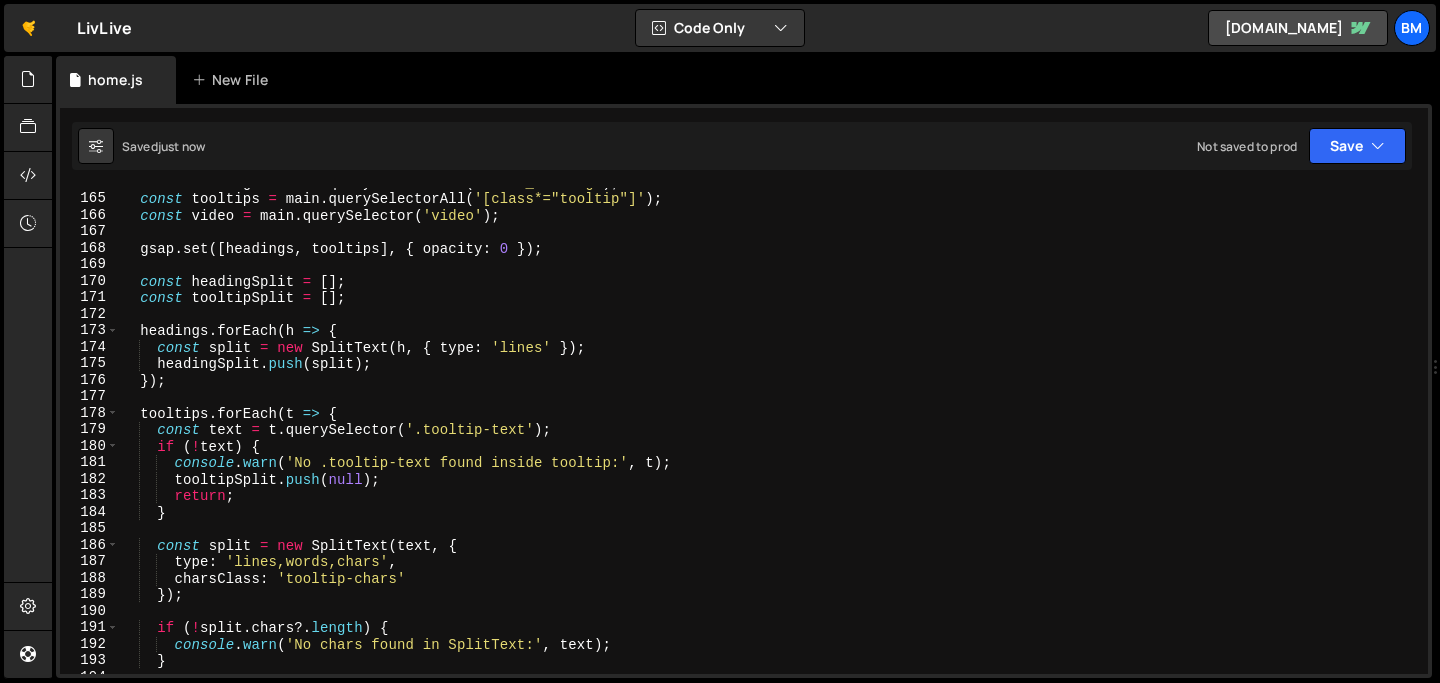scroll, scrollTop: 2696, scrollLeft: 0, axis: vertical 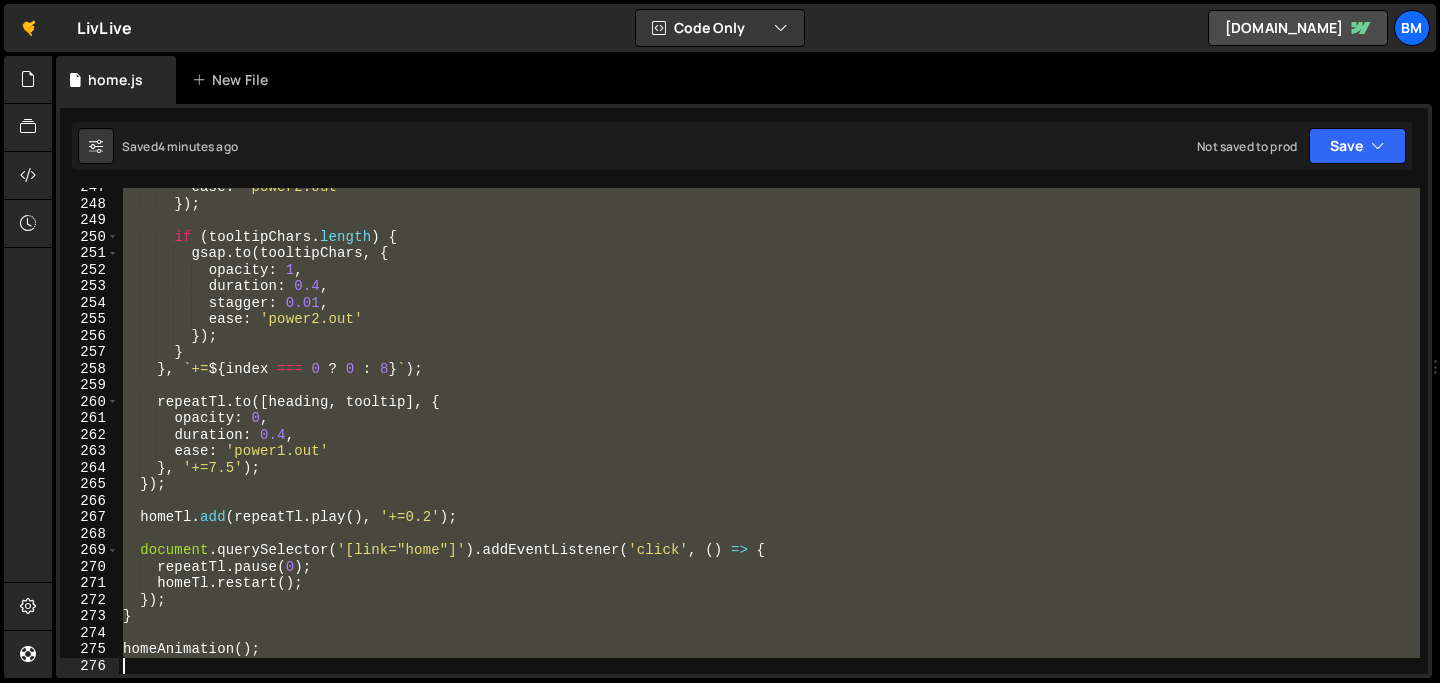 drag, startPoint x: 123, startPoint y: 308, endPoint x: 442, endPoint y: 753, distance: 547.52716 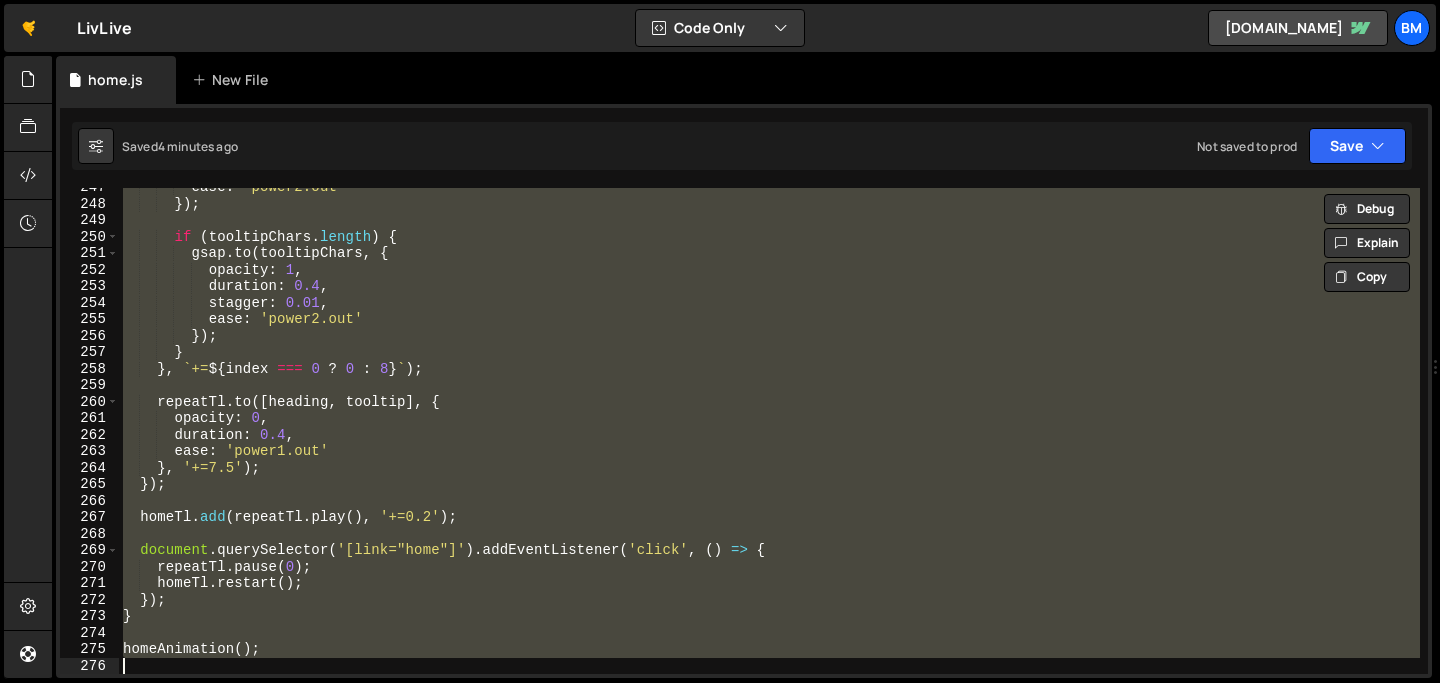 paste 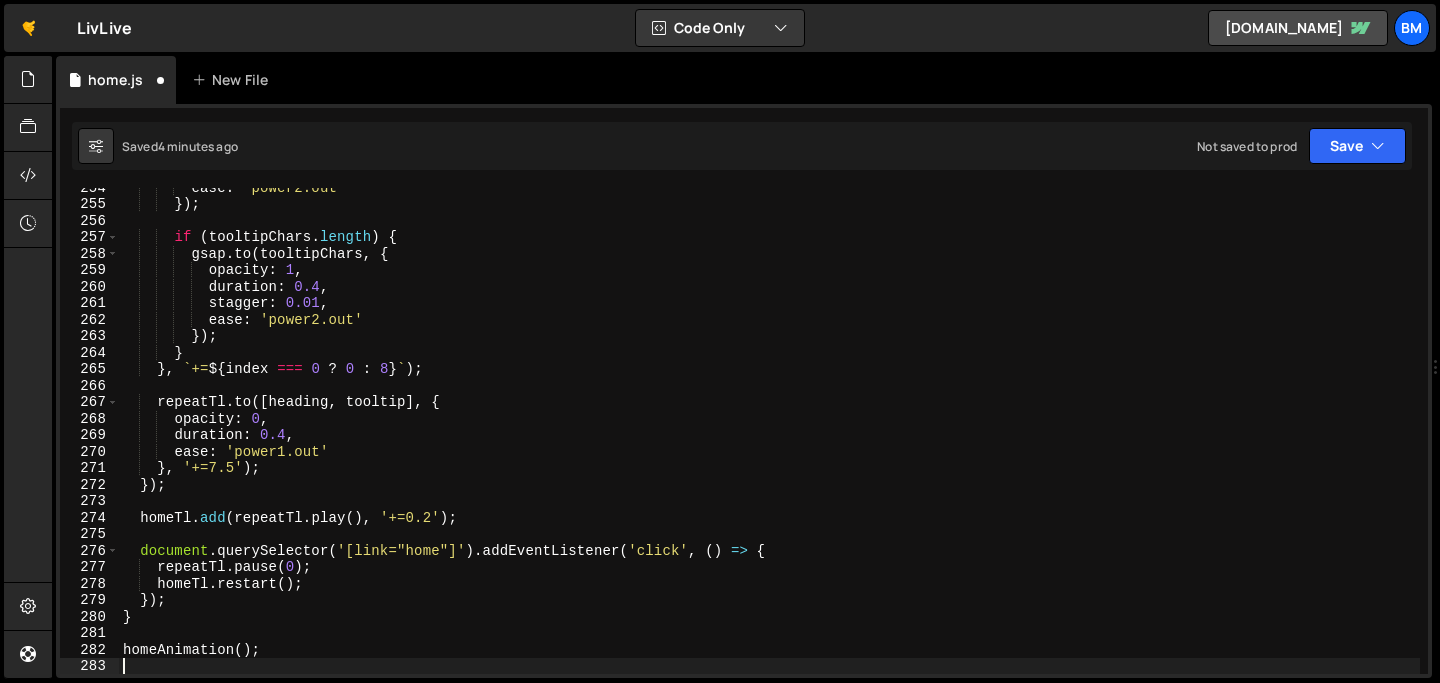scroll, scrollTop: 4183, scrollLeft: 0, axis: vertical 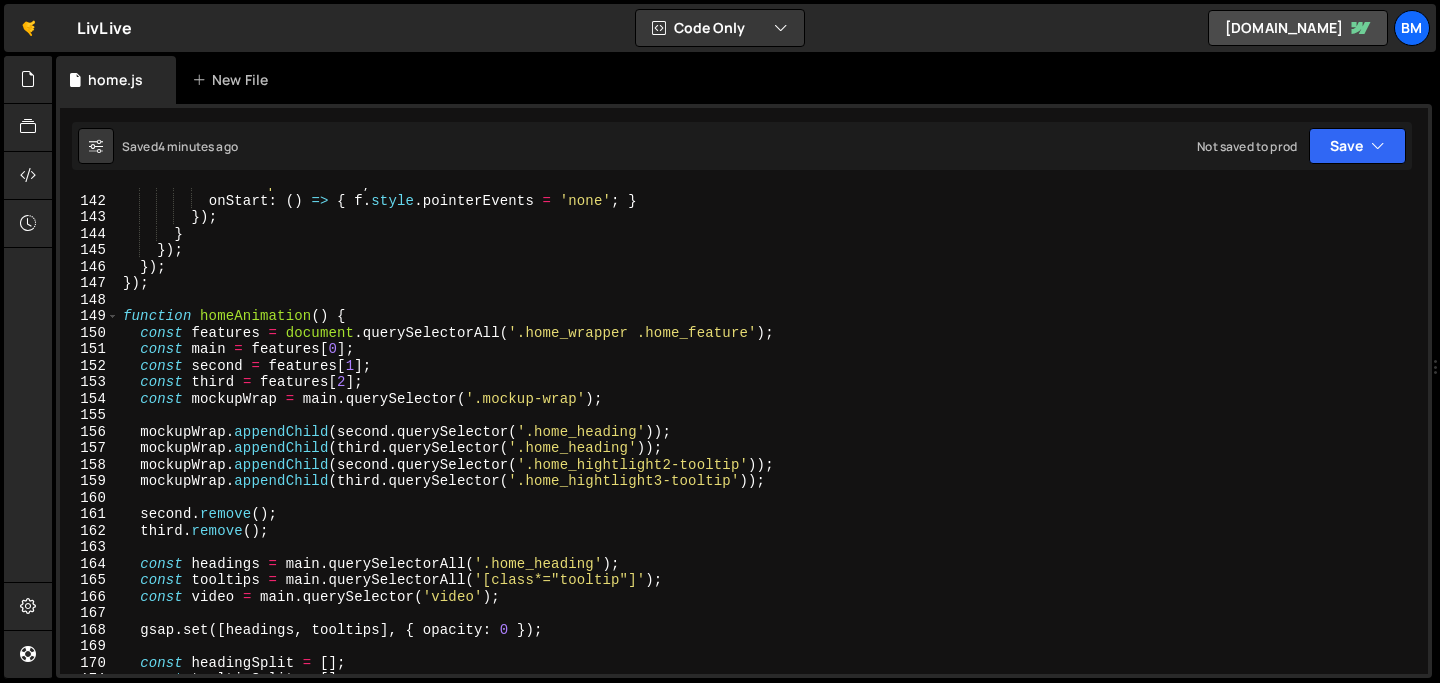 click on "ease :   'power2.out' ,                onStart :   ( )   =>   {   f . style . pointerEvents   =   'none' ;   }             }) ;          }       }) ;    }) ; }) ; function   homeAnimation ( )   {    const   features   =   document . querySelectorAll ( '.home_wrapper .home_feature' ) ;    const   main   =   features [ 0 ] ;    const   second   =   features [ 1 ] ;    const   third   =   features [ 2 ] ;    const   mockupWrap   =   main . querySelector ( '.mockup-wrap' ) ;    mockupWrap . appendChild ( second . querySelector ( '.home_heading' )) ;    mockupWrap . appendChild ( third . querySelector ( '.home_heading' )) ;    mockupWrap . appendChild ( second . querySelector ( '.home_hightlight2-tooltip' )) ;    mockupWrap . appendChild ( third . querySelector ( '.home_hightlight3-tooltip' )) ;    second . remove ( ) ;    third . remove ( ) ;    const   headings   =   main . querySelectorAll ( '.home_heading' ) ;    const   tooltips   =   main . querySelectorAll ( '[class*="tooltip"]' ) ;    const" at bounding box center [769, 435] 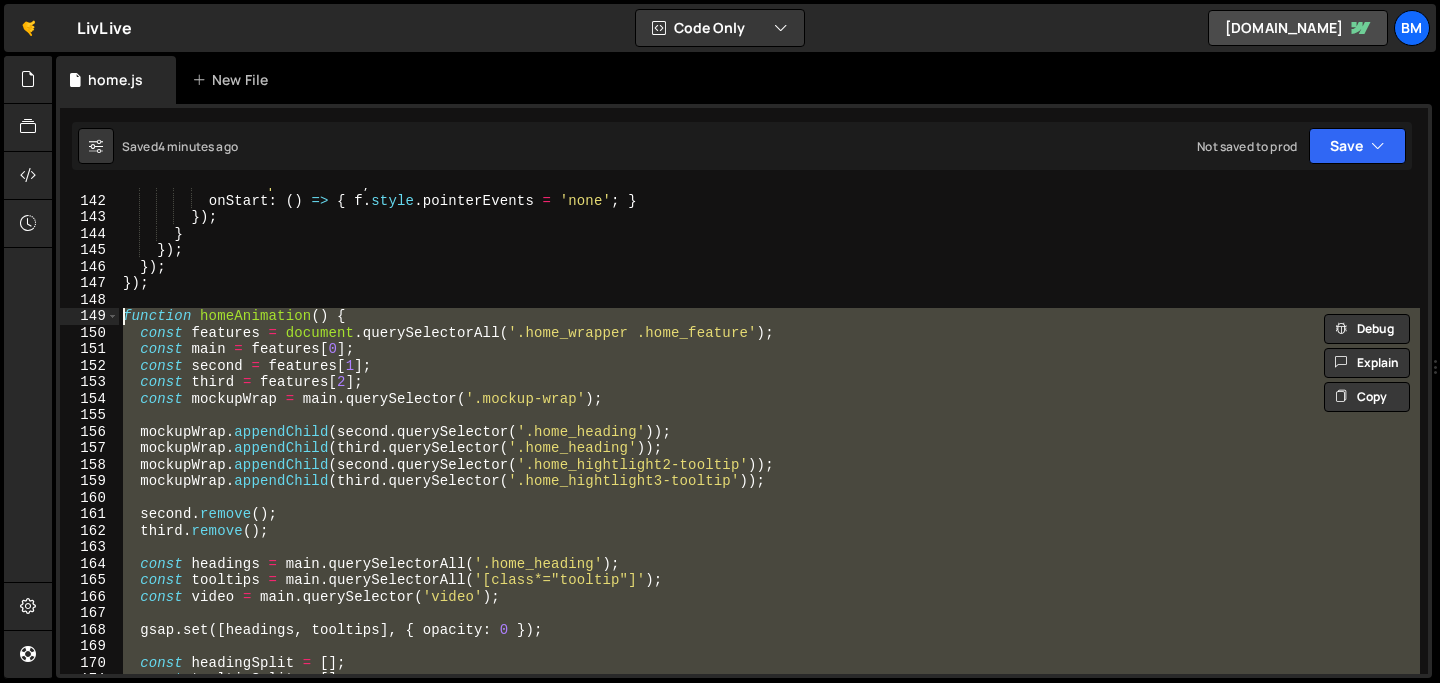 paste 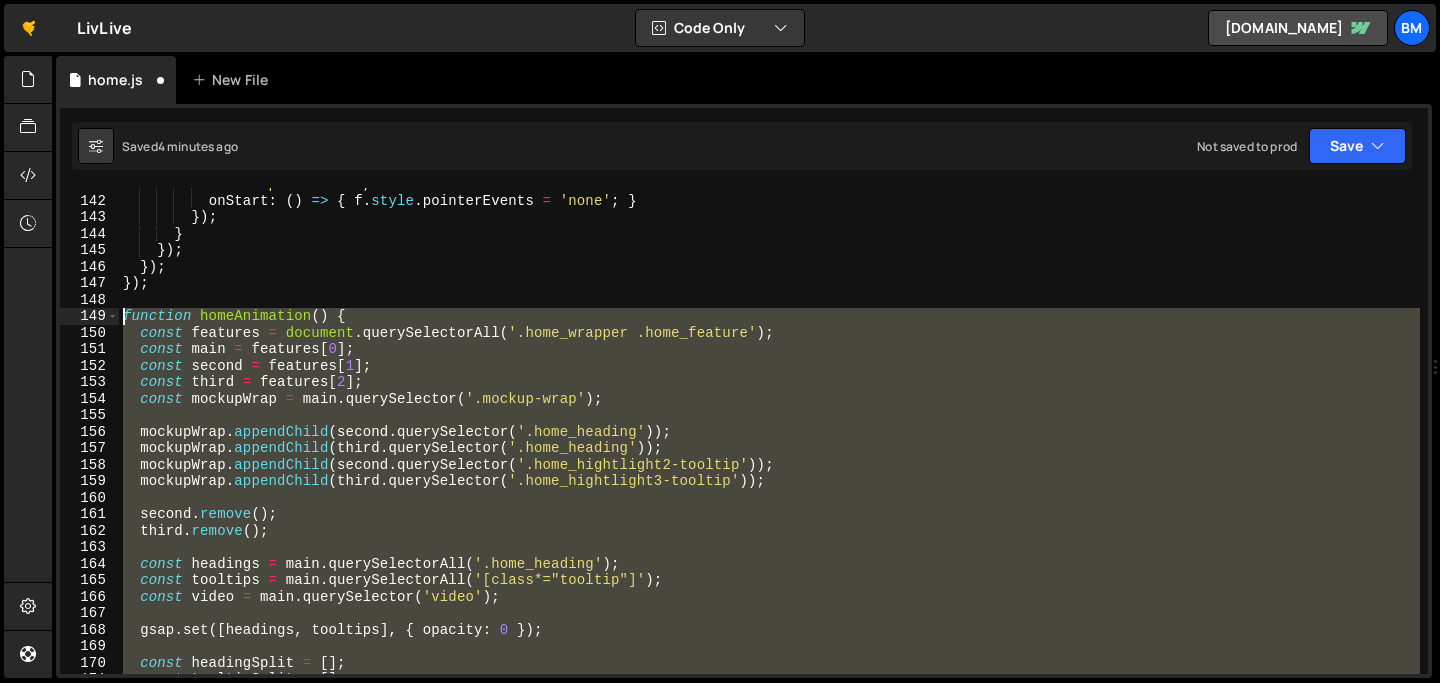 scroll, scrollTop: 4332, scrollLeft: 0, axis: vertical 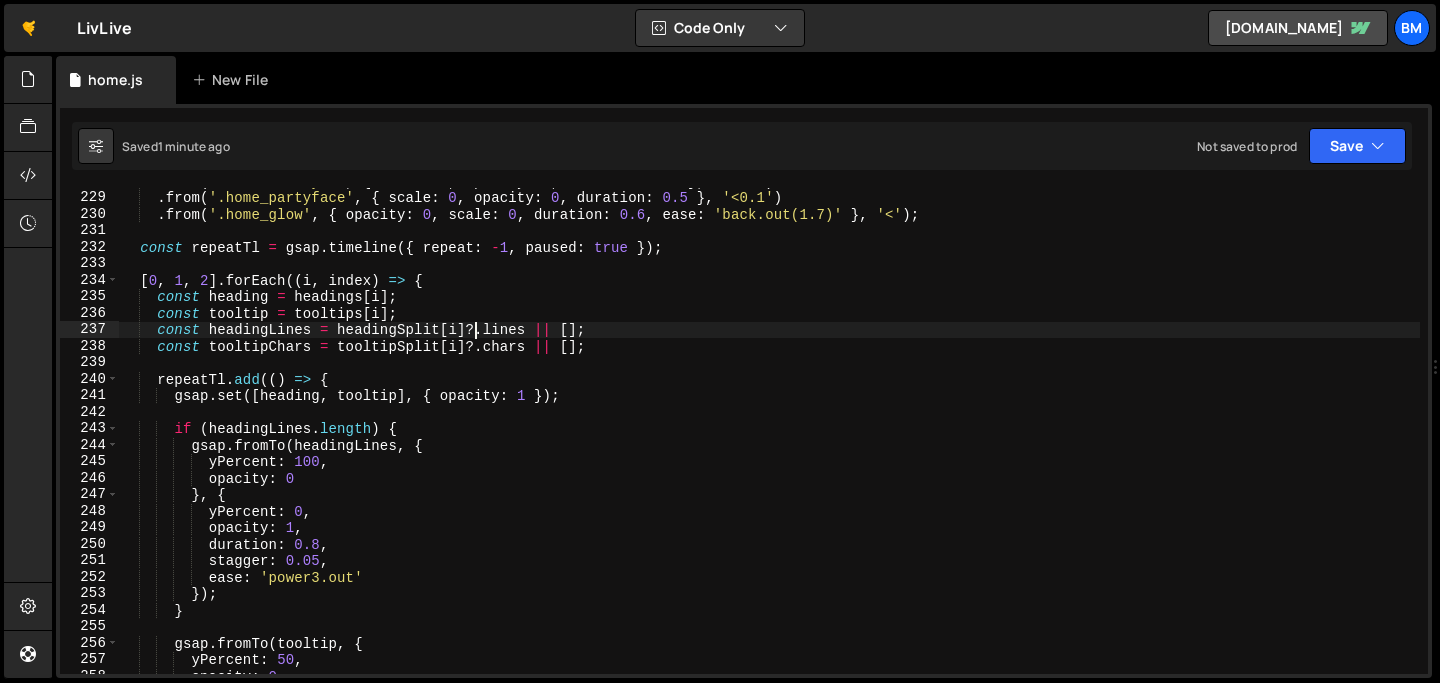click on ". from ( '.home_stareyes' ,   {   scale :   0 ,   opacity :   0 ,   duration :   0.5   } ,   '<0.2' )       . from ( '.home_partyface' ,   {   scale :   0 ,   opacity :   0 ,   duration :   0.5   } ,   '<0.1' )       . from ( '.home_glow' ,   {   opacity :   0 ,   scale :   0 ,   duration :   0.6 ,   ease :   'back.out(1.7)'   } ,   '<' ) ;    const   repeatTl   =   gsap . timeline ({   repeat :   - 1 ,   paused :   true   }) ;    [ 0 ,   1 ,   2 ] . forEach (( i ,   index )   =>   {       const   heading   =   headings [ i ] ;       const   tooltip   =   tooltips [ i ] ;       const   headingLines   =   headingSplit [ i ] ?. lines   ||   [ ] ;       const   tooltipChars   =   tooltipSplit [ i ] ?. chars   ||   [ ] ;       repeatTl . add (( )   =>   {          gsap . set ([ heading ,   tooltip ] ,   {   opacity :   1   }) ;          if   ( headingLines . length )   {             gsap . fromTo ( headingLines ,   {                yPercent :   100 ,                opacity :   0             } ,   {" at bounding box center (769, 432) 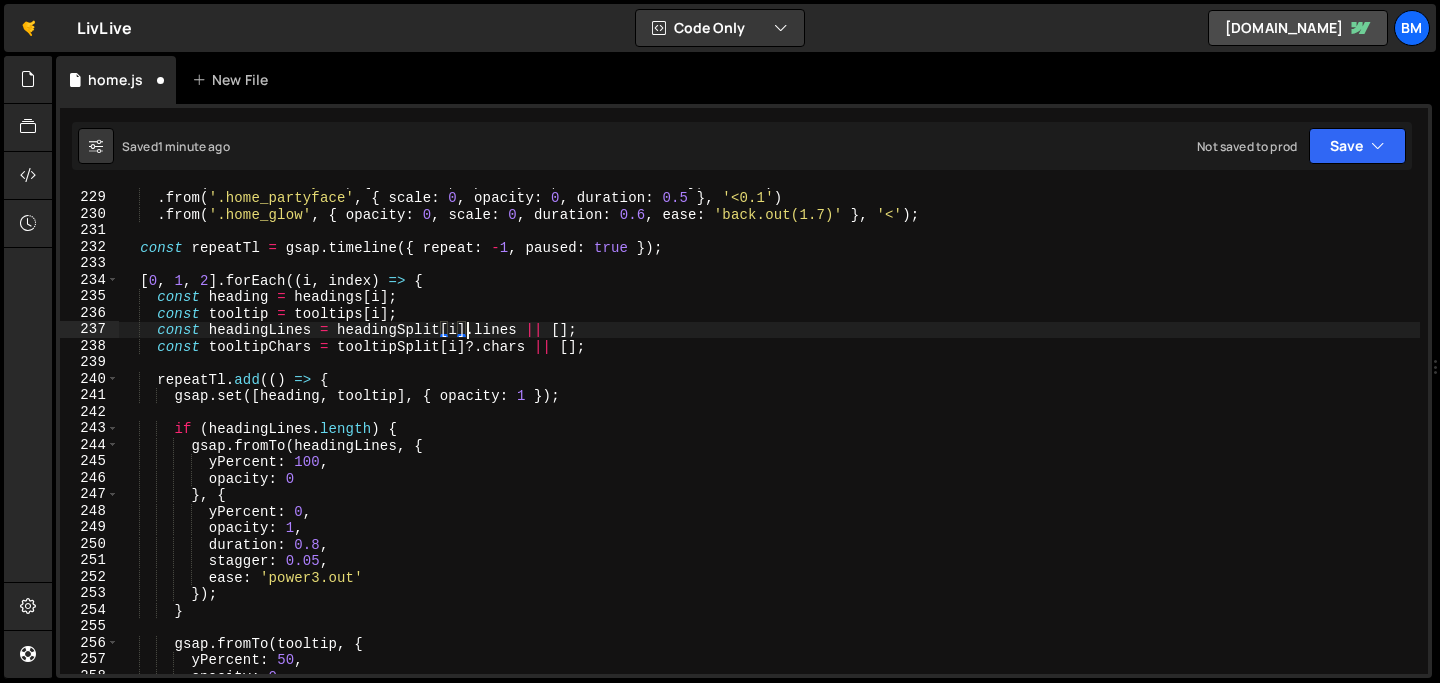 click on ". from ( '.home_stareyes' ,   {   scale :   0 ,   opacity :   0 ,   duration :   0.5   } ,   '<0.2' )       . from ( '.home_partyface' ,   {   scale :   0 ,   opacity :   0 ,   duration :   0.5   } ,   '<0.1' )       . from ( '.home_glow' ,   {   opacity :   0 ,   scale :   0 ,   duration :   0.6 ,   ease :   'back.out(1.7)'   } ,   '<' ) ;    const   repeatTl   =   gsap . timeline ({   repeat :   - 1 ,   paused :   true   }) ;    [ 0 ,   1 ,   2 ] . forEach (( i ,   index )   =>   {       const   heading   =   headings [ i ] ;       const   tooltip   =   tooltips [ i ] ;       const   headingLines   =   headingSplit [ i ] . lines   ||   [ ] ;       const   tooltipChars   =   tooltipSplit [ i ] ?. chars   ||   [ ] ;       repeatTl . add (( )   =>   {          gsap . set ([ heading ,   tooltip ] ,   {   opacity :   1   }) ;          if   ( headingLines . length )   {             gsap . fromTo ( headingLines ,   {                yPercent :   100 ,                opacity :   0             } ,   {" at bounding box center [769, 432] 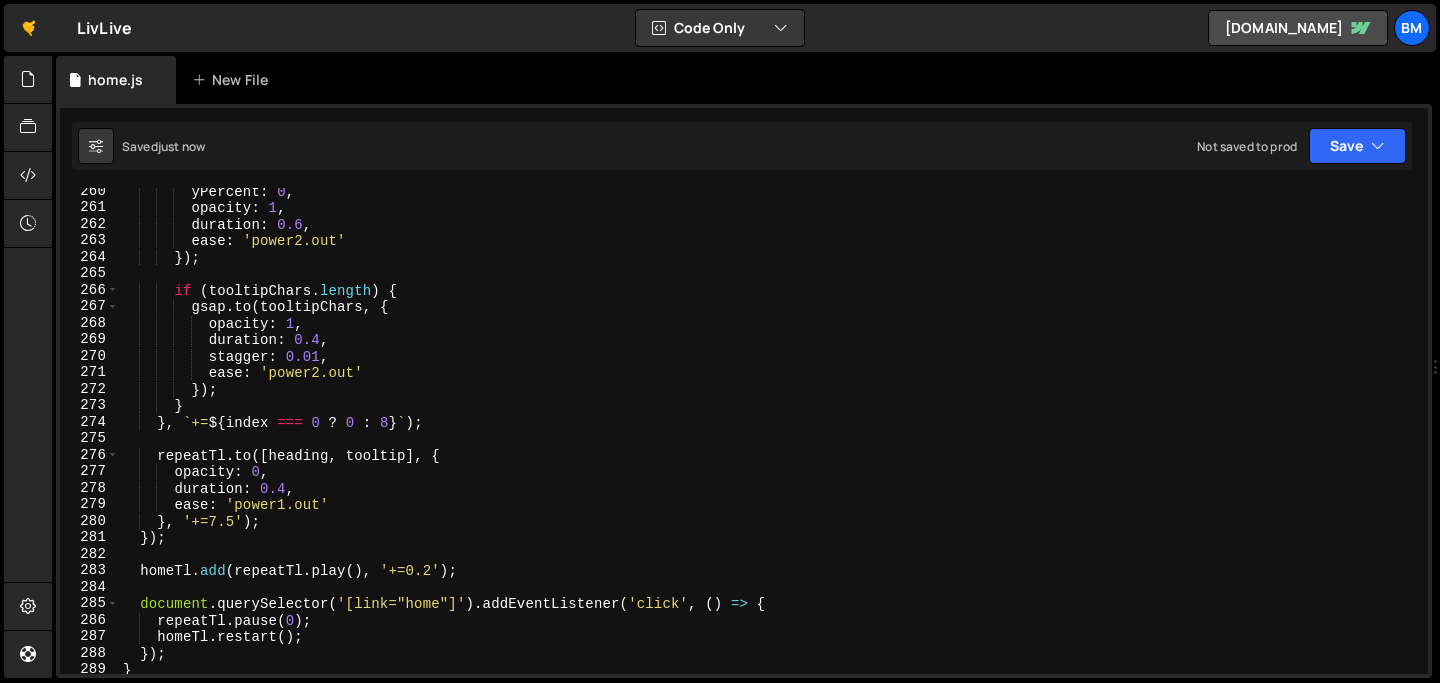 scroll, scrollTop: 4283, scrollLeft: 0, axis: vertical 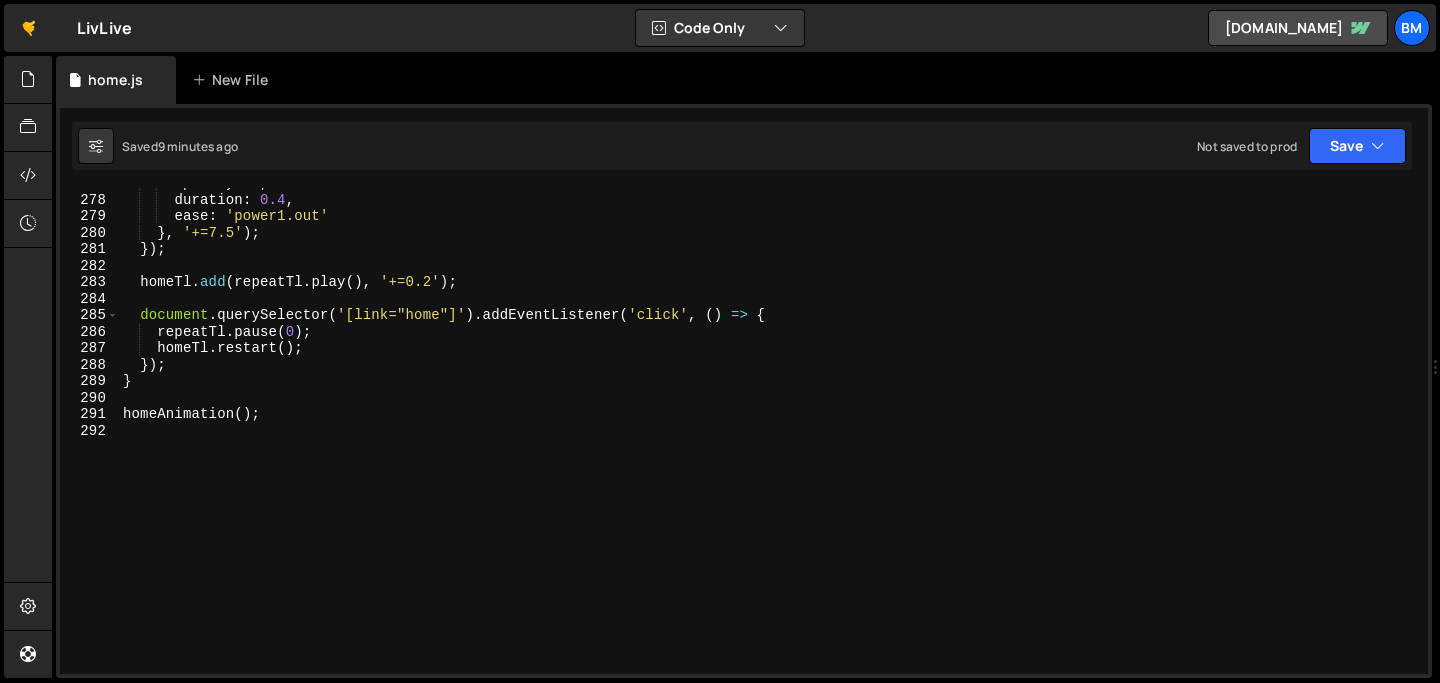 click on "opacity :   0 ,          duration :   0.4 ,          ease :   'power1.out'       } ,   '+=7.5' ) ;    }) ;    homeTl . add ( repeatTl . play ( ) ,   '+=0.2' ) ;    document . querySelector ( '[link="home"]' ) . addEventListener ( 'click' ,   ( )   =>   {       repeatTl . pause ( 0 ) ;       homeTl . restart ( ) ;    }) ; } homeAnimation ( ) ;" at bounding box center [769, 434] 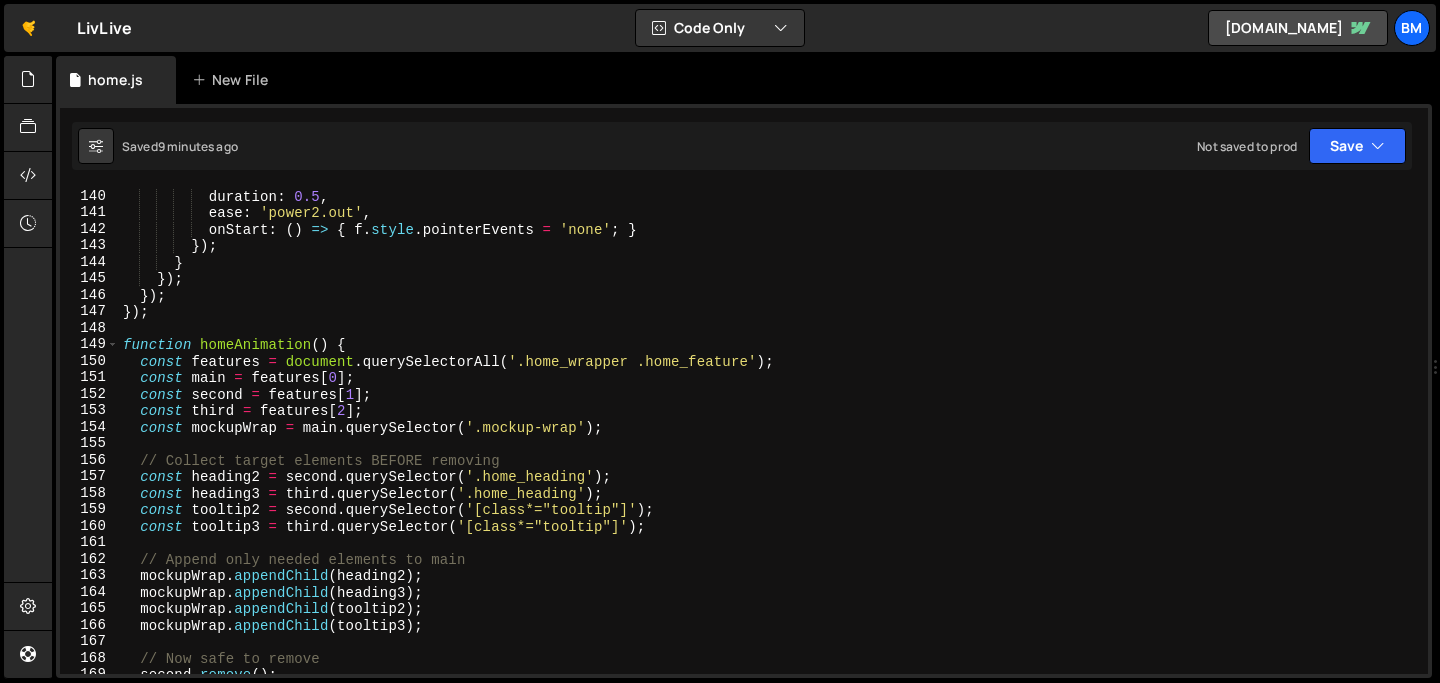 scroll, scrollTop: 2294, scrollLeft: 0, axis: vertical 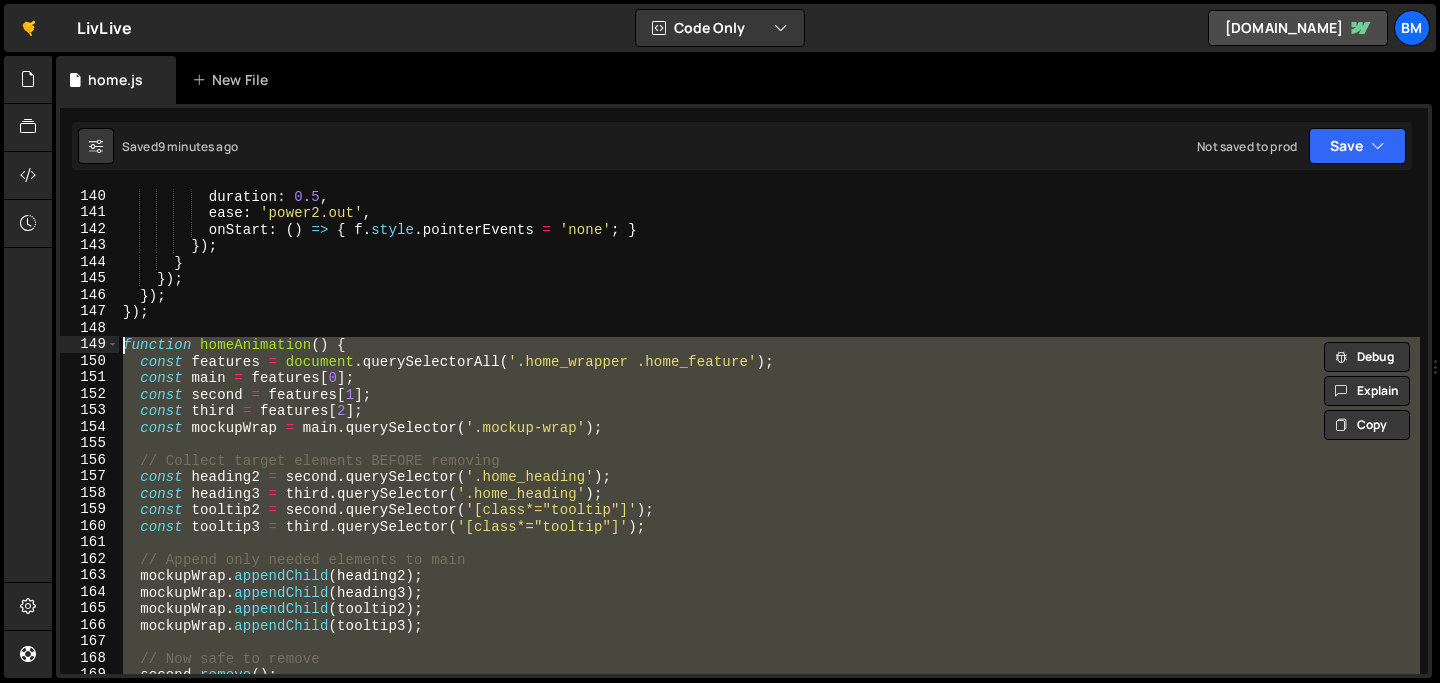 paste 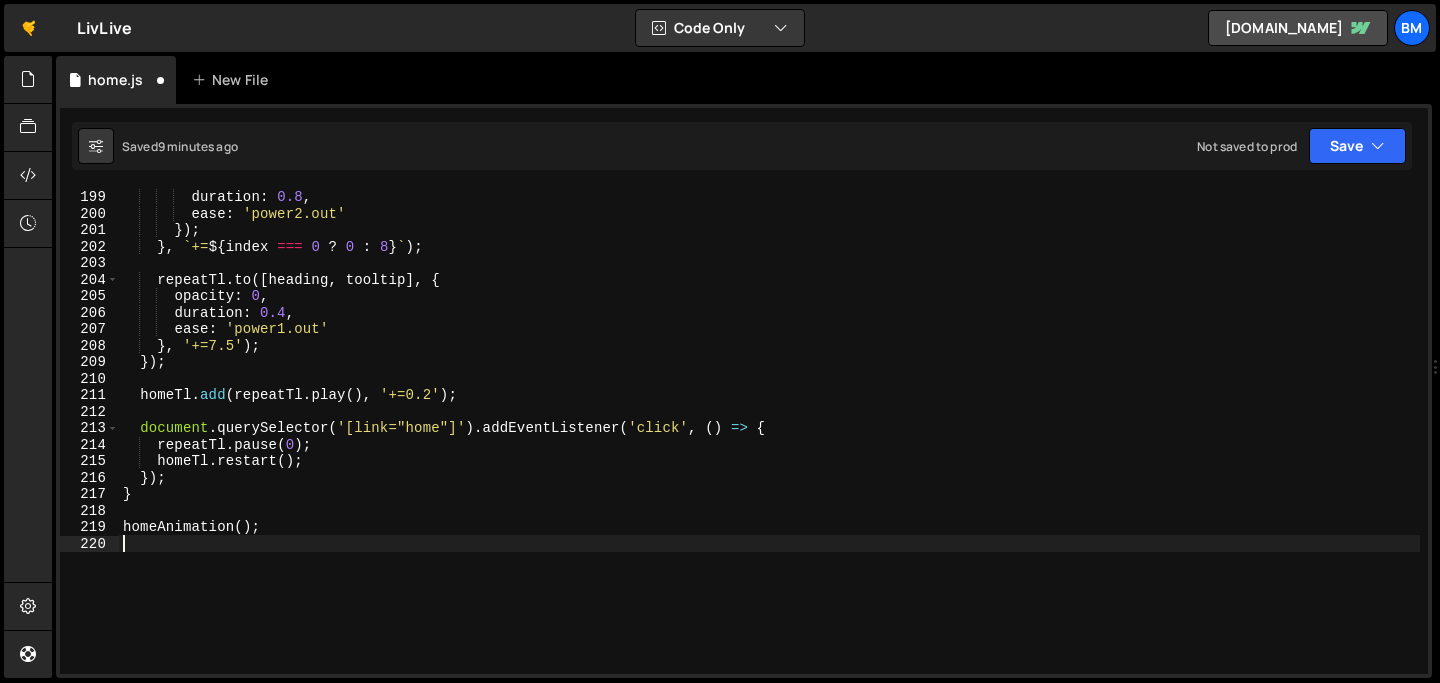 scroll, scrollTop: 3266, scrollLeft: 0, axis: vertical 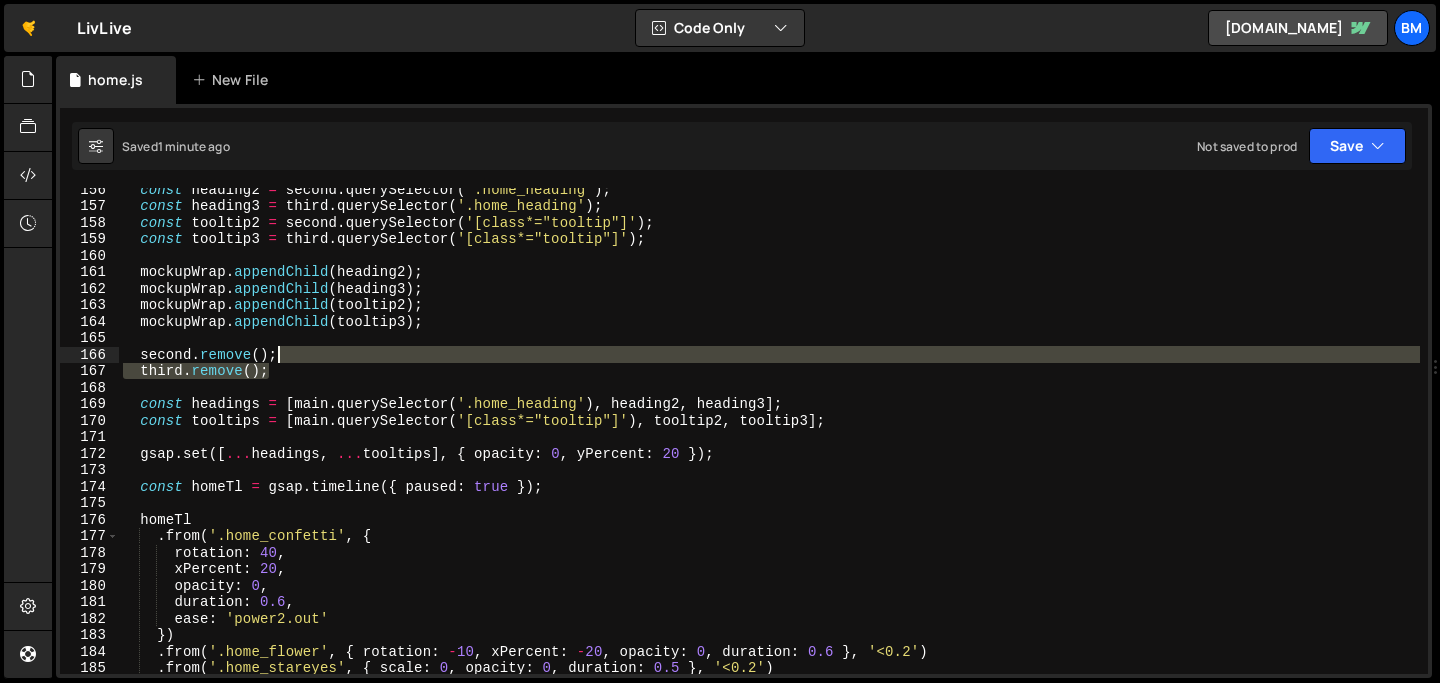 click on "const   heading2   =   second . querySelector ( '.home_heading' ) ;    const   heading3   =   third . querySelector ( '.home_heading' ) ;    const   tooltip2   =   second . querySelector ( '[class*="tooltip"]' ) ;    const   tooltip3   =   third . querySelector ( '[class*="tooltip"]' ) ;    mockupWrap . appendChild ( heading2 ) ;    mockupWrap . appendChild ( heading3 ) ;    mockupWrap . appendChild ( tooltip2 ) ;    mockupWrap . appendChild ( tooltip3 ) ;    second . remove ( ) ;    third . remove ( ) ;    const   headings   =   [ main . querySelector ( '.home_heading' ) ,   heading2 ,   heading3 ] ;    const   tooltips   =   [ main . querySelector ( '[class*="tooltip"]' ) ,   tooltip2 ,   tooltip3 ] ;    gsap . set ([ ... headings ,   ... tooltips ] ,   {   opacity :   0 ,   yPercent :   20   }) ;    const   homeTl   =   gsap . timeline ({   paused :   true   }) ;    homeTl       . from ( '.home_confetti' ,   {          rotation :   40 ,          xPercent :   20 ,          opacity :   0 ,          :   ," at bounding box center [769, 440] 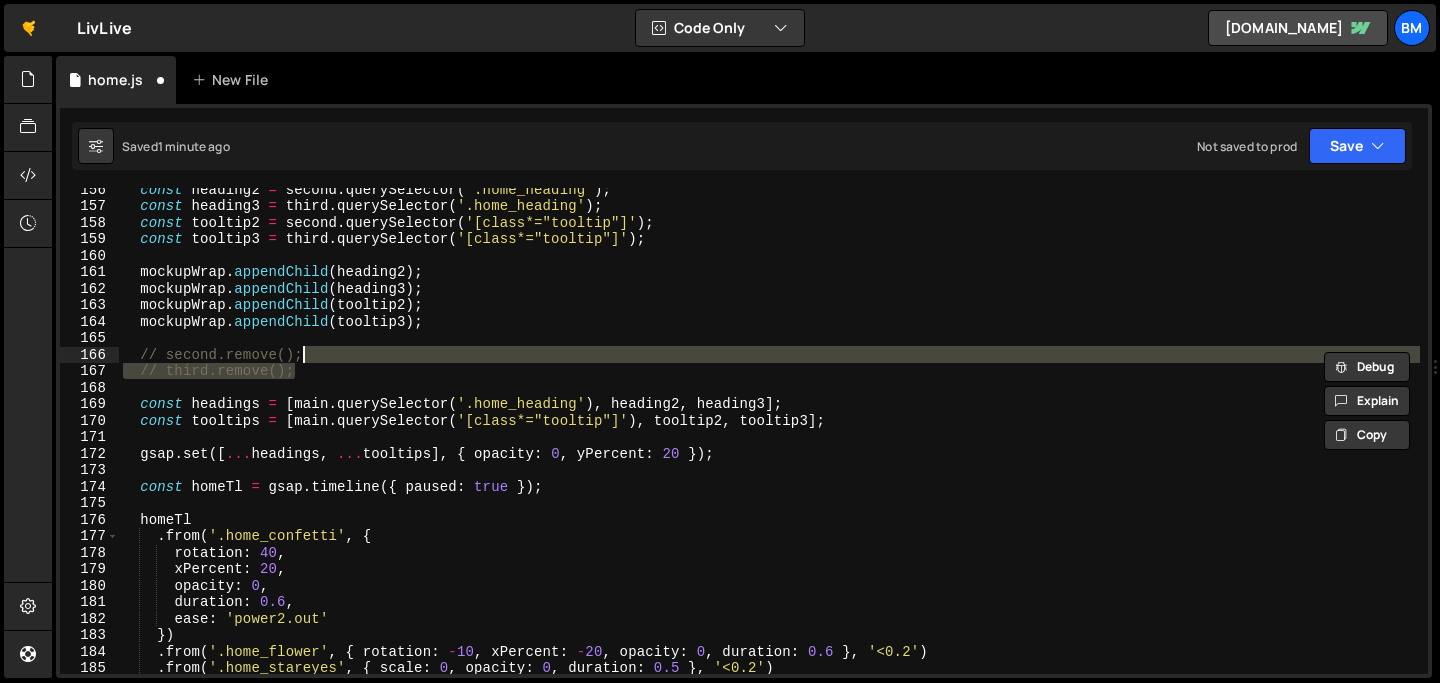 type on "// second.remove();" 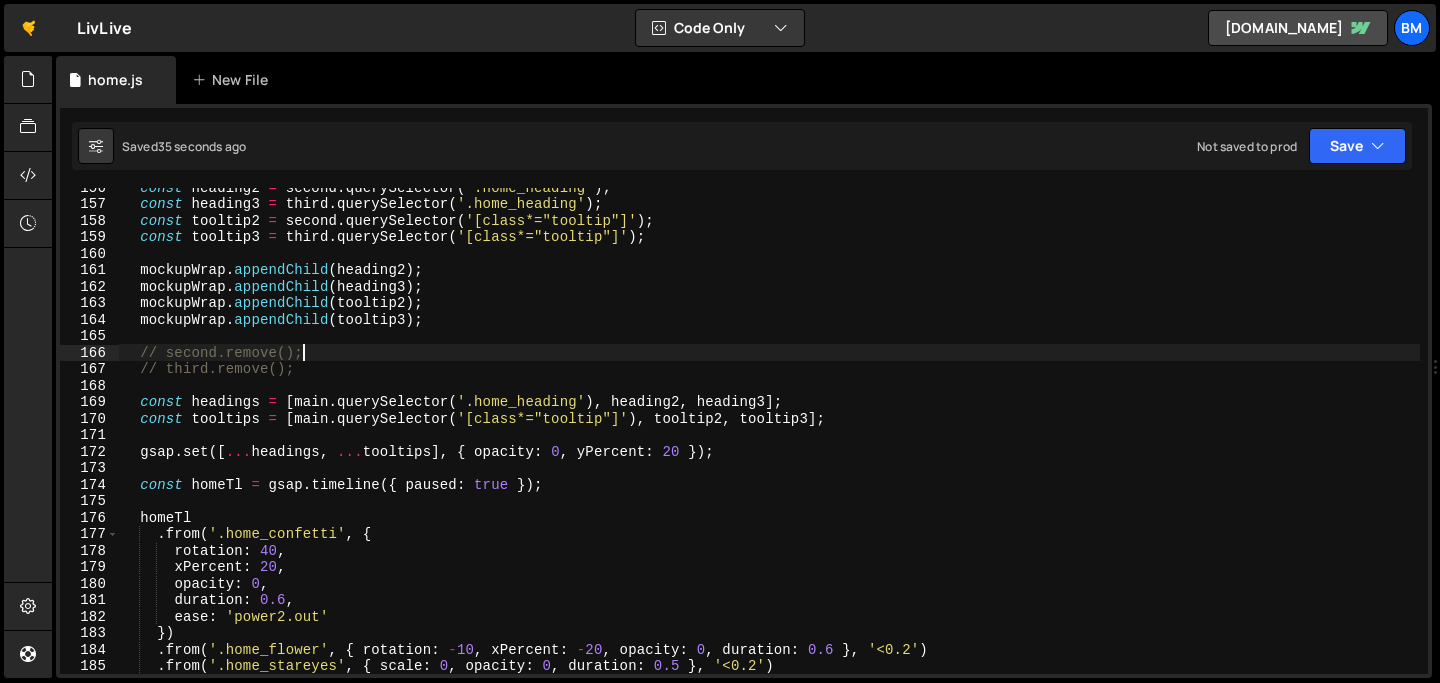 scroll, scrollTop: 2601, scrollLeft: 0, axis: vertical 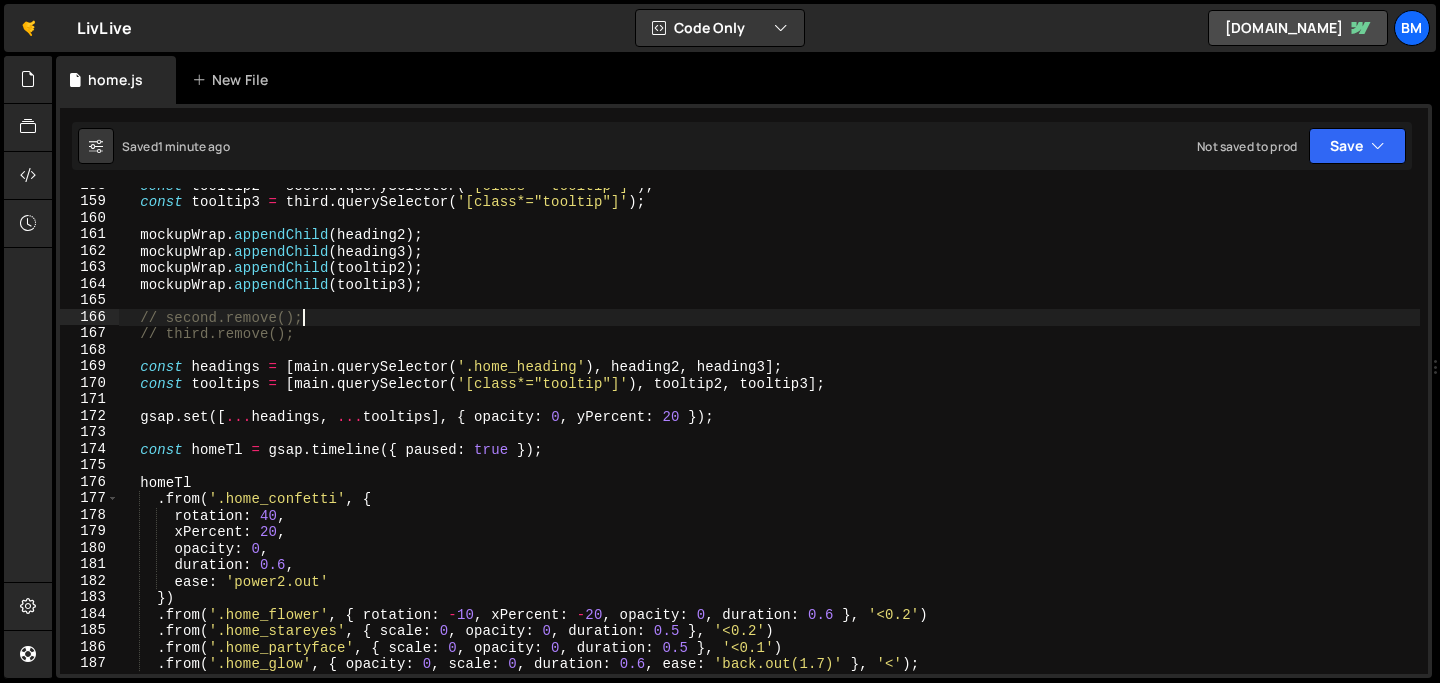 click on "const   tooltip2   =   second . querySelector ( '[class*="tooltip"]' ) ;    const   tooltip3   =   third . querySelector ( '[class*="tooltip"]' ) ;    mockupWrap . appendChild ( heading2 ) ;    mockupWrap . appendChild ( heading3 ) ;    mockupWrap . appendChild ( tooltip2 ) ;    mockupWrap . appendChild ( tooltip3 ) ;    // second.remove();    // third.remove();    const   headings   =   [ main . querySelector ( '.home_heading' ) ,   heading2 ,   heading3 ] ;    const   tooltips   =   [ main . querySelector ( '[class*="tooltip"]' ) ,   tooltip2 ,   tooltip3 ] ;    gsap . set ([ ... headings ,   ... tooltips ] ,   {   opacity :   0 ,   yPercent :   20   }) ;    const   homeTl   =   gsap . timeline ({   paused :   true   }) ;    homeTl       . from ( '.home_confetti' ,   {          rotation :   40 ,          xPercent :   20 ,          opacity :   0 ,          duration :   0.6 ,          ease :   'power2.out'       })       . from ( '.home_flower' ,   {   rotation :   - 10 ,   xPercent :   - 20 ,   opacity :" at bounding box center [769, 436] 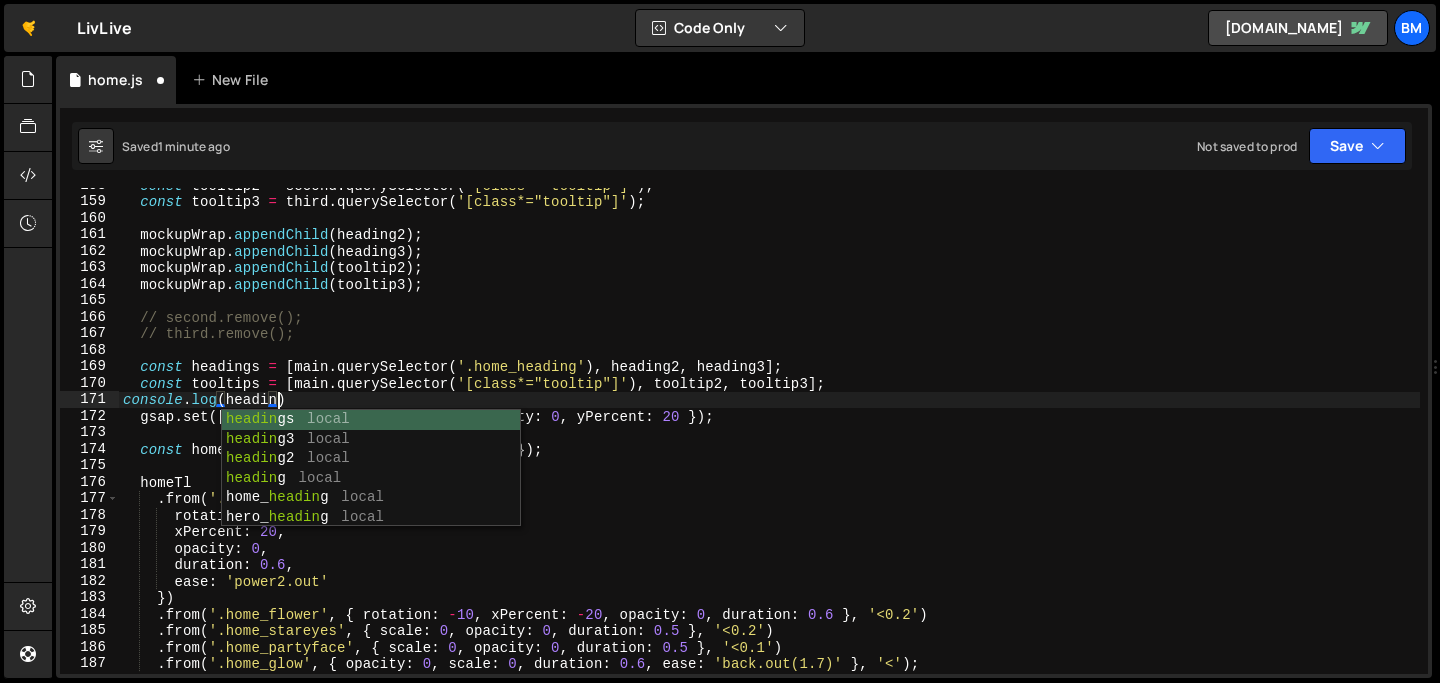 scroll, scrollTop: 0, scrollLeft: 9, axis: horizontal 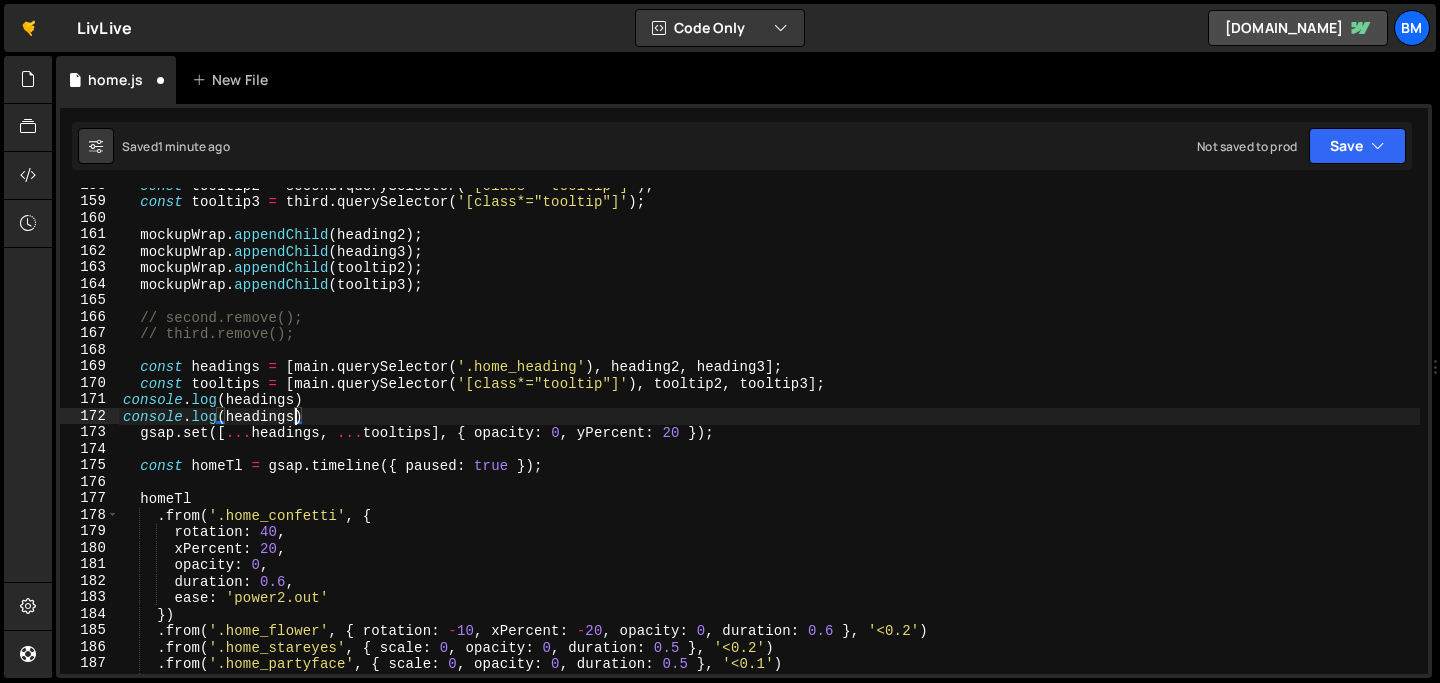 click on "const   tooltip2   =   second . querySelector ( '[class*="tooltip"]' ) ;    const   tooltip3   =   third . querySelector ( '[class*="tooltip"]' ) ;    mockupWrap . appendChild ( heading2 ) ;    mockupWrap . appendChild ( heading3 ) ;    mockupWrap . appendChild ( tooltip2 ) ;    mockupWrap . appendChild ( tooltip3 ) ;    // second.remove();    // third.remove();    const   headings   =   [ main . querySelector ( '.home_heading' ) ,   heading2 ,   heading3 ] ;    const   tooltips   =   [ main . querySelector ( '[class*="tooltip"]' ) ,   tooltip2 ,   tooltip3 ] ; console . log ( headings ) console . log ( headings )    gsap . set ([ ... headings ,   ... tooltips ] ,   {   opacity :   0 ,   yPercent :   20   }) ;    const   homeTl   =   gsap . timeline ({   paused :   true   }) ;    homeTl       . from ( '.home_confetti' ,   {          rotation :   40 ,          xPercent :   20 ,          opacity :   0 ,          duration :   0.6 ,          ease :   'power2.out'       })       . from ( '.home_flower' ,   {" at bounding box center [769, 436] 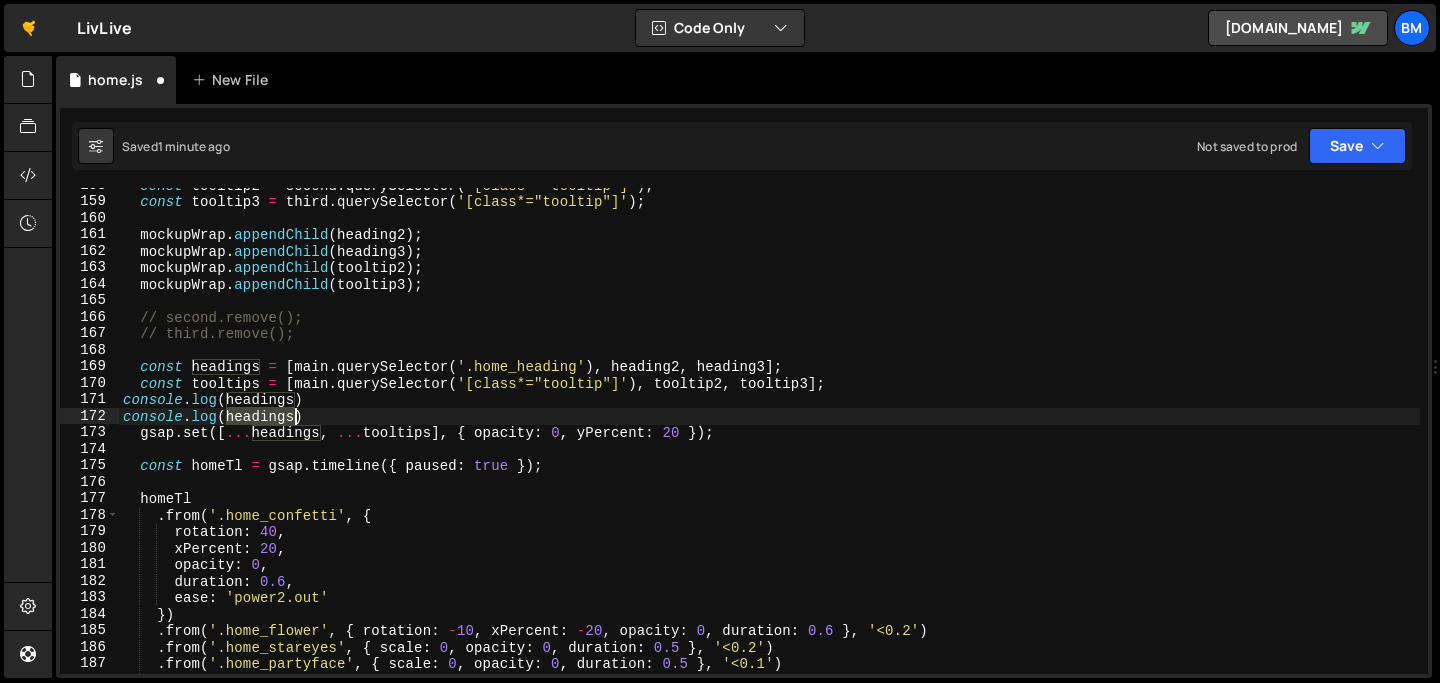 click on "const   tooltip2   =   second . querySelector ( '[class*="tooltip"]' ) ;    const   tooltip3   =   third . querySelector ( '[class*="tooltip"]' ) ;    mockupWrap . appendChild ( heading2 ) ;    mockupWrap . appendChild ( heading3 ) ;    mockupWrap . appendChild ( tooltip2 ) ;    mockupWrap . appendChild ( tooltip3 ) ;    // second.remove();    // third.remove();    const   headings   =   [ main . querySelector ( '.home_heading' ) ,   heading2 ,   heading3 ] ;    const   tooltips   =   [ main . querySelector ( '[class*="tooltip"]' ) ,   tooltip2 ,   tooltip3 ] ; console . log ( headings ) console . log ( headings )    gsap . set ([ ... headings ,   ... tooltips ] ,   {   opacity :   0 ,   yPercent :   20   }) ;    const   homeTl   =   gsap . timeline ({   paused :   true   }) ;    homeTl       . from ( '.home_confetti' ,   {          rotation :   40 ,          xPercent :   20 ,          opacity :   0 ,          duration :   0.6 ,          ease :   'power2.out'       })       . from ( '.home_flower' ,   {" at bounding box center [769, 436] 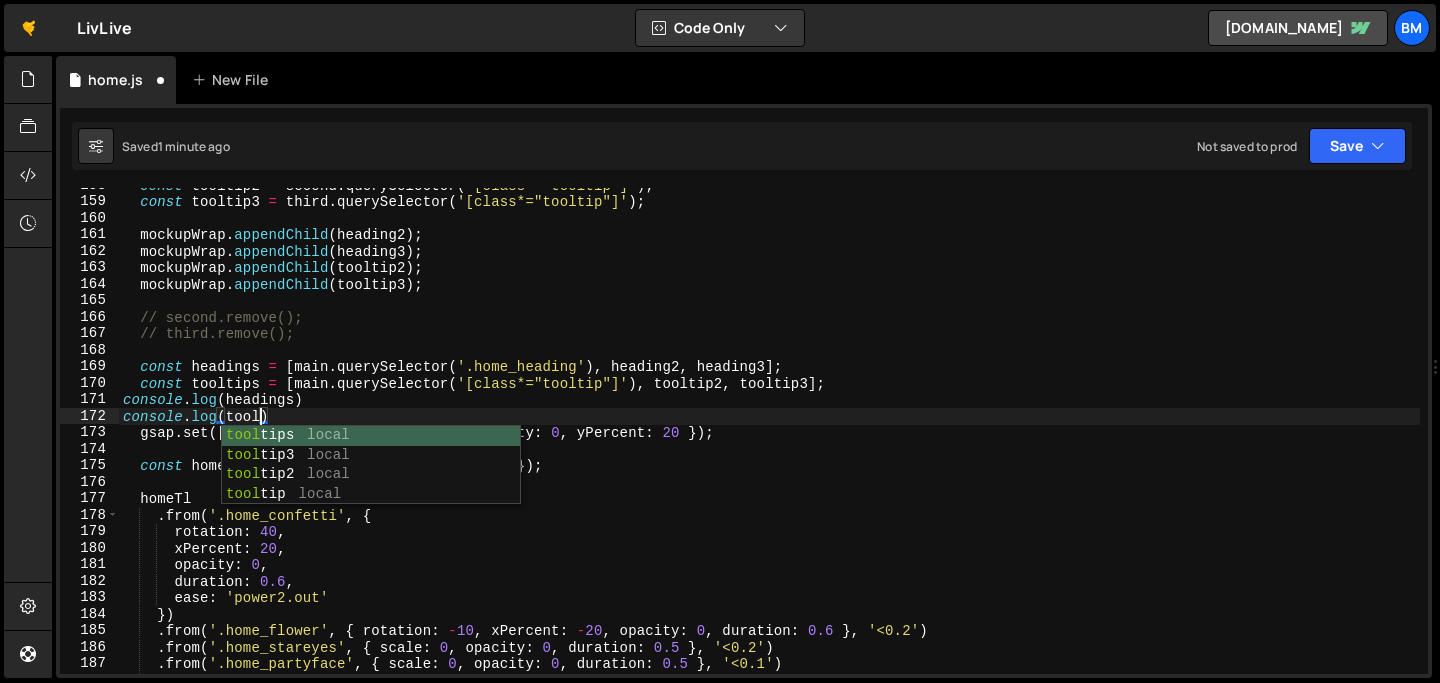 scroll, scrollTop: 0, scrollLeft: 10, axis: horizontal 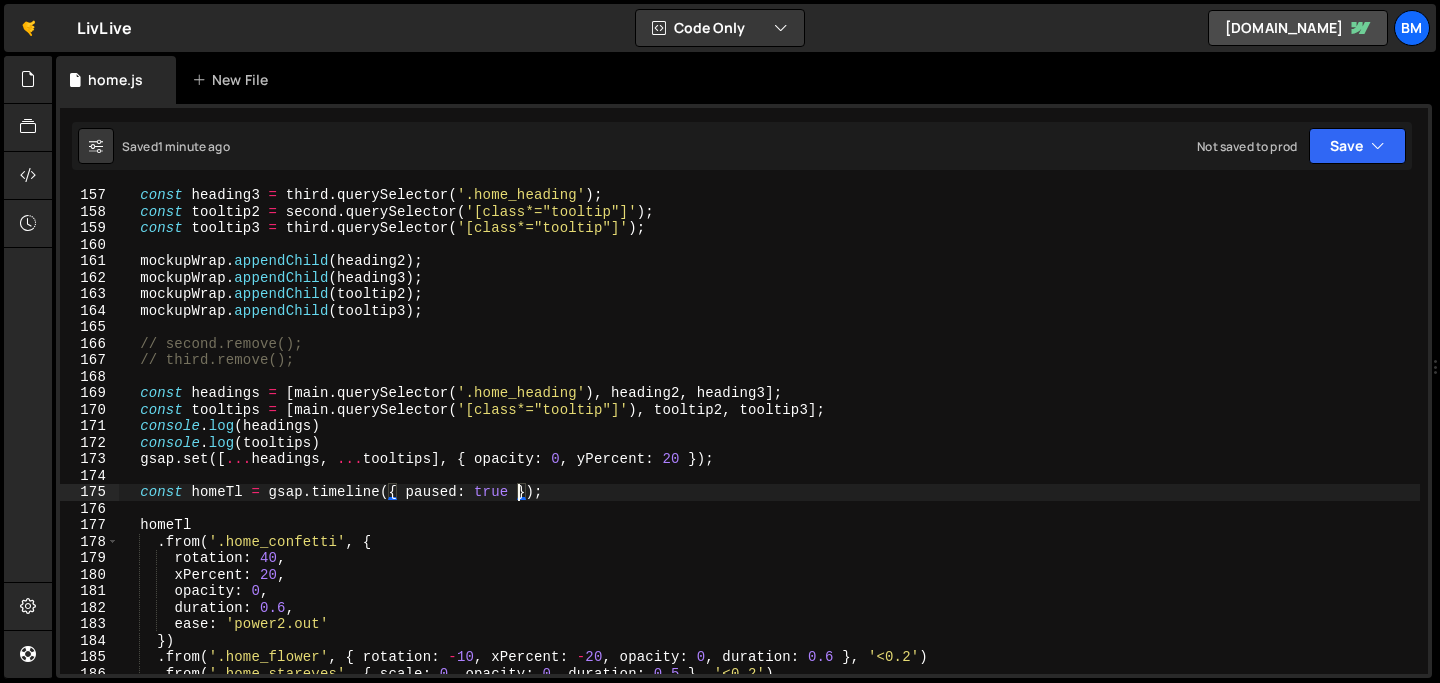 click on "const   heading3   =   third . querySelector ( '.home_heading' ) ;    const   tooltip2   =   second . querySelector ( '[class*="tooltip"]' ) ;    const   tooltip3   =   third . querySelector ( '[class*="tooltip"]' ) ;    mockupWrap . appendChild ( heading2 ) ;    mockupWrap . appendChild ( heading3 ) ;    mockupWrap . appendChild ( tooltip2 ) ;    mockupWrap . appendChild ( tooltip3 ) ;    // second.remove();    // third.remove();    const   headings   =   [ main . querySelector ( '.home_heading' ) ,   heading2 ,   heading3 ] ;    const   tooltips   =   [ main . querySelector ( '[class*="tooltip"]' ) ,   tooltip2 ,   tooltip3 ] ;    console . log ( headings )    console . log ( tooltips )    gsap . set ([ ... headings ,   ... tooltips ] ,   {   opacity :   0 ,   yPercent :   20   }) ;    const   homeTl   =   gsap . timeline ({   paused :   true   }) ;    homeTl       . from ( '.home_confetti' ,   {          rotation :   40 ,          xPercent :   20 ,          opacity :   0 ,          duration :   0.6 ," at bounding box center [769, 446] 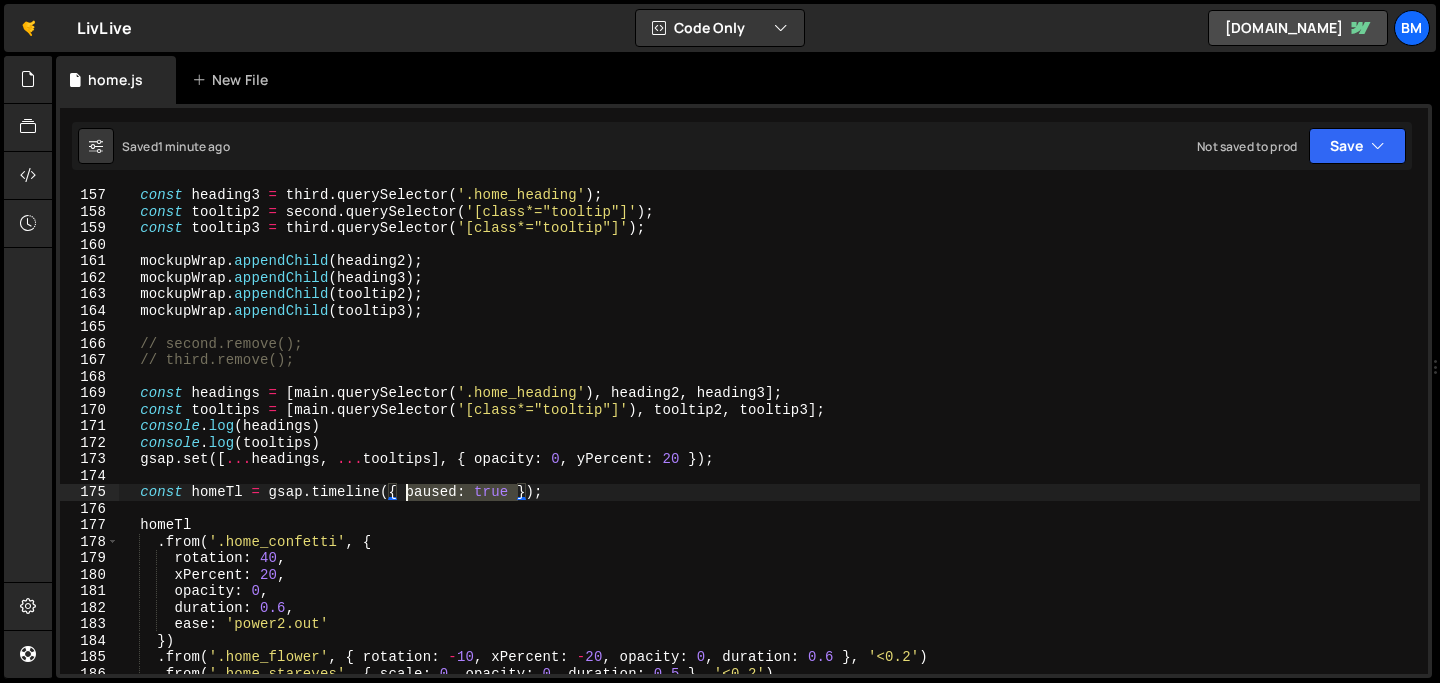 click on "const   heading3   =   third . querySelector ( '.home_heading' ) ;    const   tooltip2   =   second . querySelector ( '[class*="tooltip"]' ) ;    const   tooltip3   =   third . querySelector ( '[class*="tooltip"]' ) ;    mockupWrap . appendChild ( heading2 ) ;    mockupWrap . appendChild ( heading3 ) ;    mockupWrap . appendChild ( tooltip2 ) ;    mockupWrap . appendChild ( tooltip3 ) ;    // second.remove();    // third.remove();    const   headings   =   [ main . querySelector ( '.home_heading' ) ,   heading2 ,   heading3 ] ;    const   tooltips   =   [ main . querySelector ( '[class*="tooltip"]' ) ,   tooltip2 ,   tooltip3 ] ;    console . log ( headings )    console . log ( tooltips )    gsap . set ([ ... headings ,   ... tooltips ] ,   {   opacity :   0 ,   yPercent :   20   }) ;    const   homeTl   =   gsap . timeline ({   paused :   true   }) ;    homeTl       . from ( '.home_confetti' ,   {          rotation :   40 ,          xPercent :   20 ,          opacity :   0 ,          duration :   0.6 ," at bounding box center [769, 446] 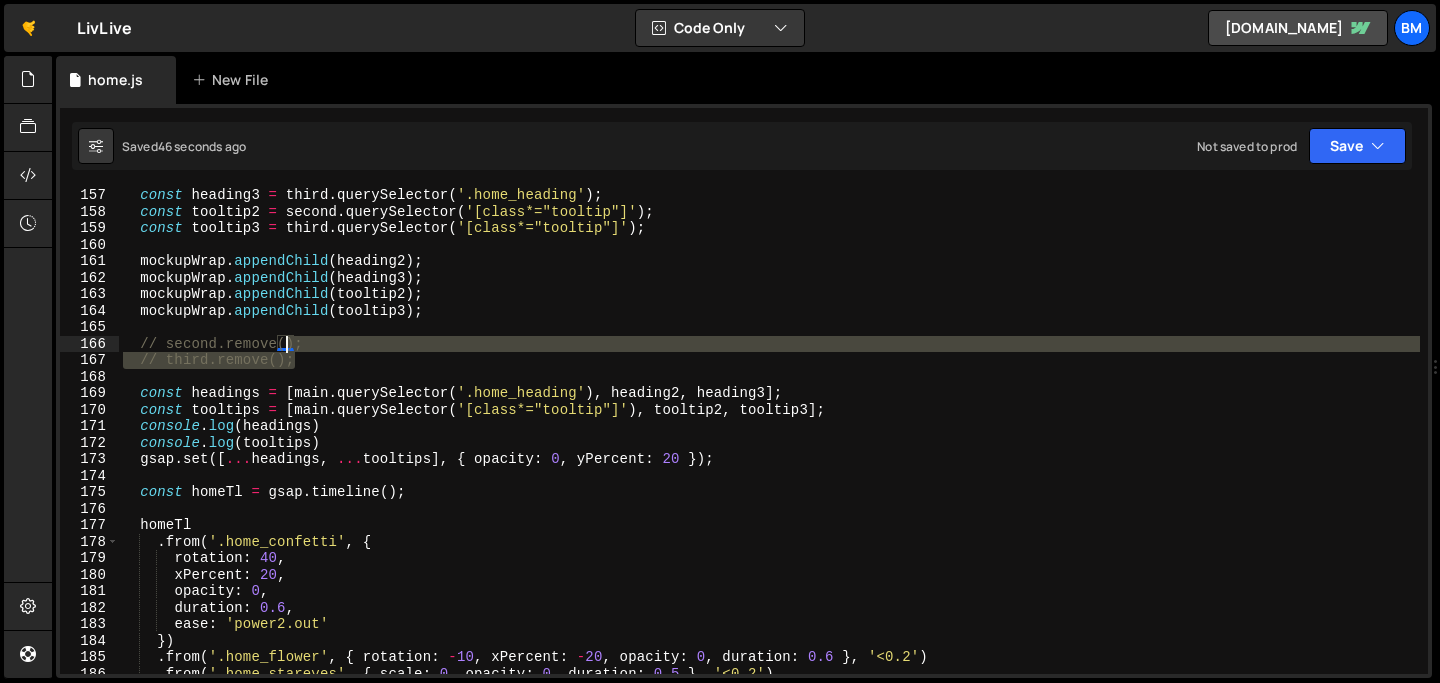 drag, startPoint x: 304, startPoint y: 360, endPoint x: 282, endPoint y: 351, distance: 23.769728 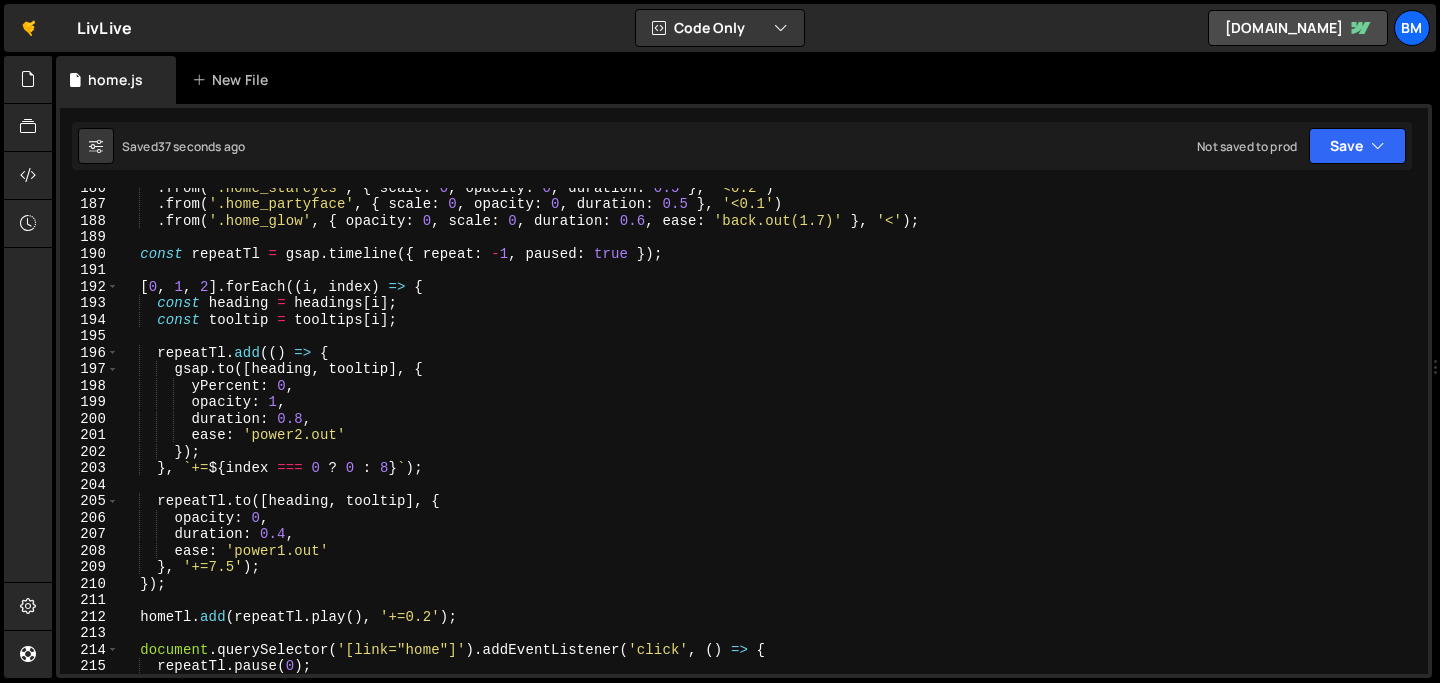 scroll, scrollTop: 3059, scrollLeft: 0, axis: vertical 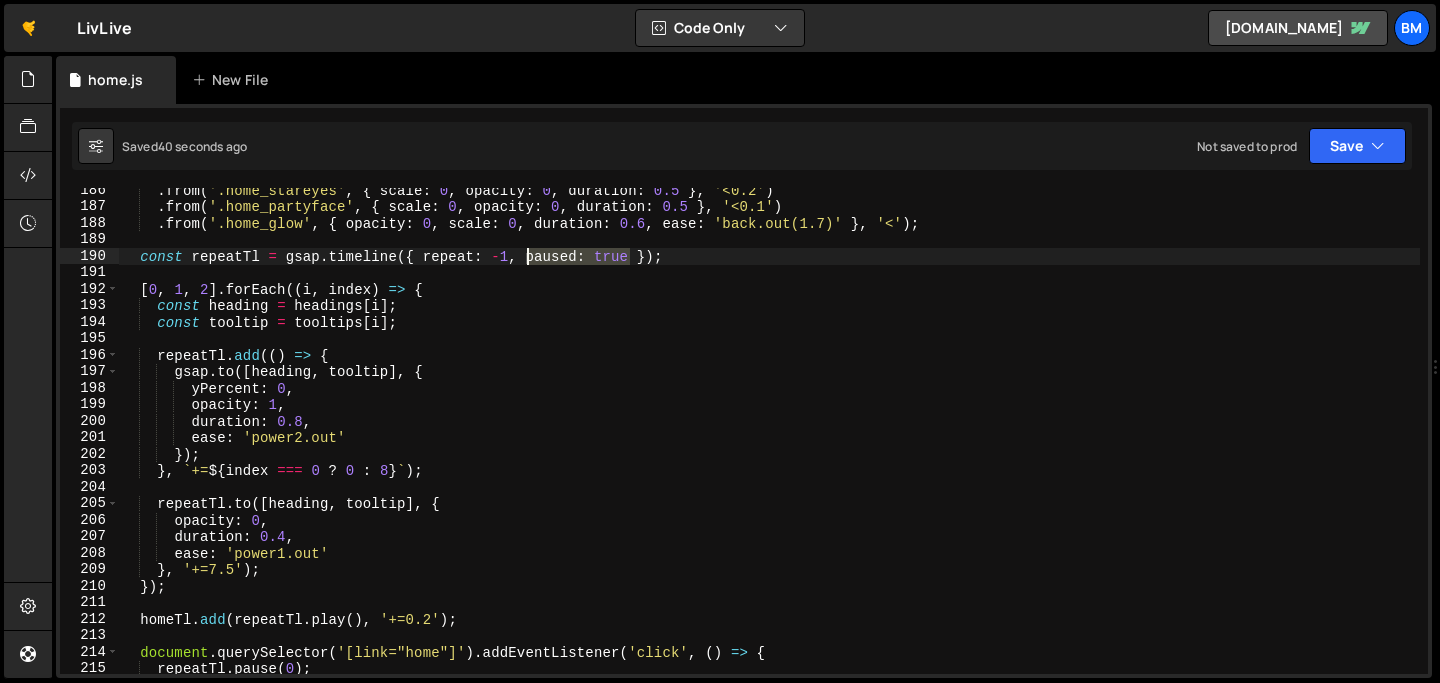 drag, startPoint x: 631, startPoint y: 257, endPoint x: 523, endPoint y: 259, distance: 108.01852 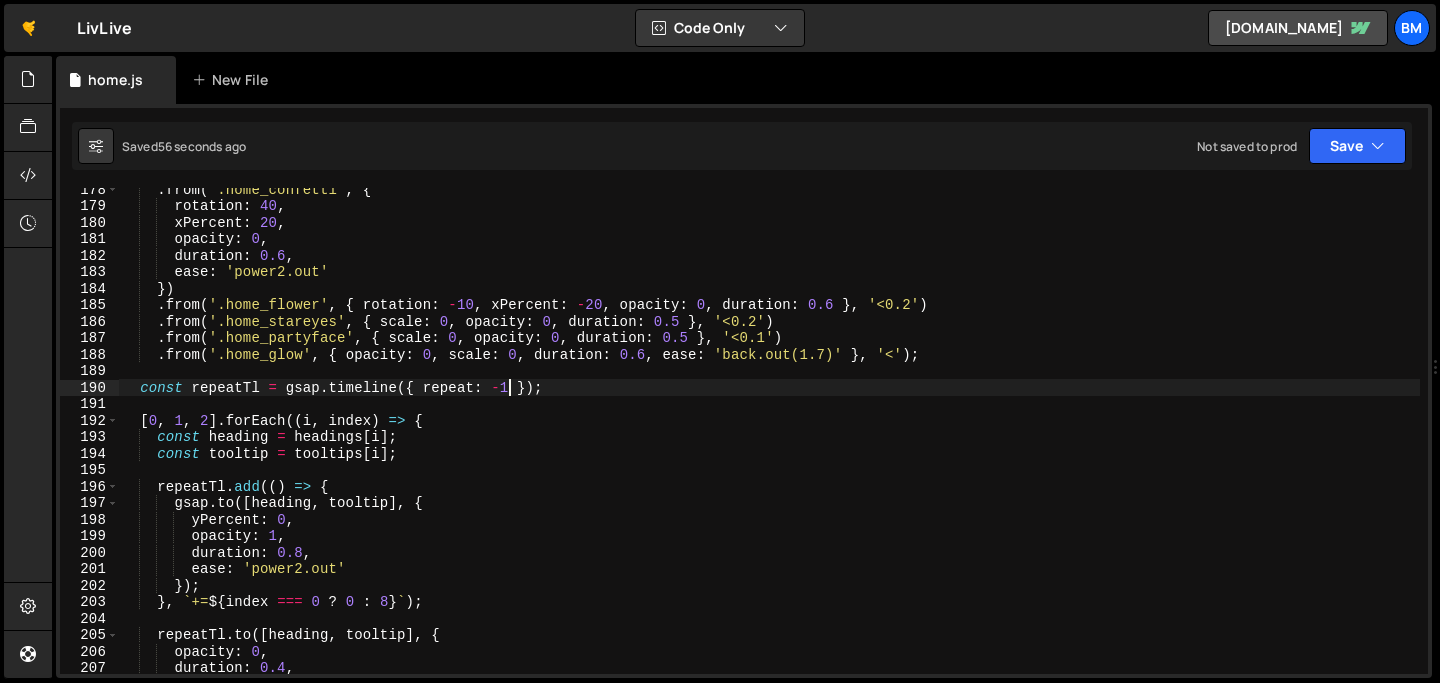scroll, scrollTop: 2927, scrollLeft: 0, axis: vertical 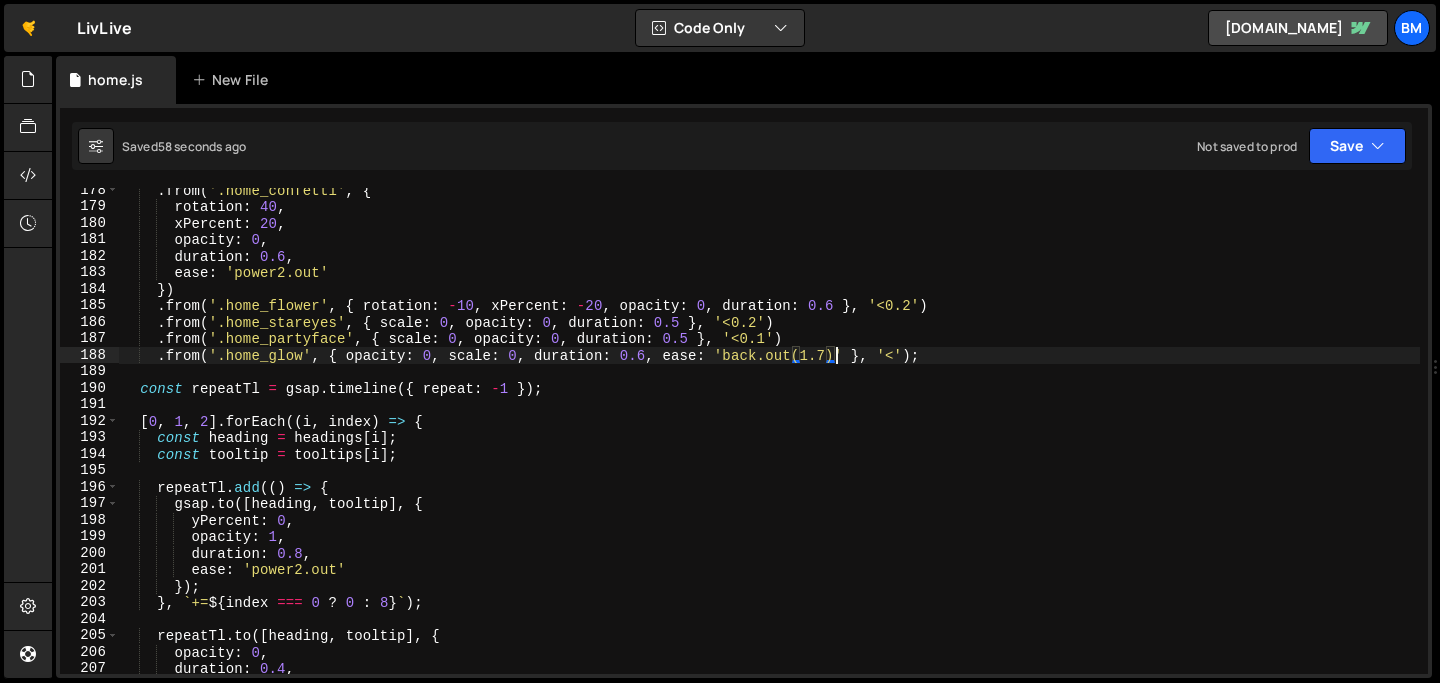 click on ". from ( '.home_confetti' ,   {          rotation :   40 ,          xPercent :   20 ,          opacity :   0 ,          duration :   0.6 ,          ease :   'power2.out'       })       . from ( '.home_flower' ,   {   rotation :   - 10 ,   xPercent :   - 20 ,   opacity :   0 ,   duration :   0.6   } ,   '<0.2' )       . from ( '.home_stareyes' ,   {   scale :   0 ,   opacity :   0 ,   duration :   0.5   } ,   '<0.2' )       . from ( '.home_partyface' ,   {   scale :   0 ,   opacity :   0 ,   duration :   0.5   } ,   '<0.1' )       . from ( '.home_glow' ,   {   opacity :   0 ,   scale :   0 ,   duration :   0.6 ,   ease :   'back.out(1.7)'   } ,   '<' ) ;    const   repeatTl   =   gsap . timeline ({   repeat :   - 1   }) ;    [ 0 ,   1 ,   2 ] . forEach (( i ,   index )   =>   {       const   heading   =   headings [ i ] ;       const   tooltip   =   tooltips [ i ] ;       repeatTl . add (( )   =>   {          gsap . to ([ heading ,   tooltip ] ,   {             yPercent :   0 ,             opacity :   1" at bounding box center [769, 441] 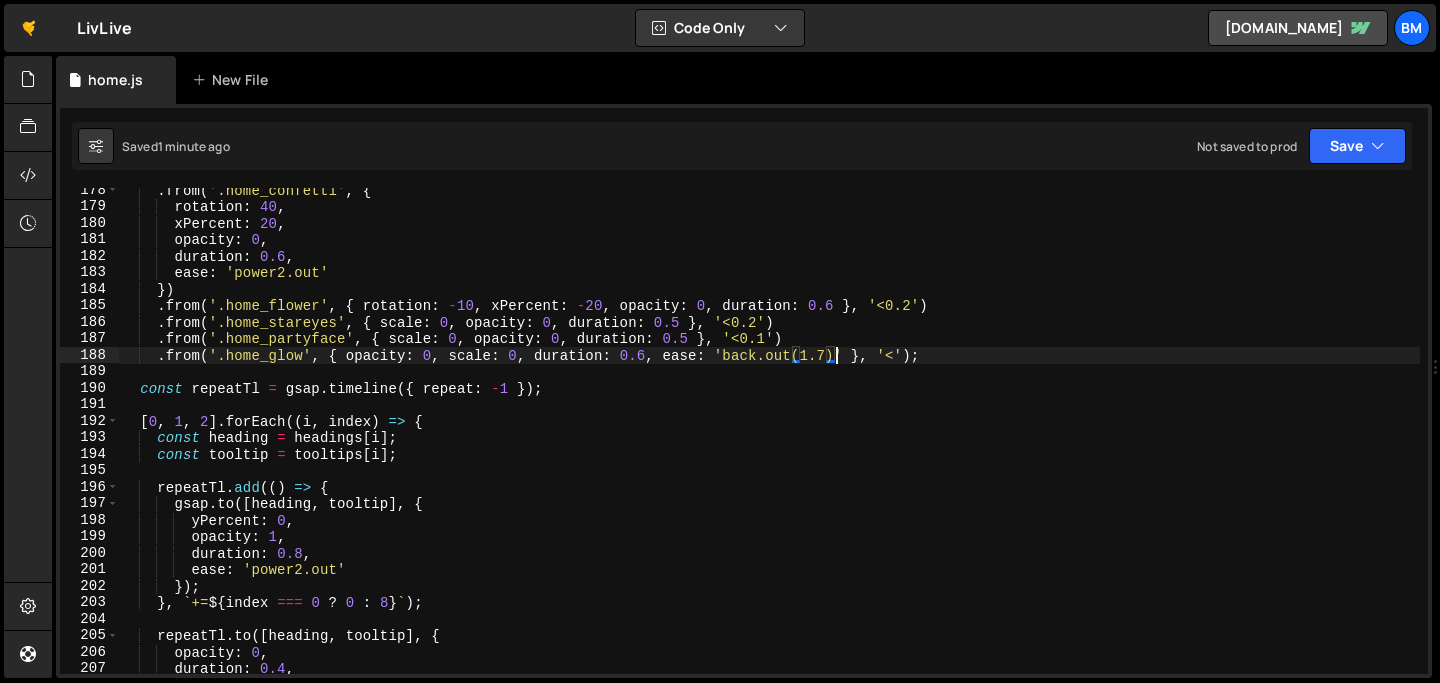 click on ". from ( '.home_confetti' ,   {          rotation :   40 ,          xPercent :   20 ,          opacity :   0 ,          duration :   0.6 ,          ease :   'power2.out'       })       . from ( '.home_flower' ,   {   rotation :   - 10 ,   xPercent :   - 20 ,   opacity :   0 ,   duration :   0.6   } ,   '<0.2' )       . from ( '.home_stareyes' ,   {   scale :   0 ,   opacity :   0 ,   duration :   0.5   } ,   '<0.2' )       . from ( '.home_partyface' ,   {   scale :   0 ,   opacity :   0 ,   duration :   0.5   } ,   '<0.1' )       . from ( '.home_glow' ,   {   opacity :   0 ,   scale :   0 ,   duration :   0.6 ,   ease :   'back.out(1.7)'   } ,   '<' ) ;    const   repeatTl   =   gsap . timeline ({   repeat :   - 1   }) ;    [ 0 ,   1 ,   2 ] . forEach (( i ,   index )   =>   {       const   heading   =   headings [ i ] ;       const   tooltip   =   tooltips [ i ] ;       repeatTl . add (( )   =>   {          gsap . to ([ heading ,   tooltip ] ,   {             yPercent :   0 ,             opacity :   1" at bounding box center [769, 441] 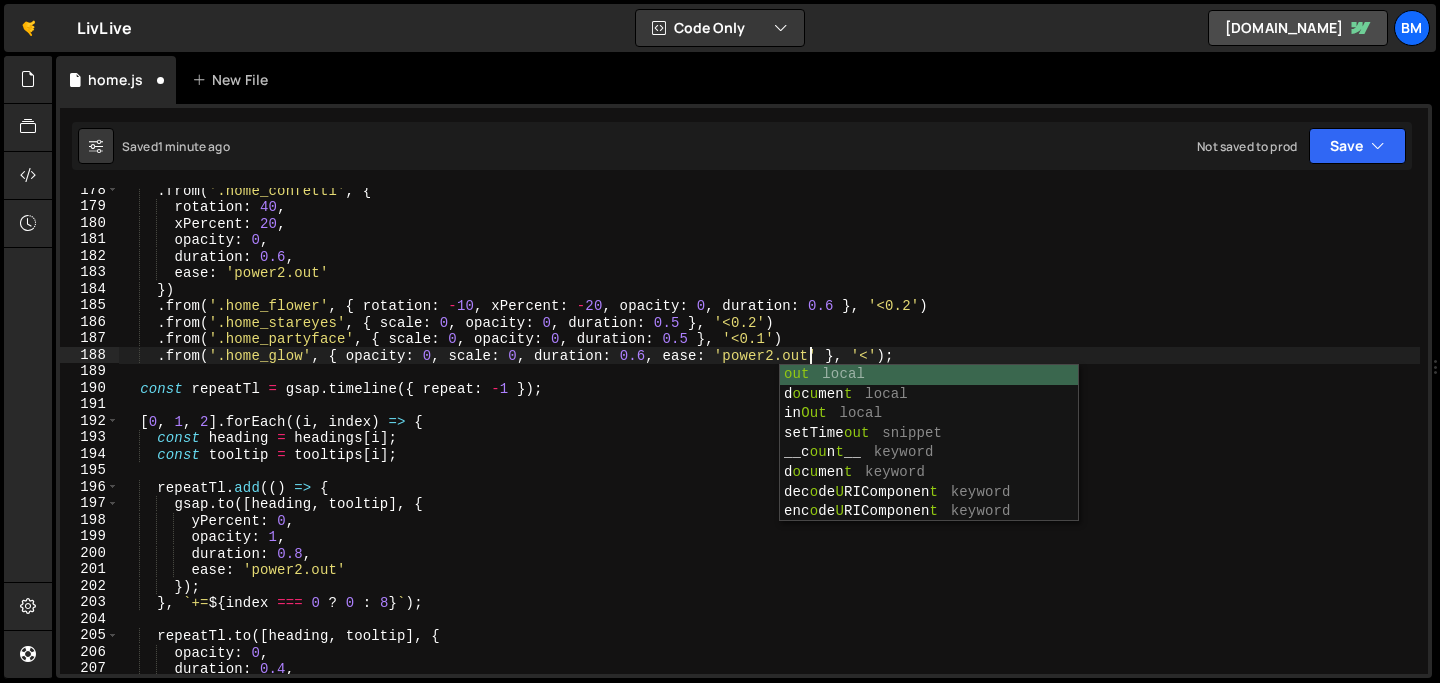 scroll, scrollTop: 0, scrollLeft: 47, axis: horizontal 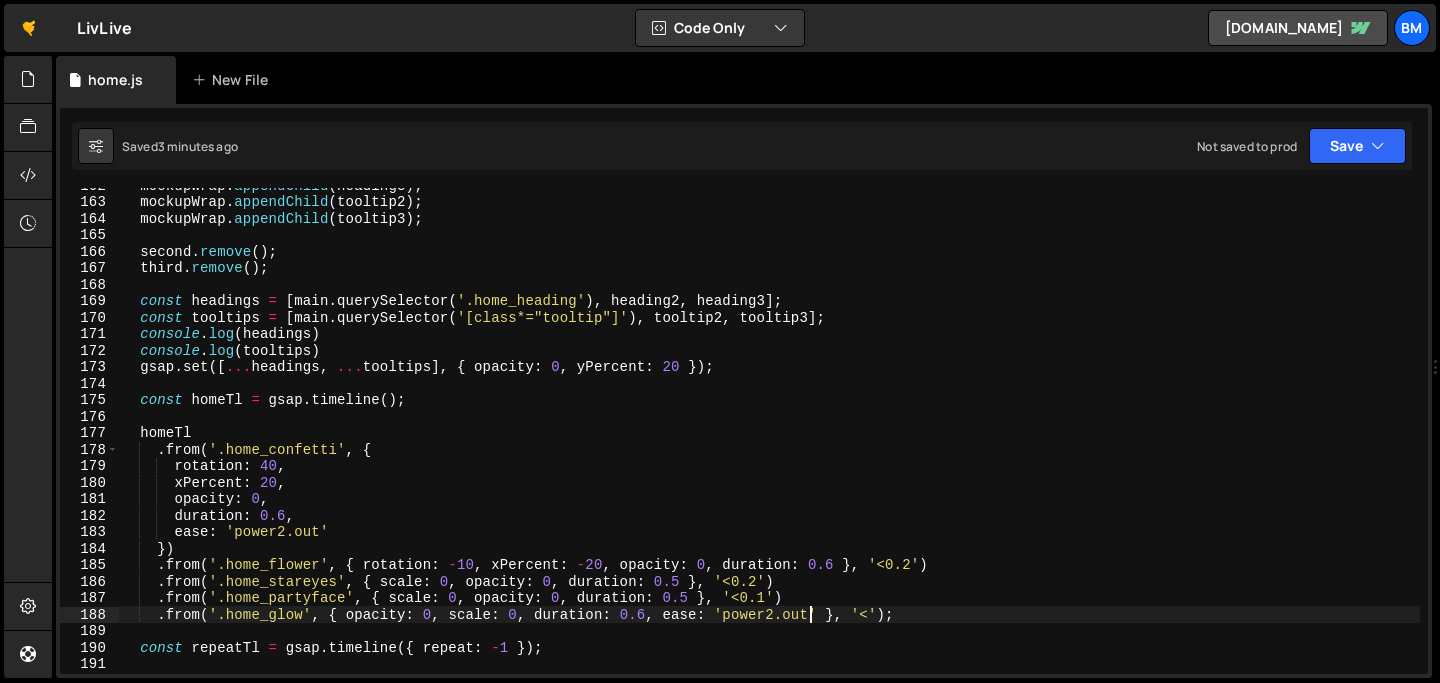 click on "mockupWrap . appendChild ( heading3 ) ;    mockupWrap . appendChild ( tooltip2 ) ;    mockupWrap . appendChild ( tooltip3 ) ;    second . remove ( ) ;    third . remove ( ) ;    const   headings   =   [ main . querySelector ( '.home_heading' ) ,   heading2 ,   heading3 ] ;    const   tooltips   =   [ main . querySelector ( '[class*="tooltip"]' ) ,   tooltip2 ,   tooltip3 ] ;    console . log ( headings )    console . log ( tooltips )    gsap . set ([ ... headings ,   ... tooltips ] ,   {   opacity :   0 ,   yPercent :   20   }) ;    const   homeTl   =   gsap . timeline ( ) ;    homeTl       . from ( '.home_confetti' ,   {          rotation :   40 ,          xPercent :   20 ,          opacity :   0 ,          duration :   0.6 ,          ease :   'power2.out'       })       . from ( '.home_flower' ,   {   rotation :   - 10 ,   xPercent :   - 20 ,   opacity :   0 ,   duration :   0.6   } ,   '<0.2' )       . from ( '.home_stareyes' ,   {   scale :   0 ,   opacity :   0 ,   duration :   0.5   } ,   '<0.2' )" at bounding box center (769, 436) 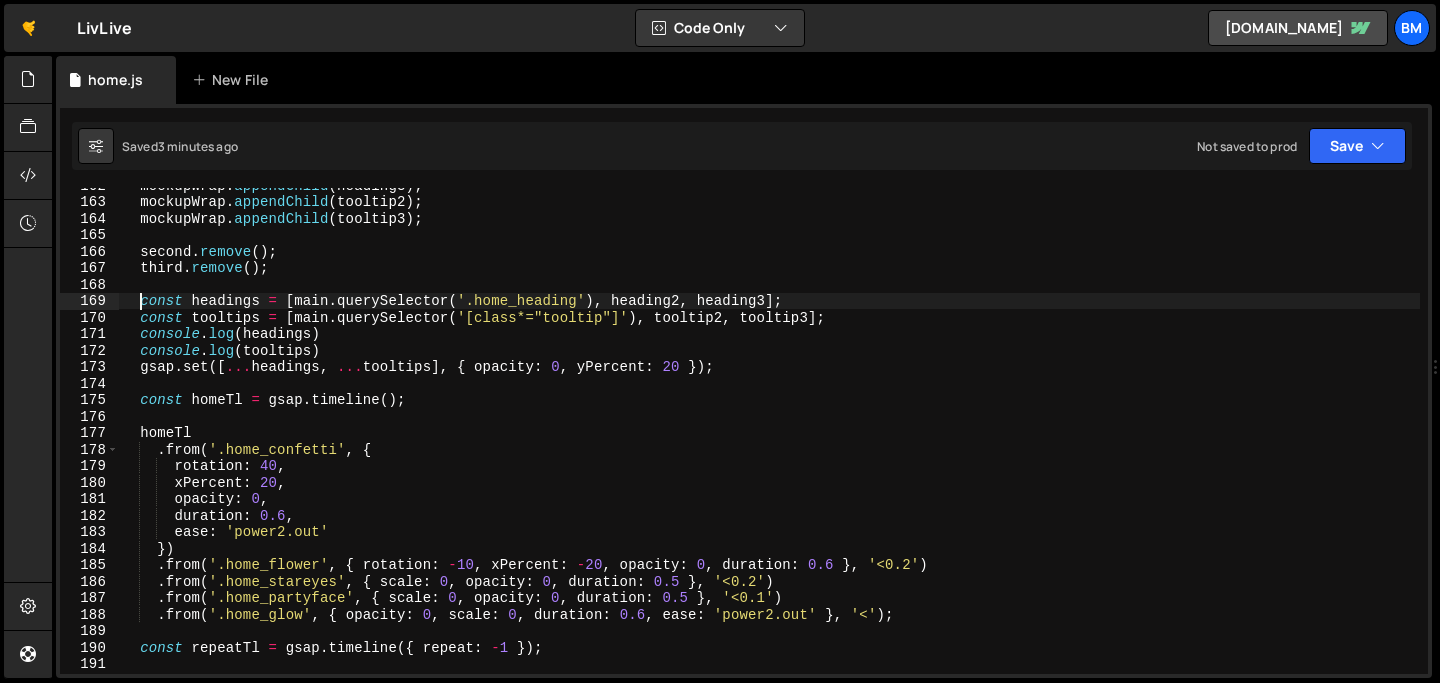 scroll, scrollTop: 0, scrollLeft: 45, axis: horizontal 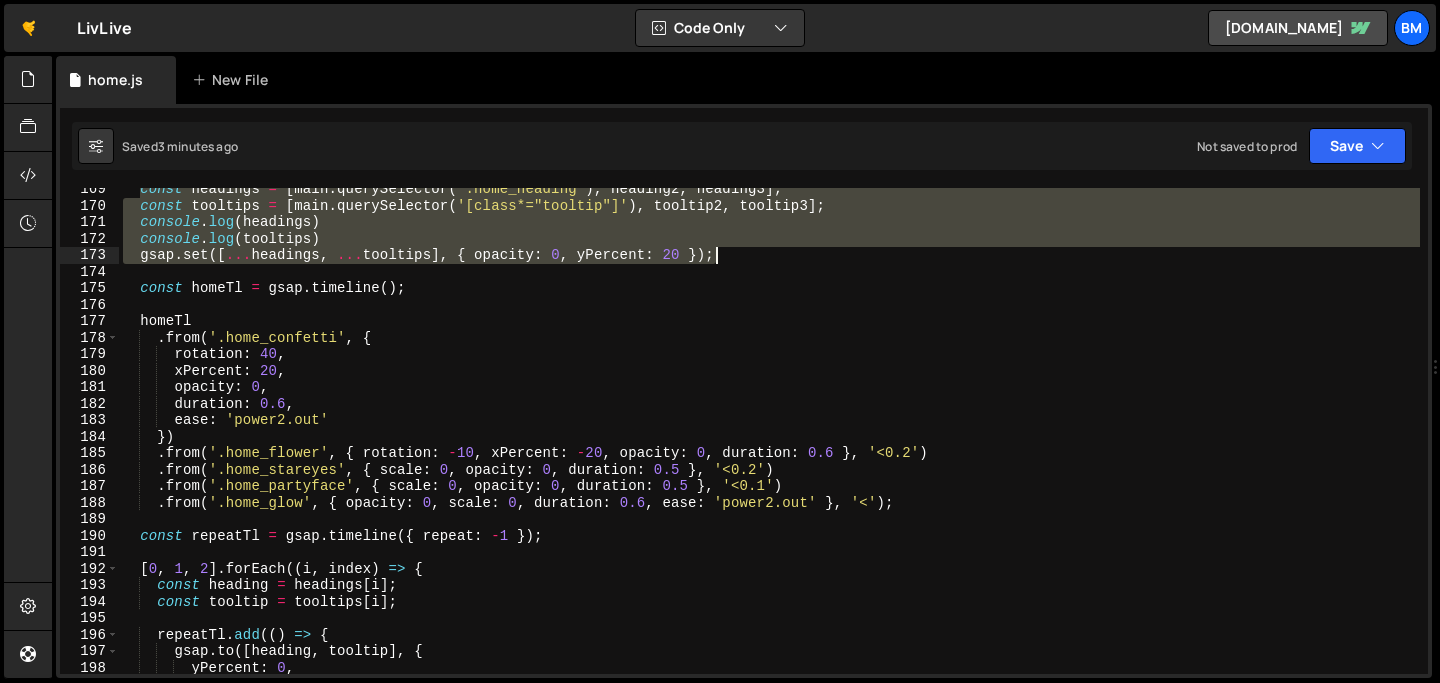 click on "const   headings   =   [ main . querySelector ( '.home_heading' ) ,   heading2 ,   heading3 ] ;    const   tooltips   =   [ main . querySelector ( '[class*="tooltip"]' ) ,   tooltip2 ,   tooltip3 ] ;    console . log ( headings )    console . log ( tooltips )    gsap . set ([ ... headings ,   ... tooltips ] ,   {   opacity :   0 ,   yPercent :   20   }) ;    const   homeTl   =   gsap . timeline ( ) ;    homeTl       . from ( '.home_confetti' ,   {          rotation :   40 ,          xPercent :   20 ,          opacity :   0 ,          duration :   0.6 ,          ease :   'power2.out'       })       . from ( '.home_flower' ,   {   rotation :   - 10 ,   xPercent :   - 20 ,   opacity :   0 ,   duration :   0.6   } ,   '<0.2' )       . from ( '.home_stareyes' ,   {   scale :   0 ,   opacity :   0 ,   duration :   0.5   } ,   '<0.2' )       . from ( '.home_partyface' ,   {   scale :   0 ,   opacity :   0 ,   duration :   0.5   } ,   '<0.1' )       . from ( '.home_glow' ,   {   opacity :   0 ,   scale :   0 ,   :" at bounding box center (769, 440) 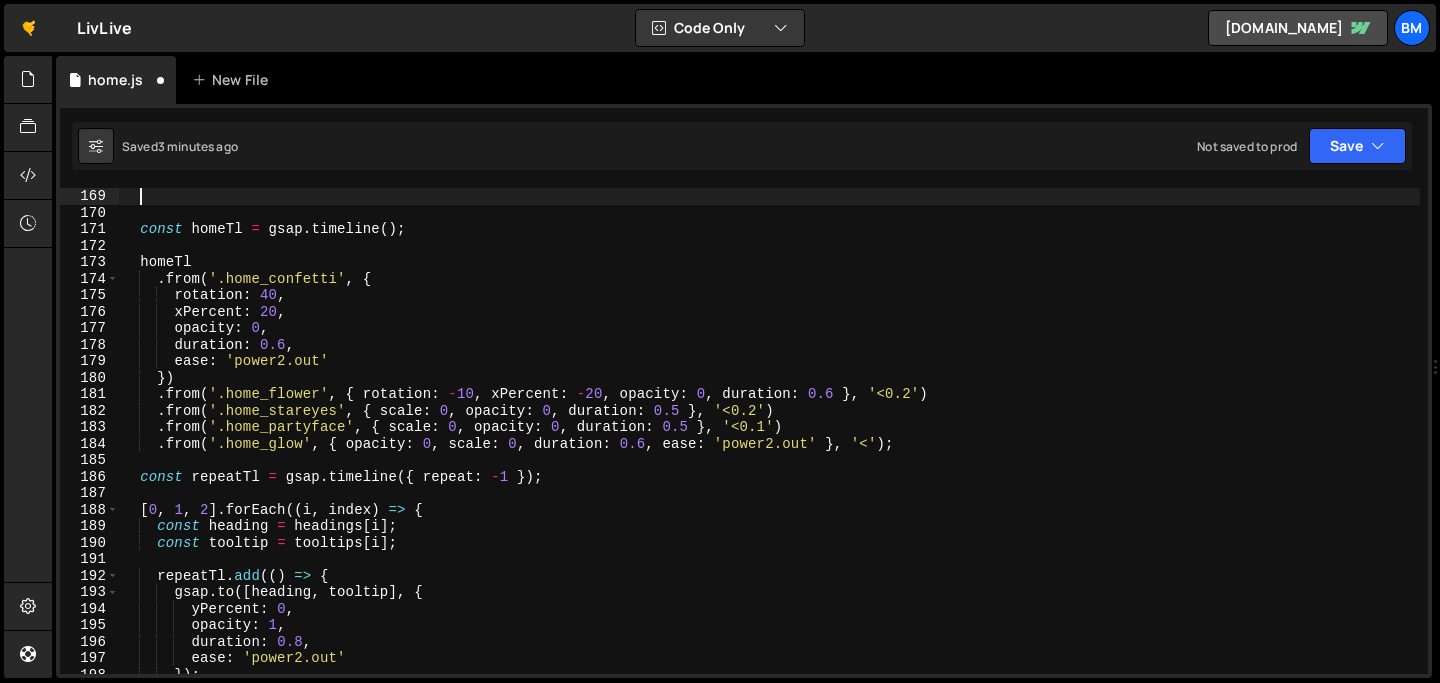 scroll, scrollTop: 0, scrollLeft: 0, axis: both 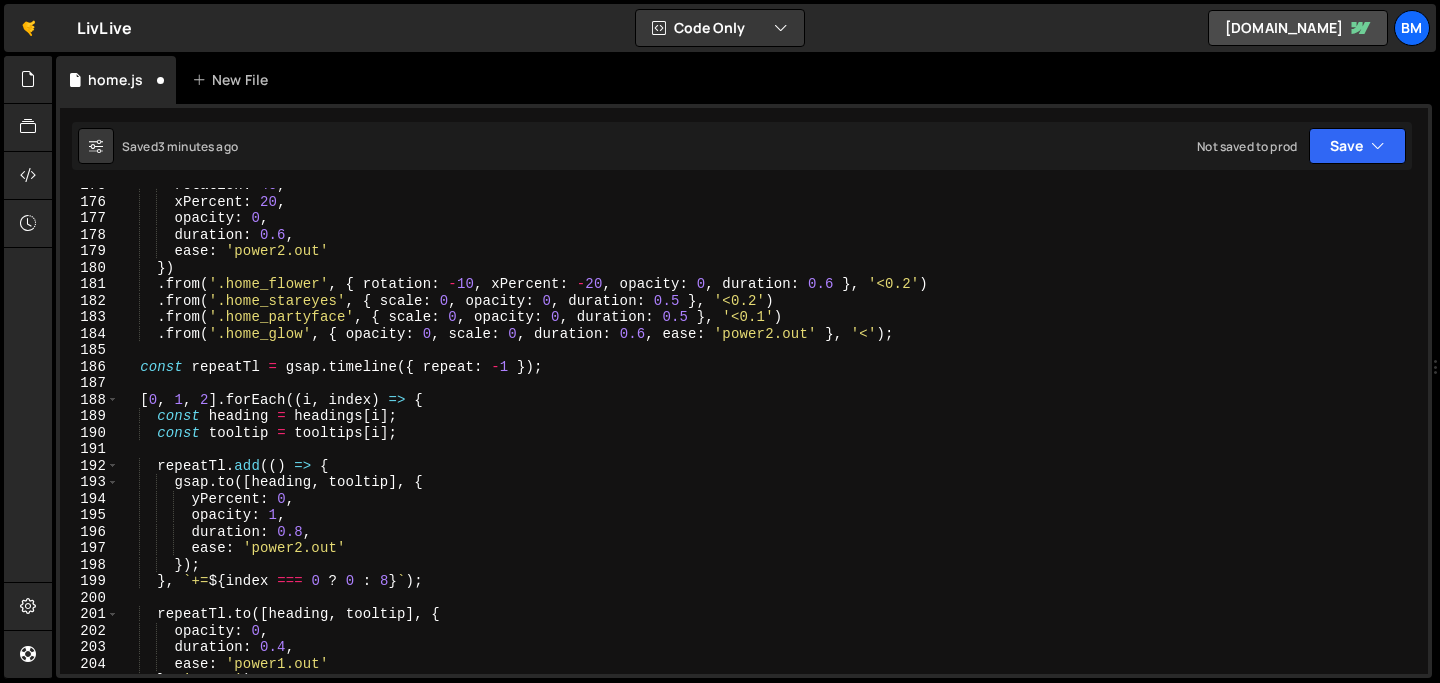 click on "rotation :   40 ,          xPercent :   20 ,          opacity :   0 ,          duration :   0.6 ,          ease :   'power2.out'       })       . from ( '.home_flower' ,   {   rotation :   - 10 ,   xPercent :   - 20 ,   opacity :   0 ,   duration :   0.6   } ,   '<0.2' )       . from ( '.home_stareyes' ,   {   scale :   0 ,   opacity :   0 ,   duration :   0.5   } ,   '<0.2' )       . from ( '.home_partyface' ,   {   scale :   0 ,   opacity :   0 ,   duration :   0.5   } ,   '<0.1' )       . from ( '.home_glow' ,   {   opacity :   0 ,   scale :   0 ,   duration :   0.6 ,   ease :   'power2.out'   } ,   '<' ) ;    const   repeatTl   =   gsap . timeline ({   repeat :   - 1   }) ;    [ 0 ,   1 ,   2 ] . forEach (( i ,   index )   =>   {       const   heading   =   headings [ i ] ;       const   tooltip   =   tooltips [ i ] ;       repeatTl . add (( )   =>   {          gsap . to ([ heading ,   tooltip ] ,   {             yPercent :   0 ,             opacity :   1 ,             duration :   0.8 ," at bounding box center (769, 436) 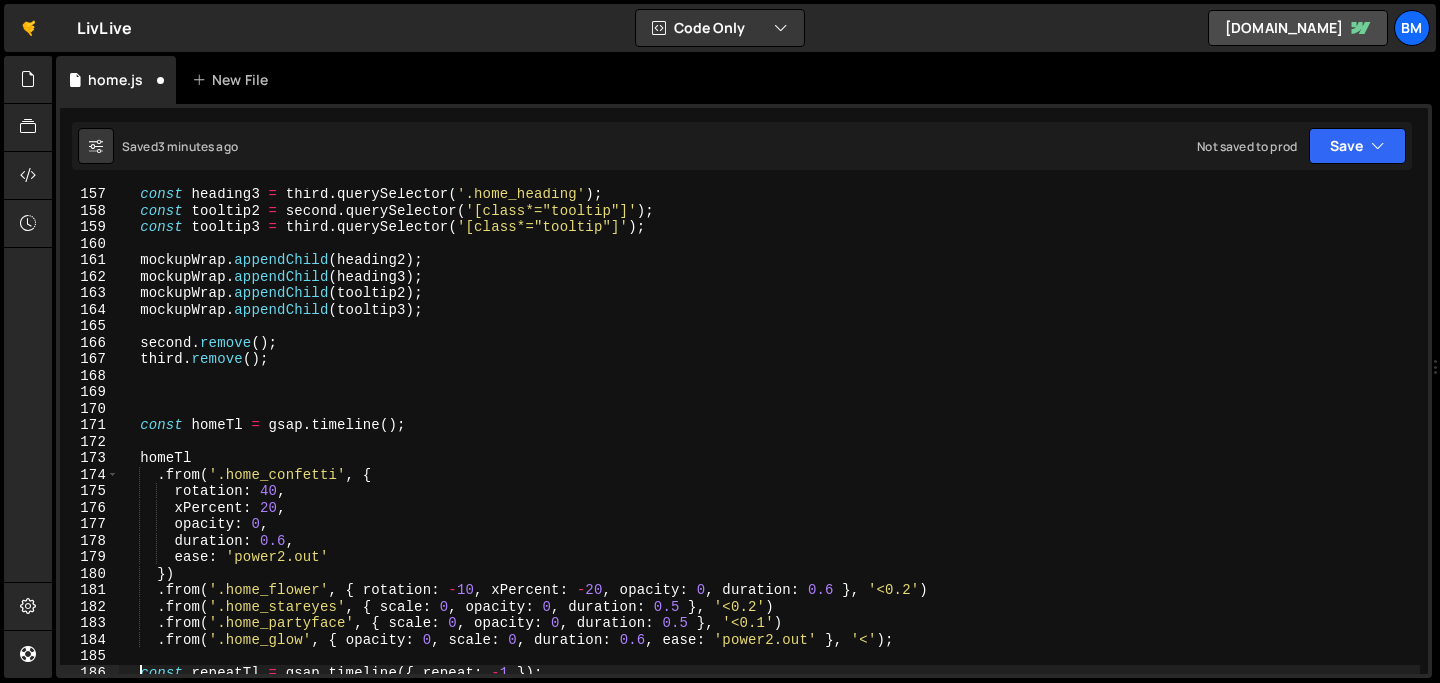 scroll, scrollTop: 2573, scrollLeft: 0, axis: vertical 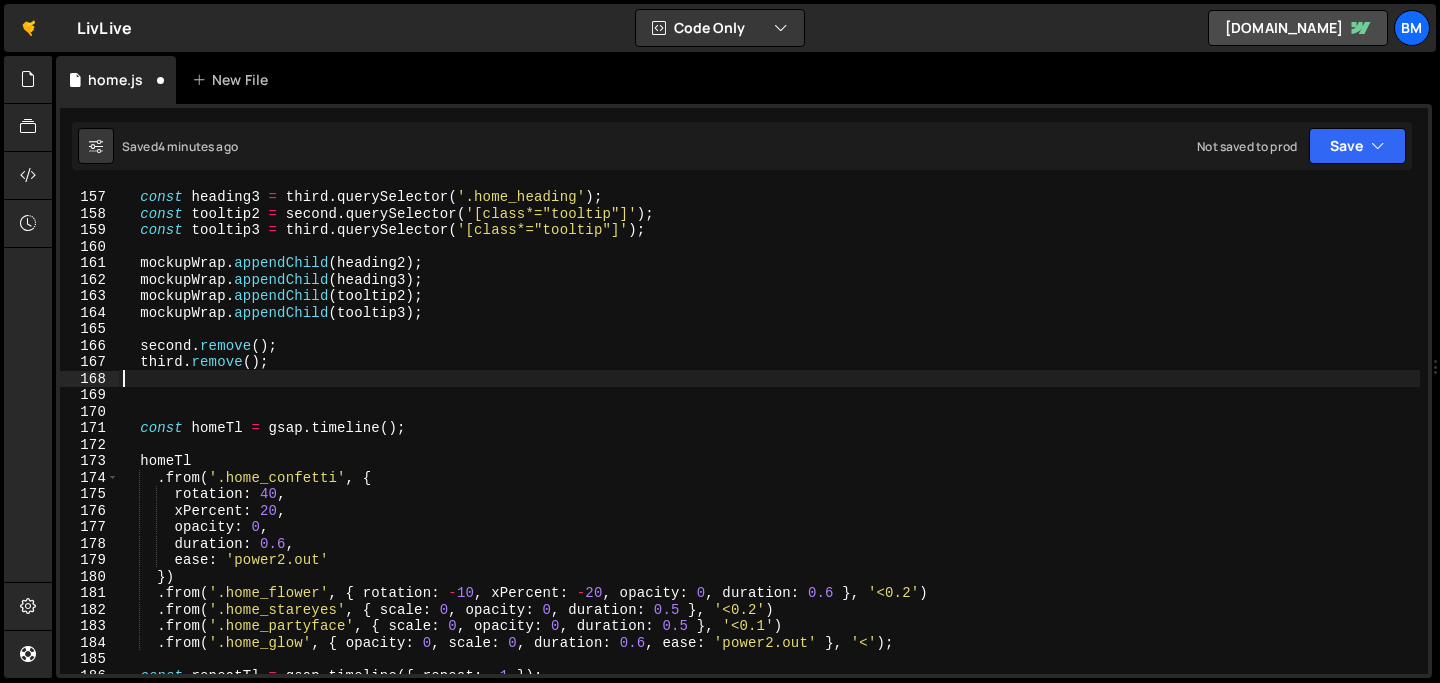 click on "const   heading2   =   second . querySelector ( '.home_heading' ) ;    const   heading3   =   third . querySelector ( '.home_heading' ) ;    const   tooltip2   =   second . querySelector ( '[class*="tooltip"]' ) ;    const   tooltip3   =   third . querySelector ( '[class*="tooltip"]' ) ;    mockupWrap . appendChild ( heading2 ) ;    mockupWrap . appendChild ( heading3 ) ;    mockupWrap . appendChild ( tooltip2 ) ;    mockupWrap . appendChild ( tooltip3 ) ;    second . remove ( ) ;    third . remove ( ) ;       const   homeTl   =   gsap . timeline ( ) ;    homeTl       . from ( '.home_confetti' ,   {          rotation :   40 ,          xPercent :   20 ,          opacity :   0 ,          duration :   0.6 ,          ease :   'power2.out'       })       . from ( '.home_flower' ,   {   rotation :   - 10 ,   xPercent :   - 20 ,   opacity :   0 ,   duration :   0.6   } ,   '<0.2' )       . from ( '.home_stareyes' ,   {   scale :   0 ,   opacity :   0 ,   duration :   0.5   } ,   '<0.2' )       . from ( ,   {   :" at bounding box center [769, 431] 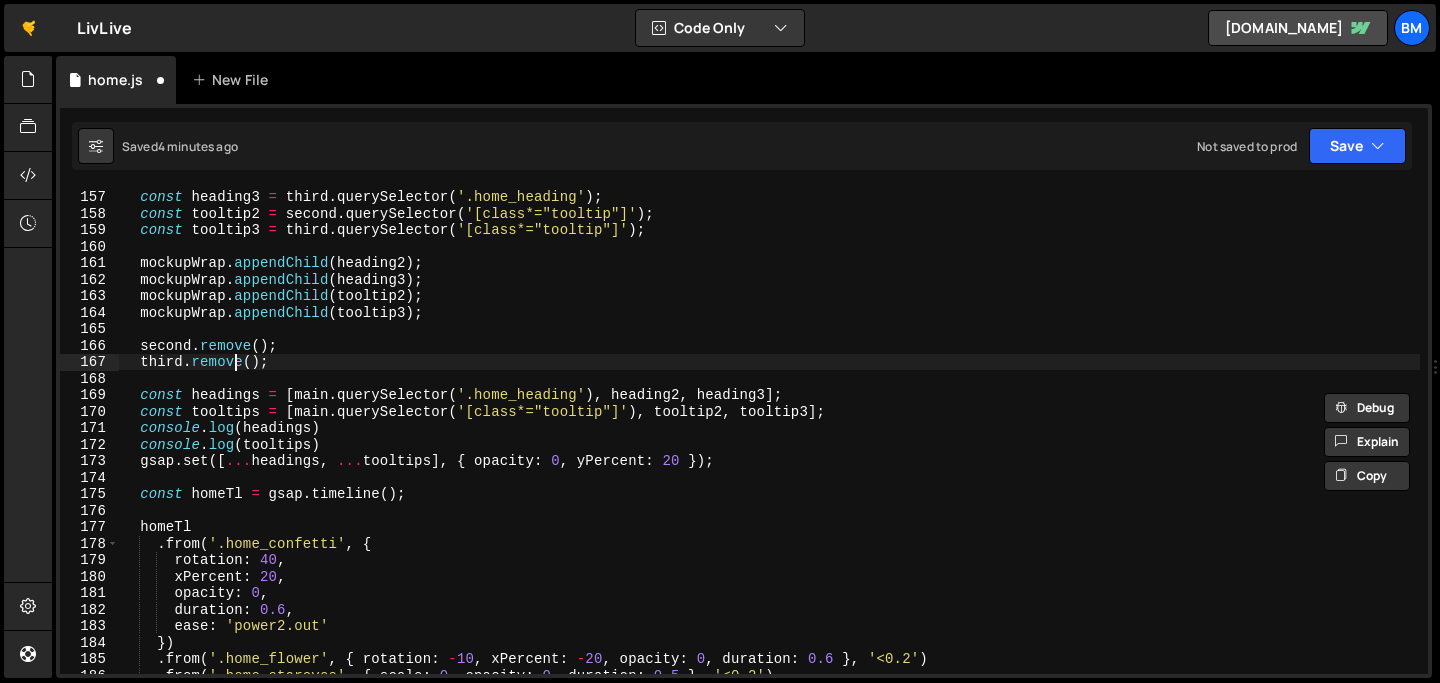 click on "const   heading2   =   second . querySelector ( '.home_heading' ) ;    const   heading3   =   third . querySelector ( '.home_heading' ) ;    const   tooltip2   =   second . querySelector ( '[class*="tooltip"]' ) ;    const   tooltip3   =   third . querySelector ( '[class*="tooltip"]' ) ;    mockupWrap . appendChild ( heading2 ) ;    mockupWrap . appendChild ( heading3 ) ;    mockupWrap . appendChild ( tooltip2 ) ;    mockupWrap . appendChild ( tooltip3 ) ;    second . remove ( ) ;    third . remove ( ) ;    const   headings   =   [ main . querySelector ( '.home_heading' ) ,   heading2 ,   heading3 ] ;    const   tooltips   =   [ main . querySelector ( '[class*="tooltip"]' ) ,   tooltip2 ,   tooltip3 ] ;    console . log ( headings )    console . log ( tooltips )    gsap . set ([ ... headings ,   ... tooltips ] ,   {   opacity :   0 ,   yPercent :   20   }) ;    const   homeTl   =   gsap . timeline ( ) ;    homeTl       . from ( '.home_confetti' ,   {          rotation :   40 ,          xPercent :   20 ," at bounding box center [769, 431] 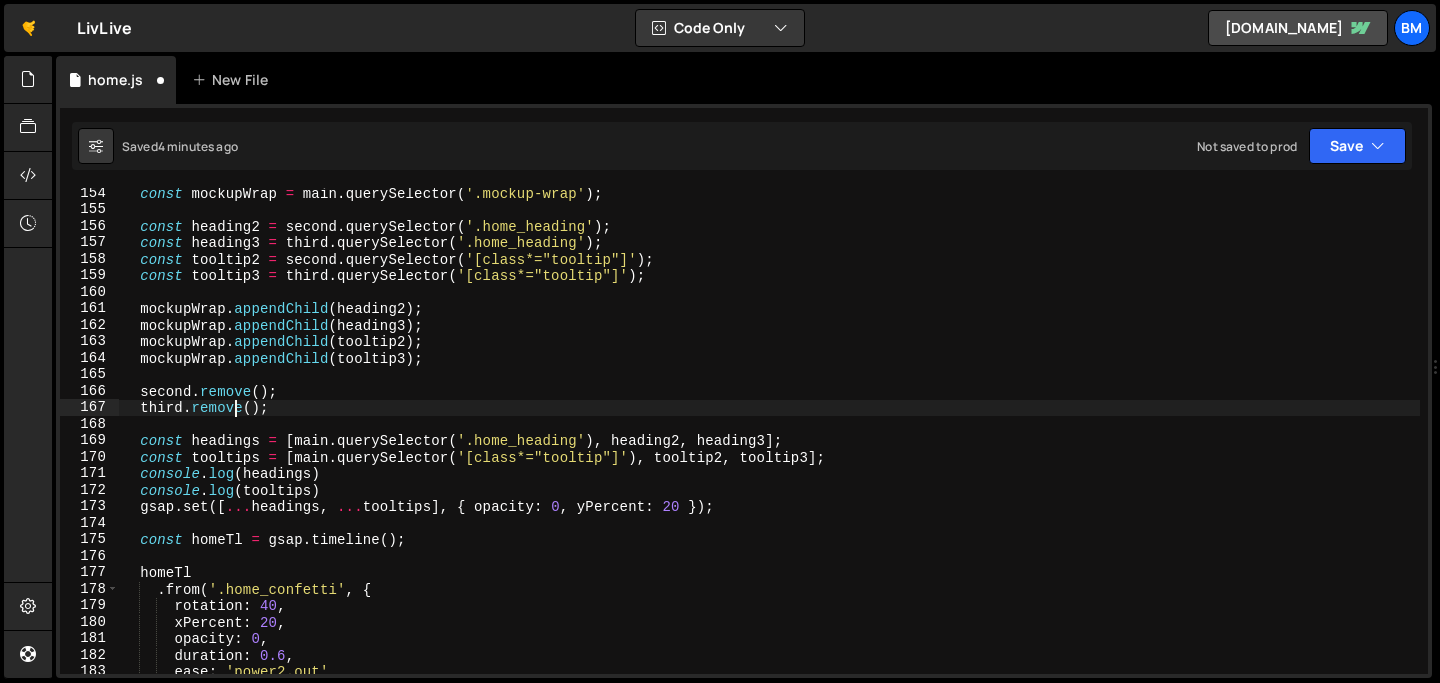 scroll, scrollTop: 2527, scrollLeft: 0, axis: vertical 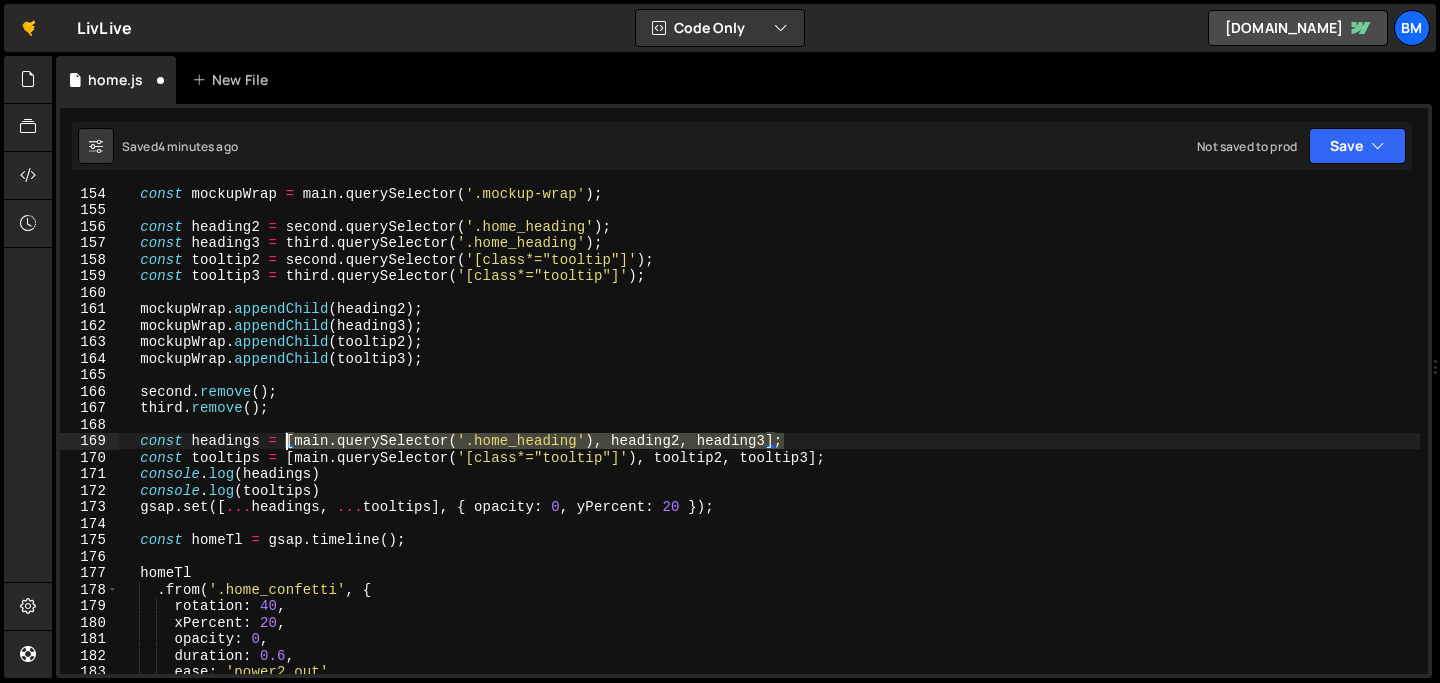 drag, startPoint x: 795, startPoint y: 439, endPoint x: 287, endPoint y: 440, distance: 508.00098 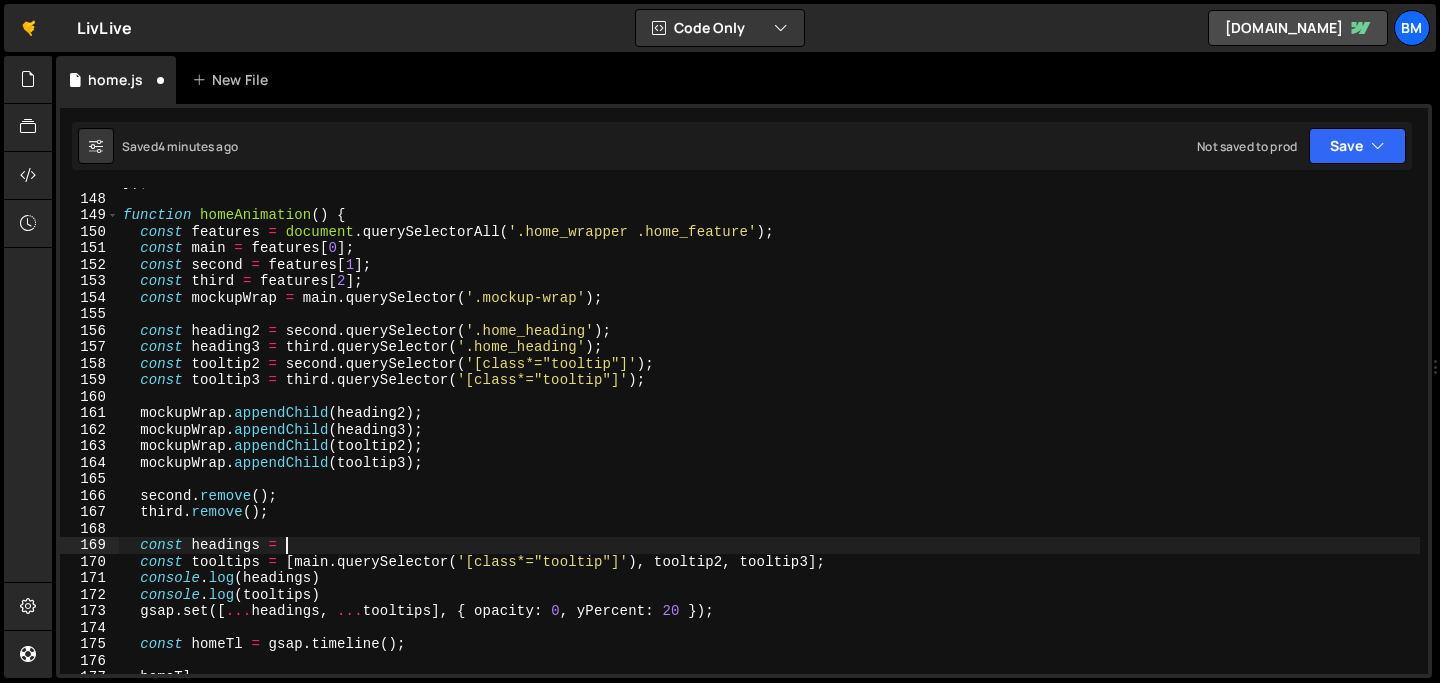 scroll, scrollTop: 2421, scrollLeft: 0, axis: vertical 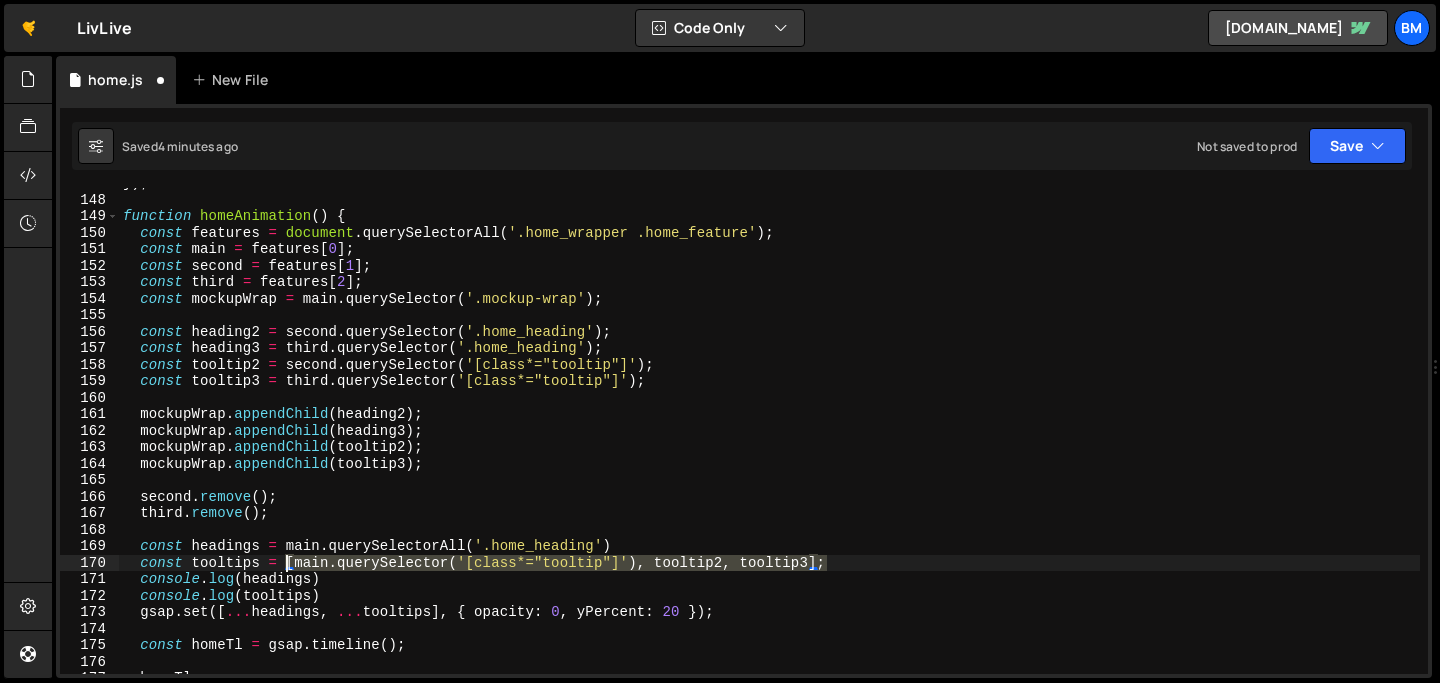 drag, startPoint x: 841, startPoint y: 563, endPoint x: 289, endPoint y: 558, distance: 552.02264 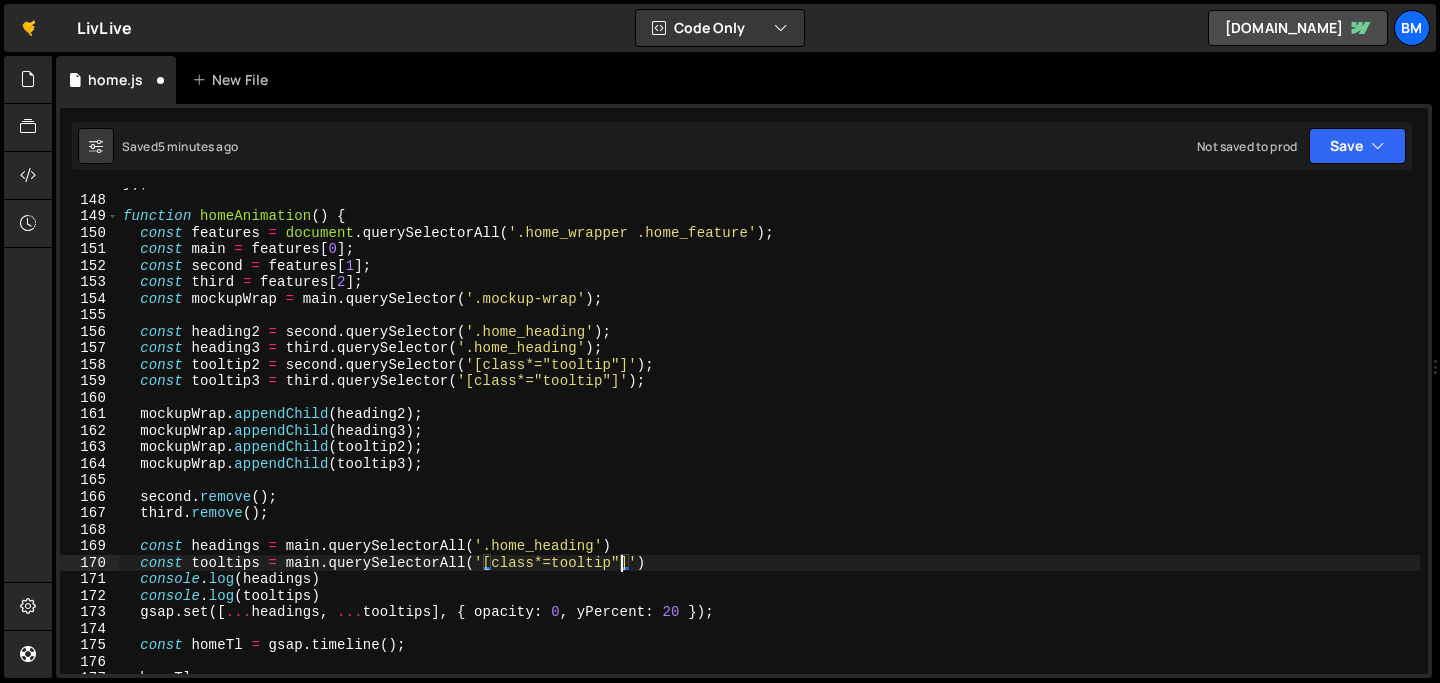 scroll, scrollTop: 0, scrollLeft: 34, axis: horizontal 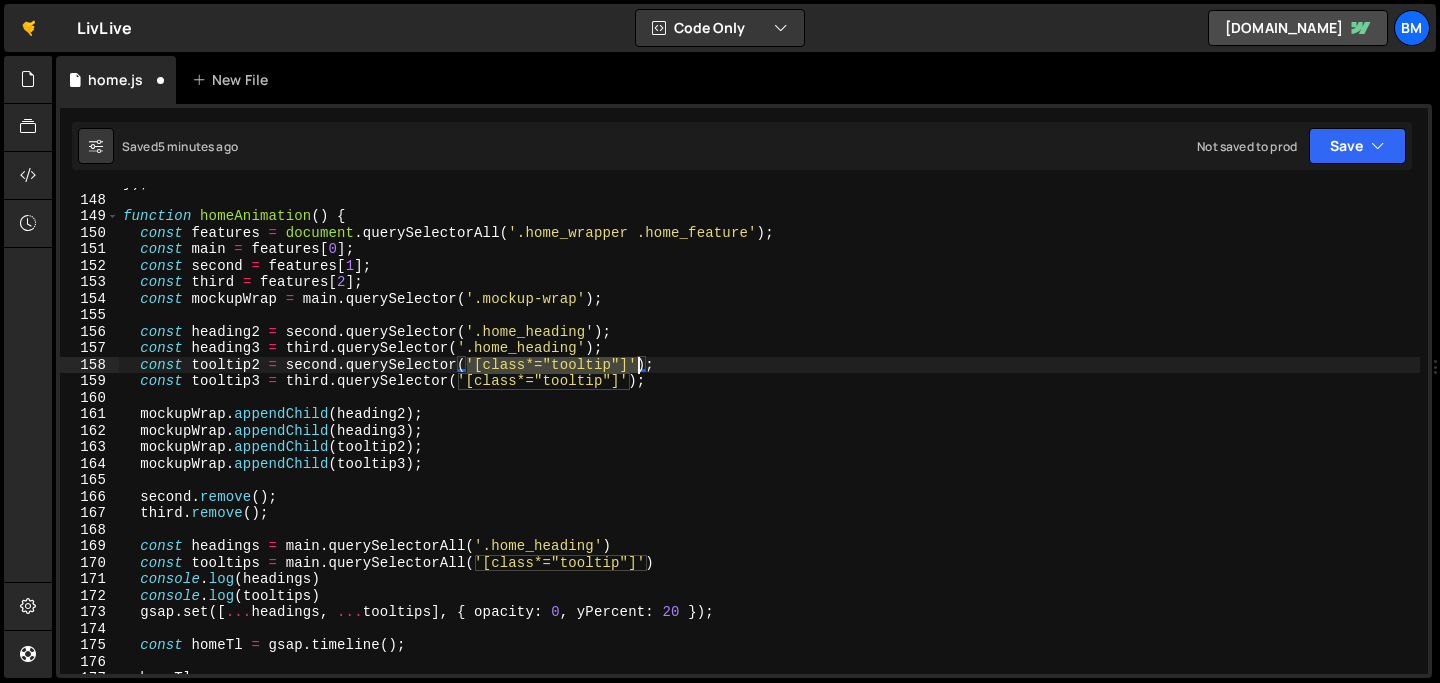 drag, startPoint x: 466, startPoint y: 363, endPoint x: 636, endPoint y: 395, distance: 172.98555 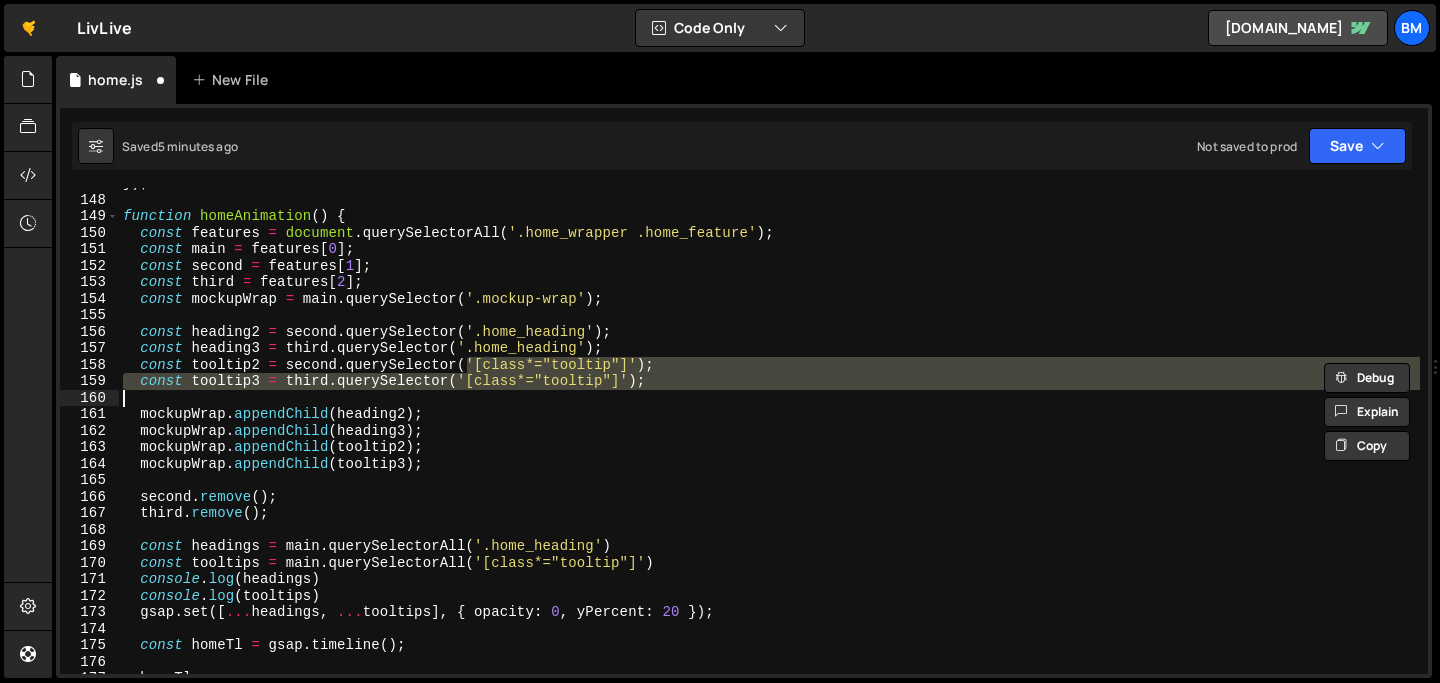 click on "}) ; function   homeAnimation ( )   {    const   features   =   document . querySelectorAll ( '.home_wrapper .home_feature' ) ;    const   main   =   features [ 0 ] ;    const   second   =   features [ 1 ] ;    const   third   =   features [ 2 ] ;    const   mockupWrap   =   main . querySelector ( '.mockup-wrap' ) ;    const   heading2   =   second . querySelector ( '.home_heading' ) ;    const   heading3   =   third . querySelector ( '.home_heading' ) ;    const   tooltip2   =   second . querySelector ( '[class*="tooltip"]' ) ;    const   tooltip3   =   third . querySelector ( '[class*="tooltip"]' ) ;    mockupWrap . appendChild ( heading2 ) ;    mockupWrap . appendChild ( heading3 ) ;    mockupWrap . appendChild ( tooltip2 ) ;    mockupWrap . appendChild ( tooltip3 ) ;    second . remove ( ) ;    third . remove ( ) ;    const   headings   =   main . querySelectorAll ( '.home_heading' )    const   tooltips   =   main . querySelectorAll ( '[class*="tooltip"]' )    console . log ( headings )    console . log (" at bounding box center [769, 431] 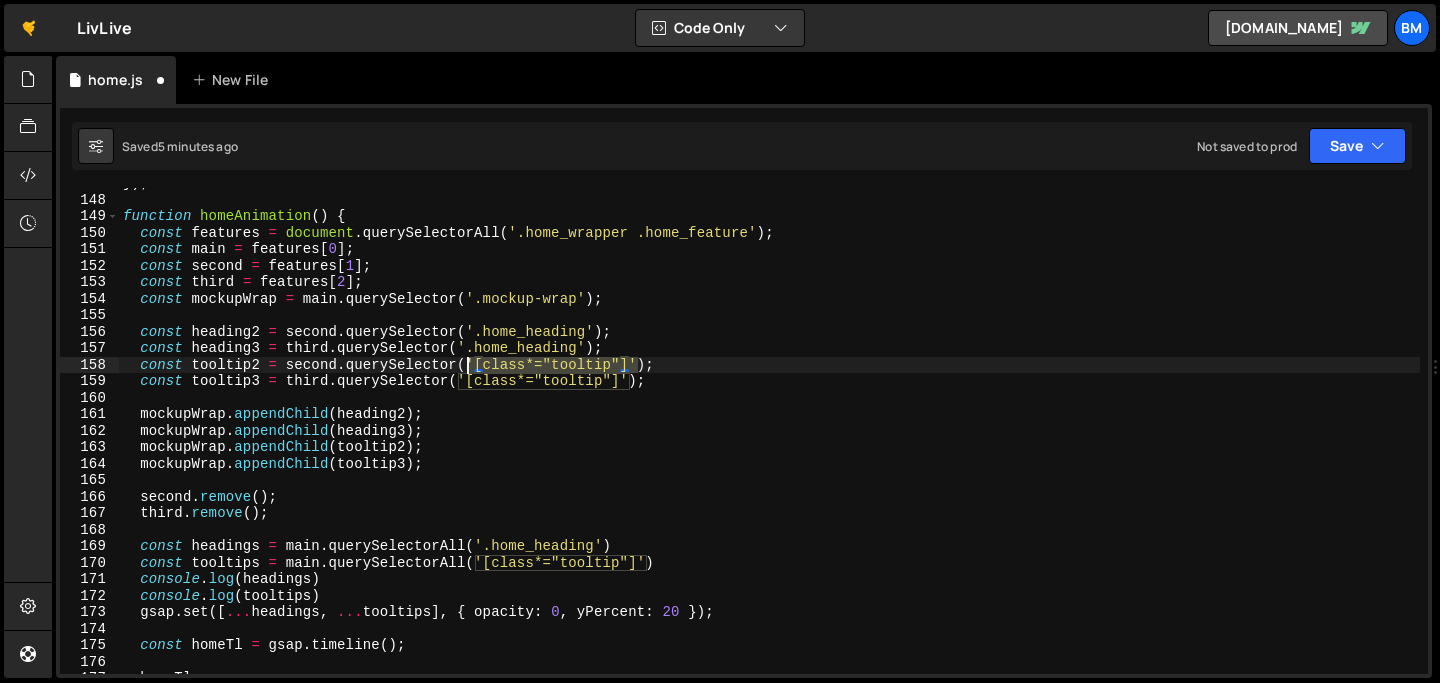 drag, startPoint x: 637, startPoint y: 361, endPoint x: 468, endPoint y: 359, distance: 169.01184 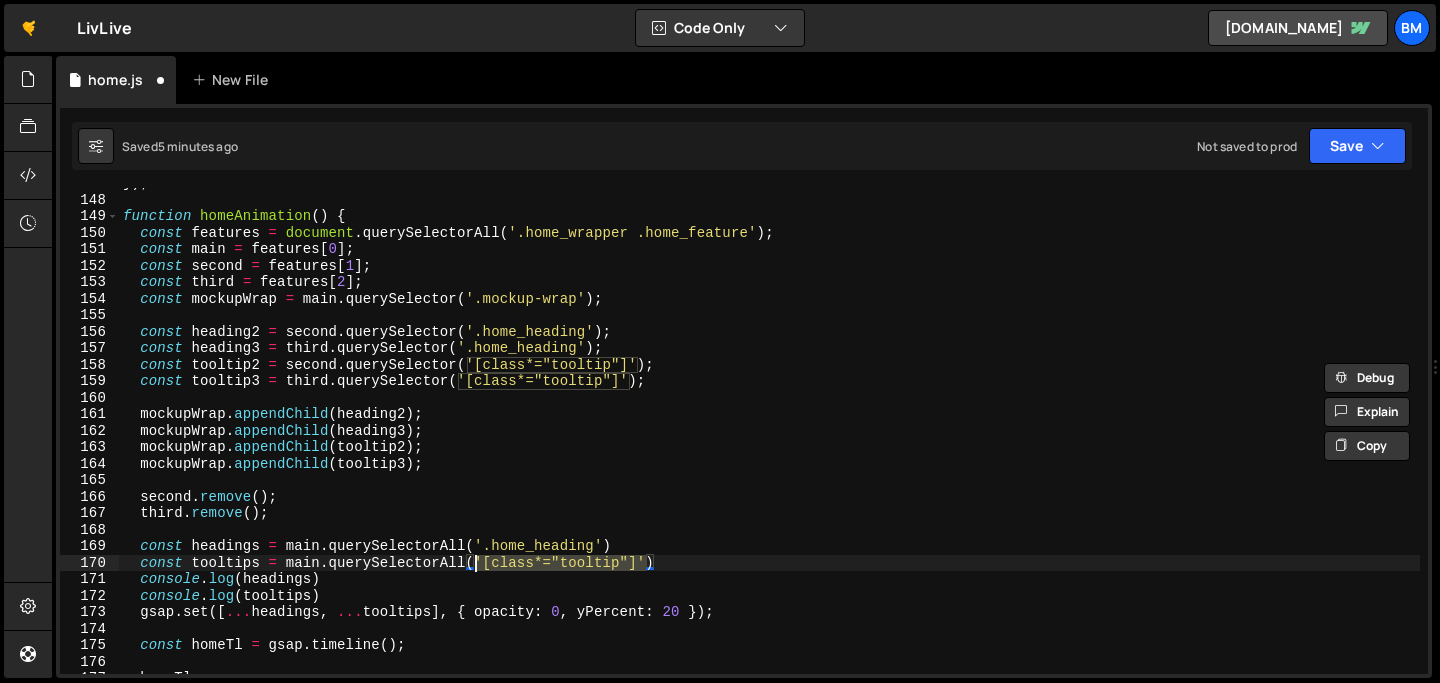 drag, startPoint x: 649, startPoint y: 560, endPoint x: 474, endPoint y: 559, distance: 175.00285 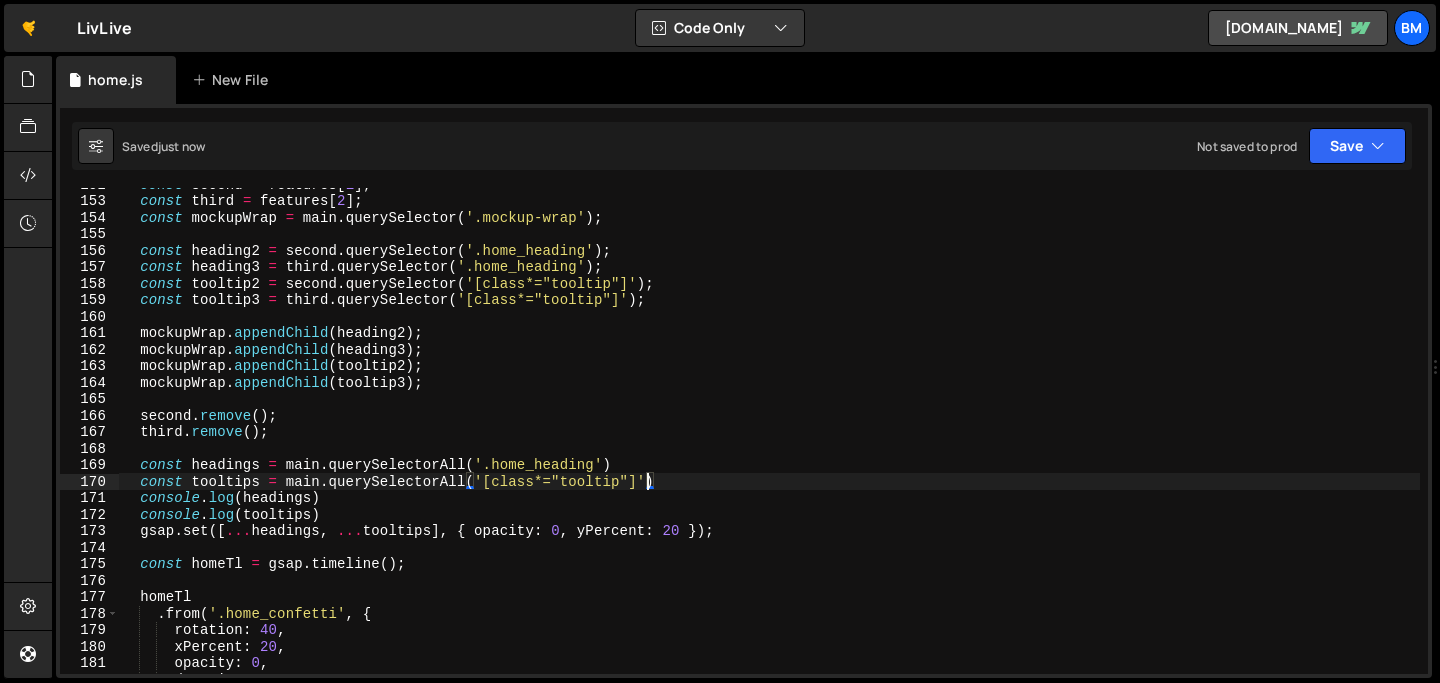 scroll, scrollTop: 2507, scrollLeft: 0, axis: vertical 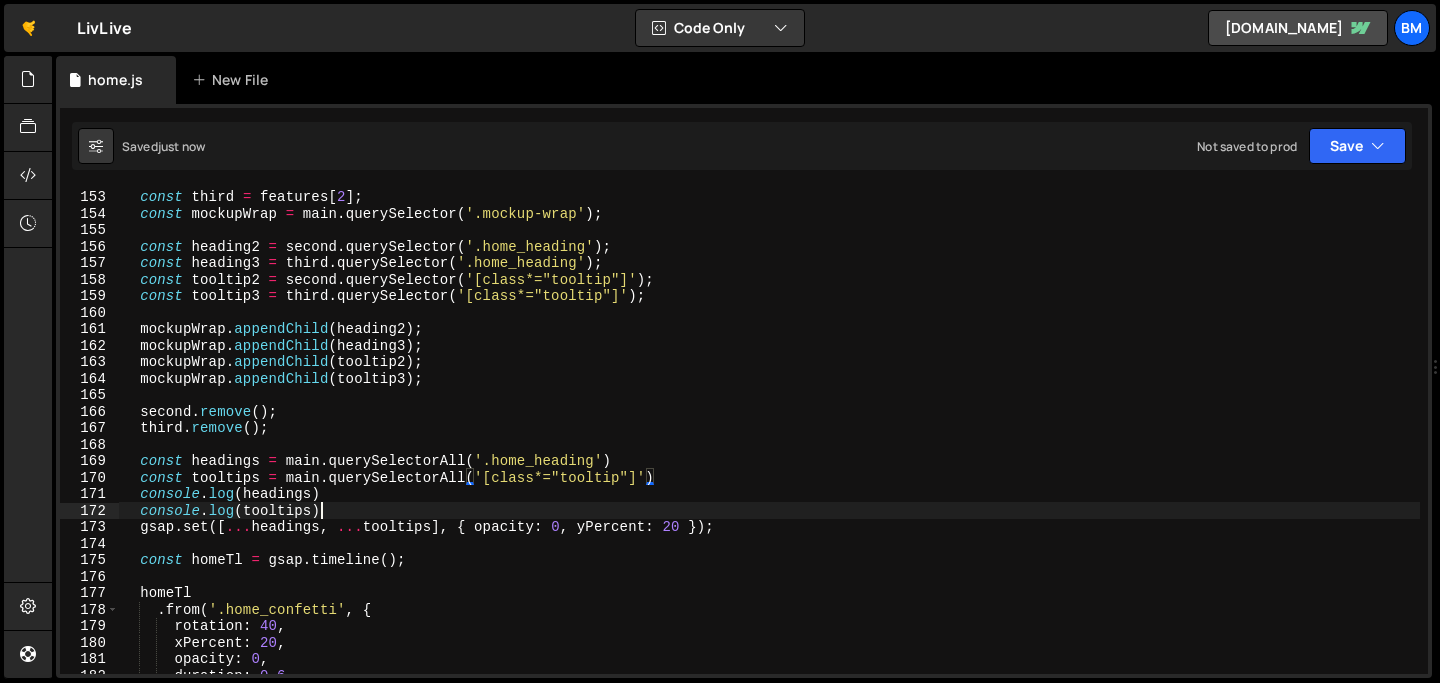 click on "const   second   =   features [ 1 ] ;    const   third   =   features [ 2 ] ;    const   mockupWrap   =   main . querySelector ( '.mockup-wrap' ) ;    const   heading2   =   second . querySelector ( '.home_heading' ) ;    const   heading3   =   third . querySelector ( '.home_heading' ) ;    const   tooltip2   =   second . querySelector ( '[class*="tooltip"]' ) ;    const   tooltip3   =   third . querySelector ( '[class*="tooltip"]' ) ;    mockupWrap . appendChild ( heading2 ) ;    mockupWrap . appendChild ( heading3 ) ;    mockupWrap . appendChild ( tooltip2 ) ;    mockupWrap . appendChild ( tooltip3 ) ;    second . remove ( ) ;    third . remove ( ) ;    const   headings   =   main . querySelectorAll ( '.home_heading' )    const   tooltips   =   main . querySelectorAll ( '[class*="tooltip"]' )    console . log ( headings )    console . log ( tooltips )    gsap . set ([ ... headings ,   ... tooltips ] ,   {   opacity :   0 ,   yPercent :   20   }) ;    const   homeTl   =   gsap . timeline ( ) ;    homeTl ." at bounding box center (769, 431) 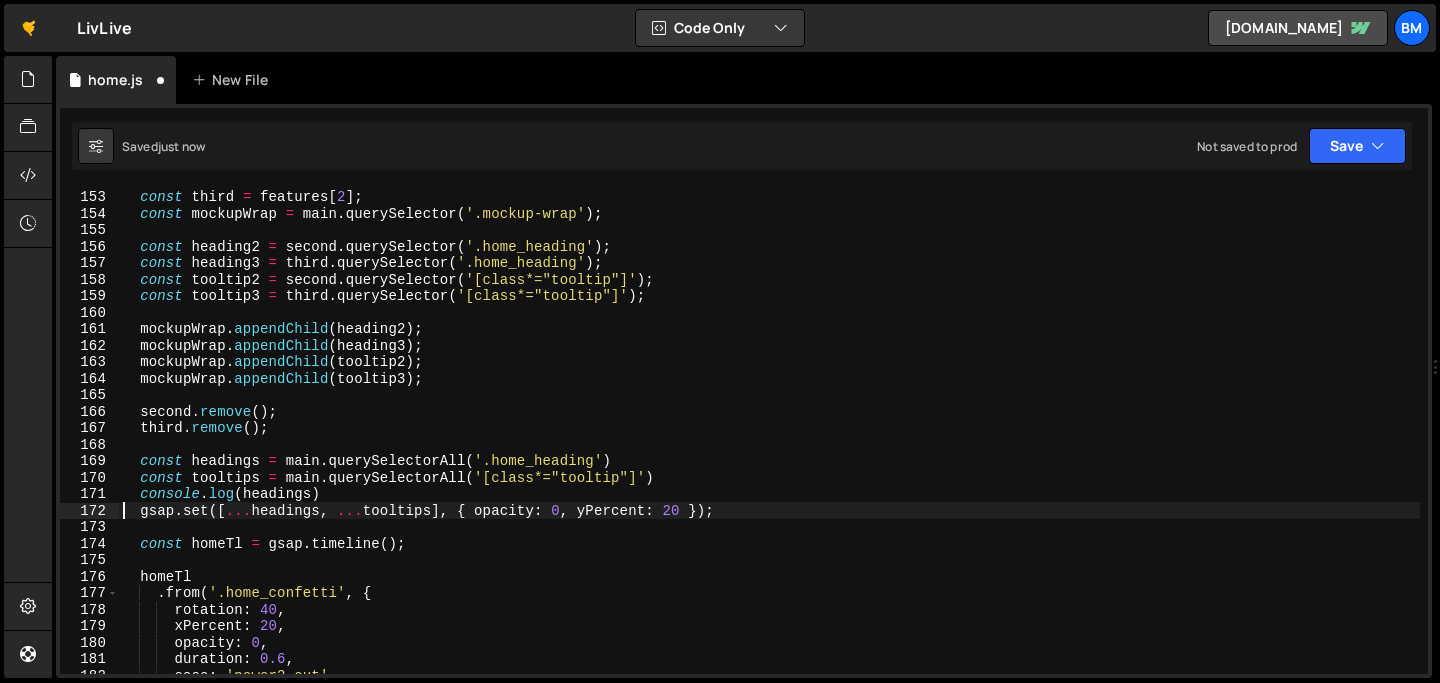 click on "const   second   =   features [ 1 ] ;    const   third   =   features [ 2 ] ;    const   mockupWrap   =   main . querySelector ( '.mockup-wrap' ) ;    const   heading2   =   second . querySelector ( '.home_heading' ) ;    const   heading3   =   third . querySelector ( '.home_heading' ) ;    const   tooltip2   =   second . querySelector ( '[class*="tooltip"]' ) ;    const   tooltip3   =   third . querySelector ( '[class*="tooltip"]' ) ;    mockupWrap . appendChild ( heading2 ) ;    mockupWrap . appendChild ( heading3 ) ;    mockupWrap . appendChild ( tooltip2 ) ;    mockupWrap . appendChild ( tooltip3 ) ;    second . remove ( ) ;    third . remove ( ) ;    const   headings   =   main . querySelectorAll ( '.home_heading' )    const   tooltips   =   main . querySelectorAll ( '[class*="tooltip"]' )    console . log ( headings )    gsap . set ([ ... headings ,   ... tooltips ] ,   {   opacity :   0 ,   yPercent :   20   }) ;    const   homeTl   =   gsap . timeline ( ) ;    homeTl       . from ( '.home_confetti'" at bounding box center (769, 431) 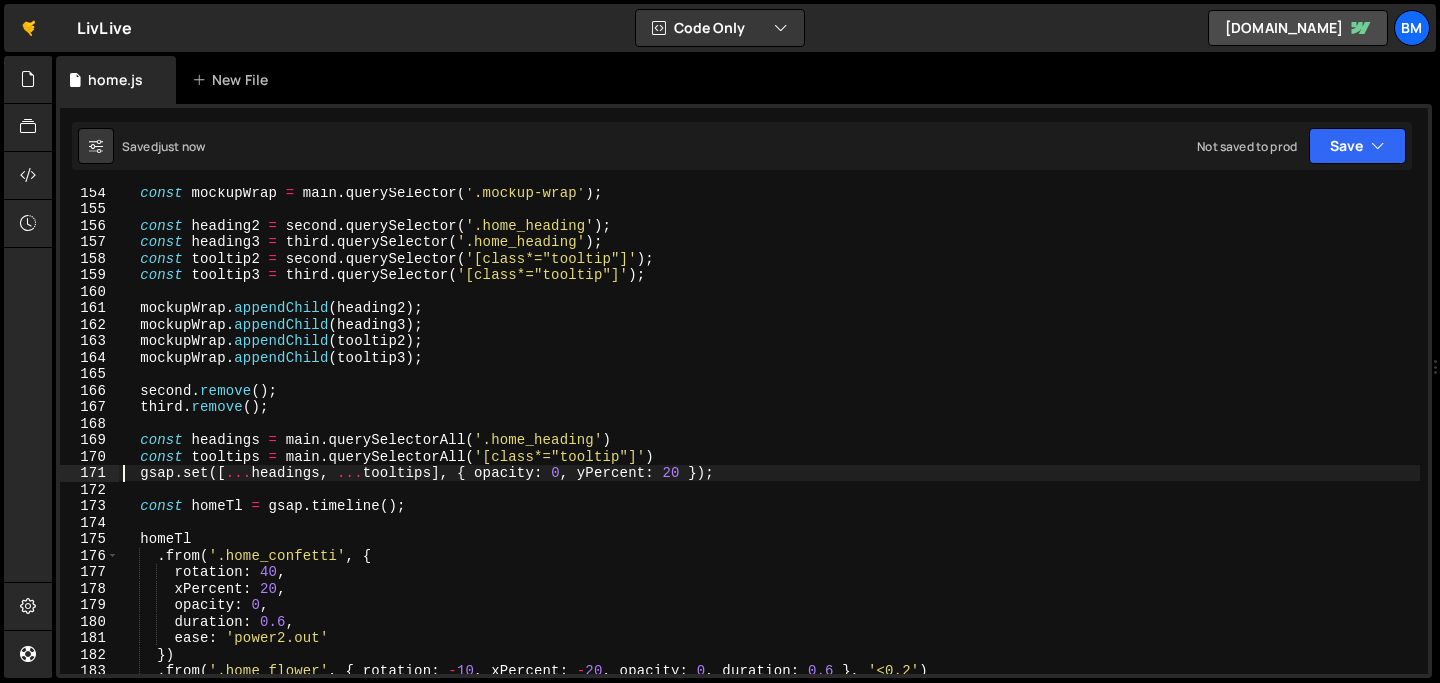 scroll, scrollTop: 2559, scrollLeft: 0, axis: vertical 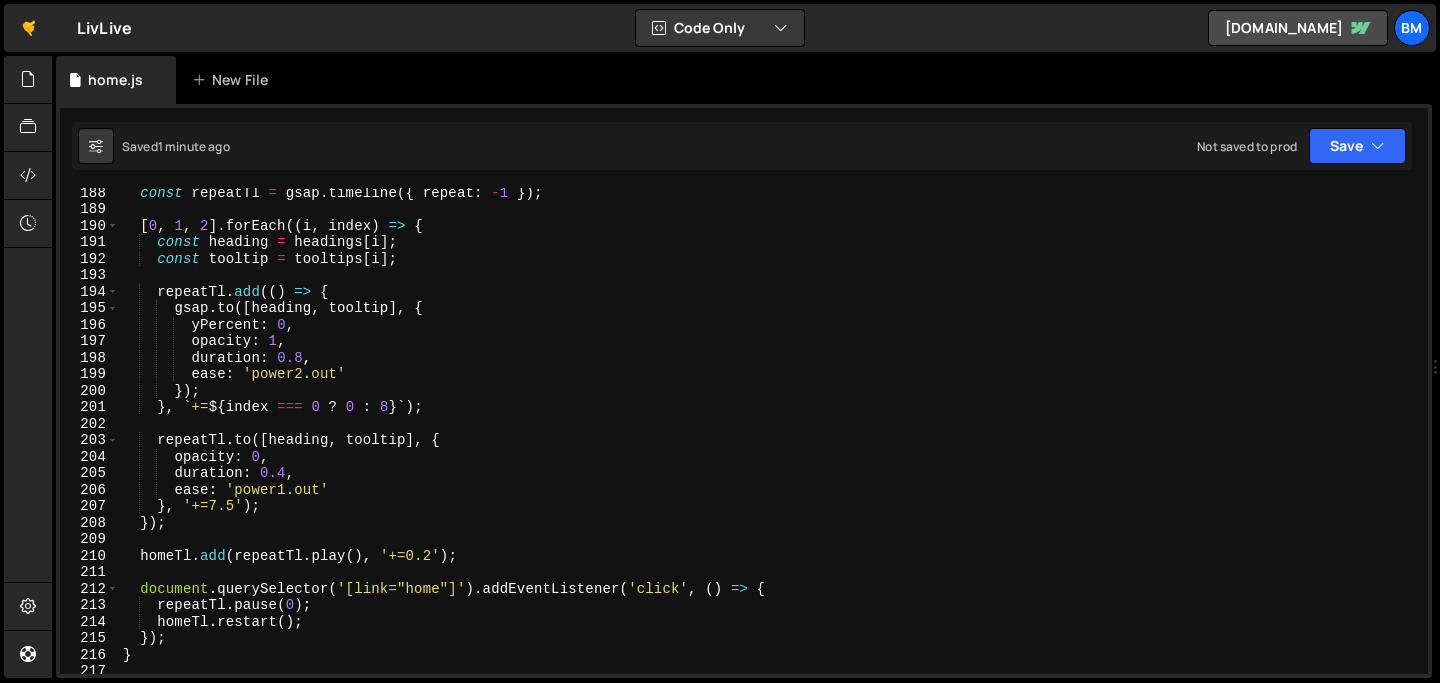 click on "const   repeatTl   =   gsap . timeline ({   repeat :   - 1   }) ;    [ 0 ,   1 ,   2 ] . forEach (( i ,   index )   =>   {       const   heading   =   headings [ i ] ;       const   tooltip   =   tooltips [ i ] ;       repeatTl . add (( )   =>   {          gsap . to ([ heading ,   tooltip ] ,   {             yPercent :   0 ,             opacity :   1 ,             duration :   0.8 ,             ease :   'power2.out'          }) ;       } ,   ` += ${ index   ===   0   ?   0   :   8 } ` ) ;       repeatTl . to ([ heading ,   tooltip ] ,   {          opacity :   0 ,          duration :   0.4 ,          ease :   'power1.out'       } ,   '+=7.5' ) ;    }) ;    homeTl . add ( repeatTl . play ( ) ,   '+=0.2' ) ;    document . querySelector ( '[link="home"]' ) . addEventListener ( 'click' ,   ( )   =>   {       repeatTl . pause ( 0 ) ;       homeTl . restart ( ) ;    }) ; } homeAnimation ( ) ;" at bounding box center (769, 443) 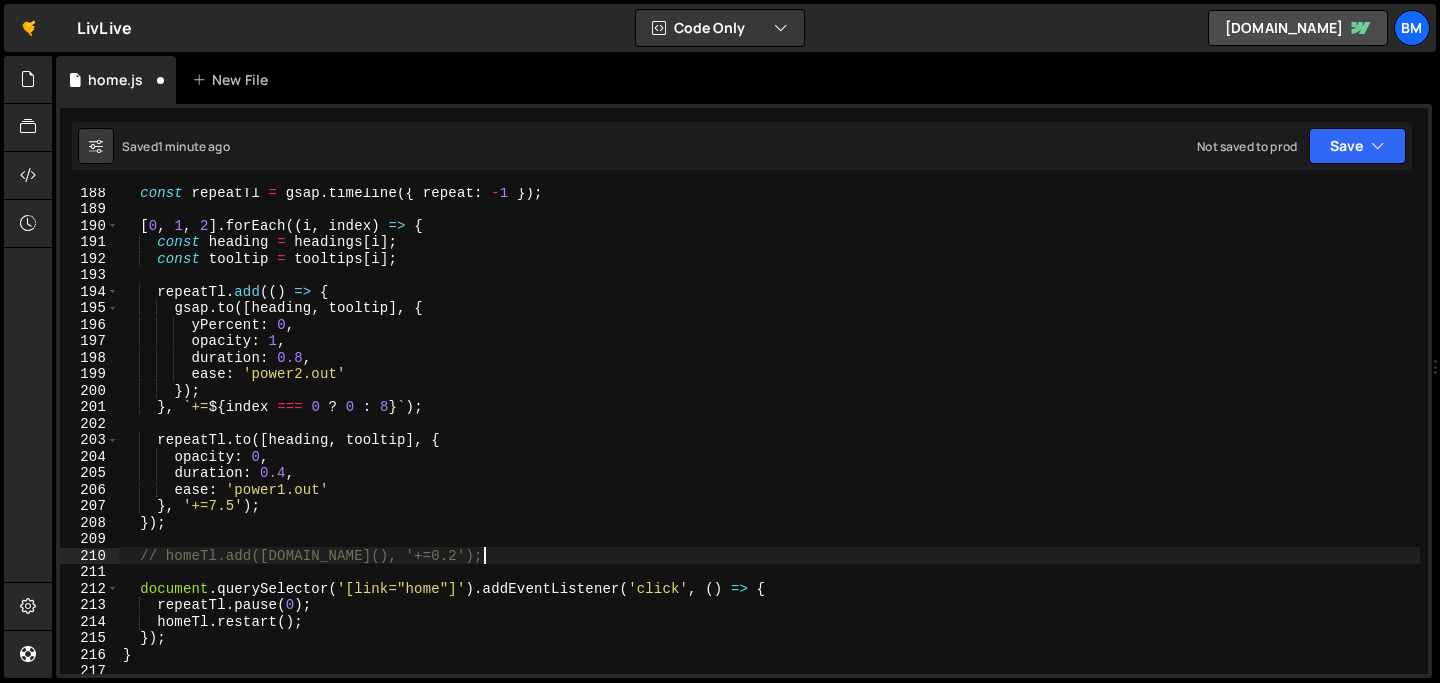 click on "const   repeatTl   =   gsap . timeline ({   repeat :   - 1   }) ;    [ 0 ,   1 ,   2 ] . forEach (( i ,   index )   =>   {       const   heading   =   headings [ i ] ;       const   tooltip   =   tooltips [ i ] ;       repeatTl . add (( )   =>   {          gsap . to ([ heading ,   tooltip ] ,   {             yPercent :   0 ,             opacity :   1 ,             duration :   0.8 ,             ease :   'power2.out'          }) ;       } ,   ` += ${ index   ===   0   ?   0   :   8 } ` ) ;       repeatTl . to ([ heading ,   tooltip ] ,   {          opacity :   0 ,          duration :   0.4 ,          ease :   'power1.out'       } ,   '+=7.5' ) ;    }) ;    // homeTl.add([DOMAIN_NAME](), '+=0.2');    document . querySelector ( '[link="home"]' ) . addEventListener ( 'click' ,   ( )   =>   {       repeatTl . pause ( 0 ) ;       homeTl . restart ( ) ;    }) ; } homeAnimation ( ) ;" at bounding box center (769, 443) 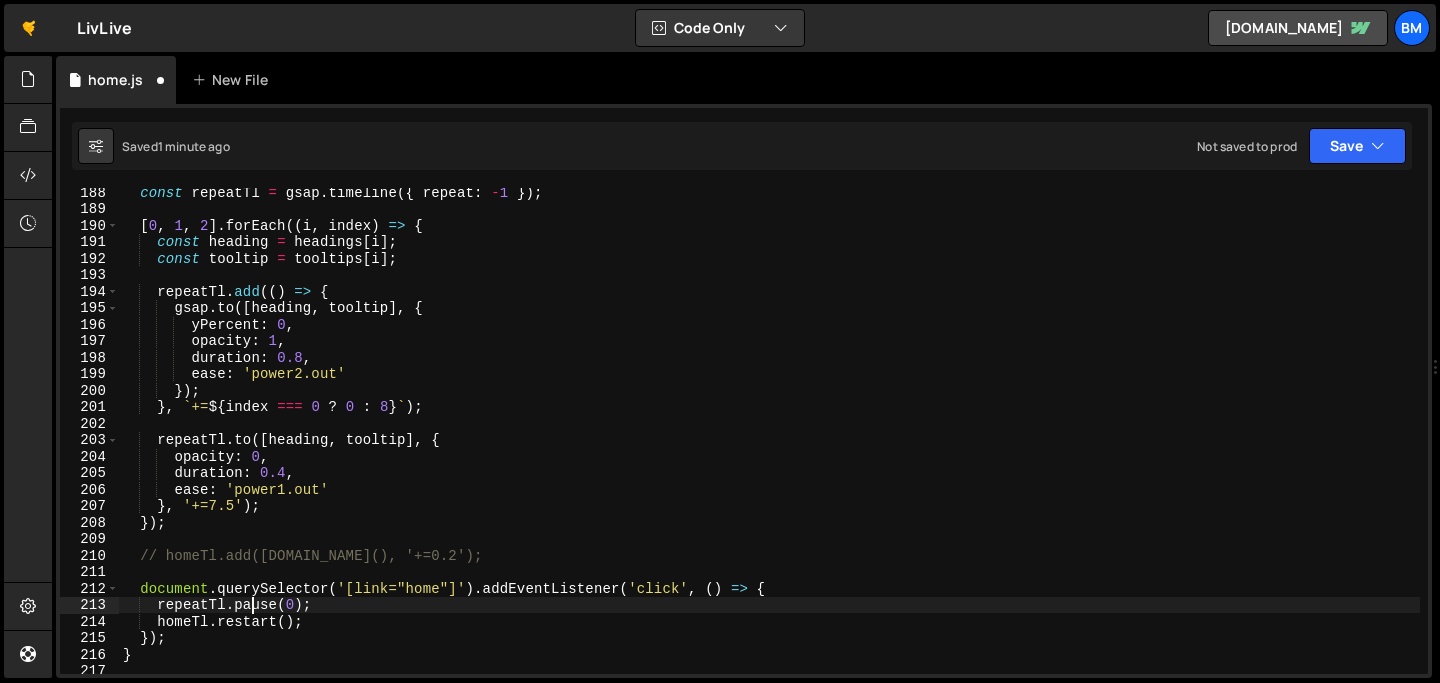 scroll, scrollTop: 0, scrollLeft: 12, axis: horizontal 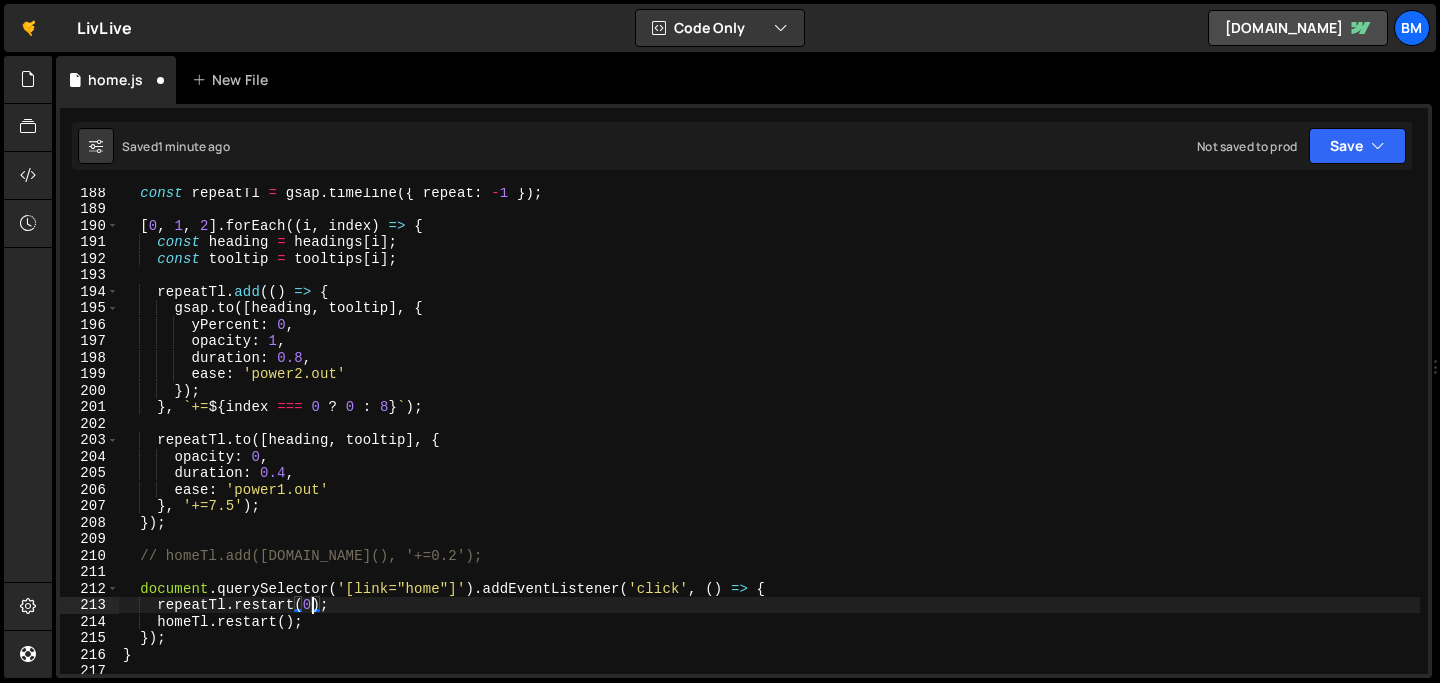 click on "const   repeatTl   =   gsap . timeline ({   repeat :   - 1   }) ;    [ 0 ,   1 ,   2 ] . forEach (( i ,   index )   =>   {       const   heading   =   headings [ i ] ;       const   tooltip   =   tooltips [ i ] ;       repeatTl . add (( )   =>   {          gsap . to ([ heading ,   tooltip ] ,   {             yPercent :   0 ,             opacity :   1 ,             duration :   0.8 ,             ease :   'power2.out'          }) ;       } ,   ` += ${ index   ===   0   ?   0   :   8 } ` ) ;       repeatTl . to ([ heading ,   tooltip ] ,   {          opacity :   0 ,          duration :   0.4 ,          ease :   'power1.out'       } ,   '+=7.5' ) ;    }) ;    // homeTl.add([DOMAIN_NAME](), '+=0.2');    document . querySelector ( '[link="home"]' ) . addEventListener ( 'click' ,   ( )   =>   {       repeatTl . restart ( 0 ) ;       homeTl . restart ( ) ;    }) ; } homeAnimation ( ) ;" at bounding box center (769, 443) 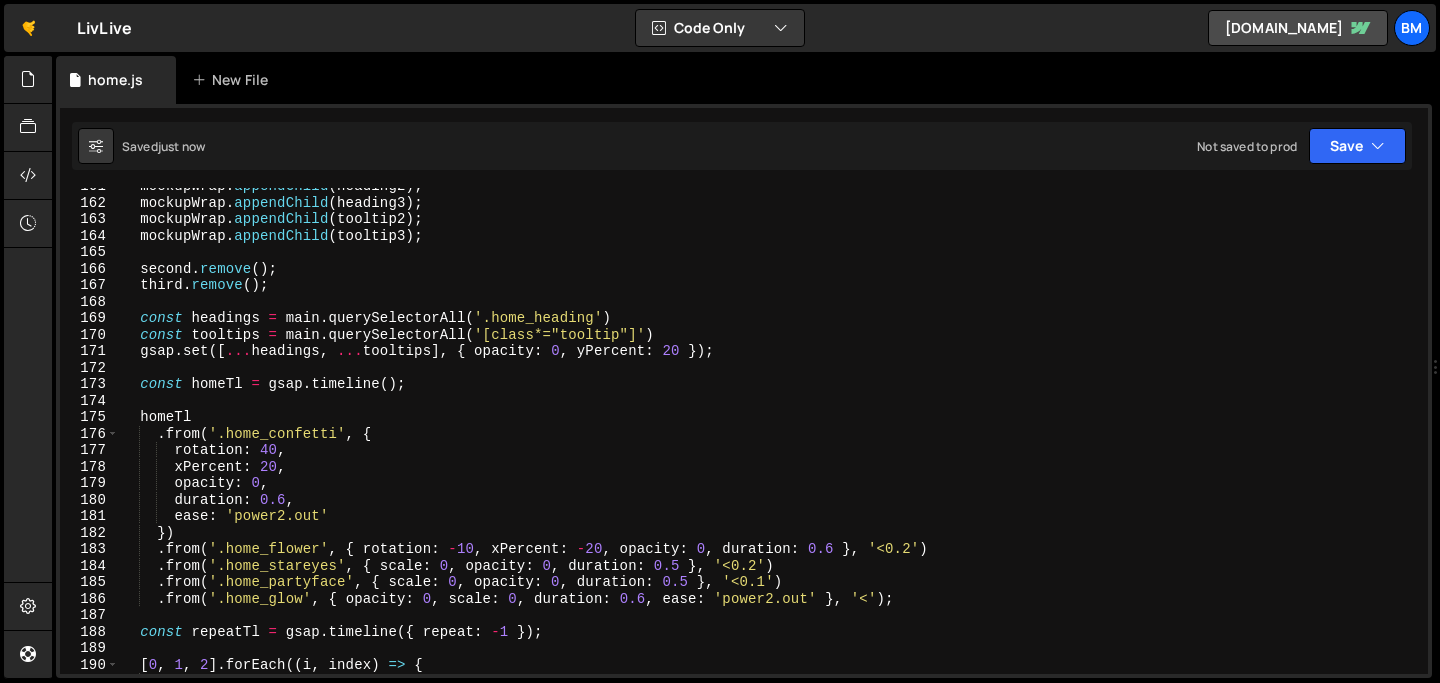 scroll, scrollTop: 2649, scrollLeft: 0, axis: vertical 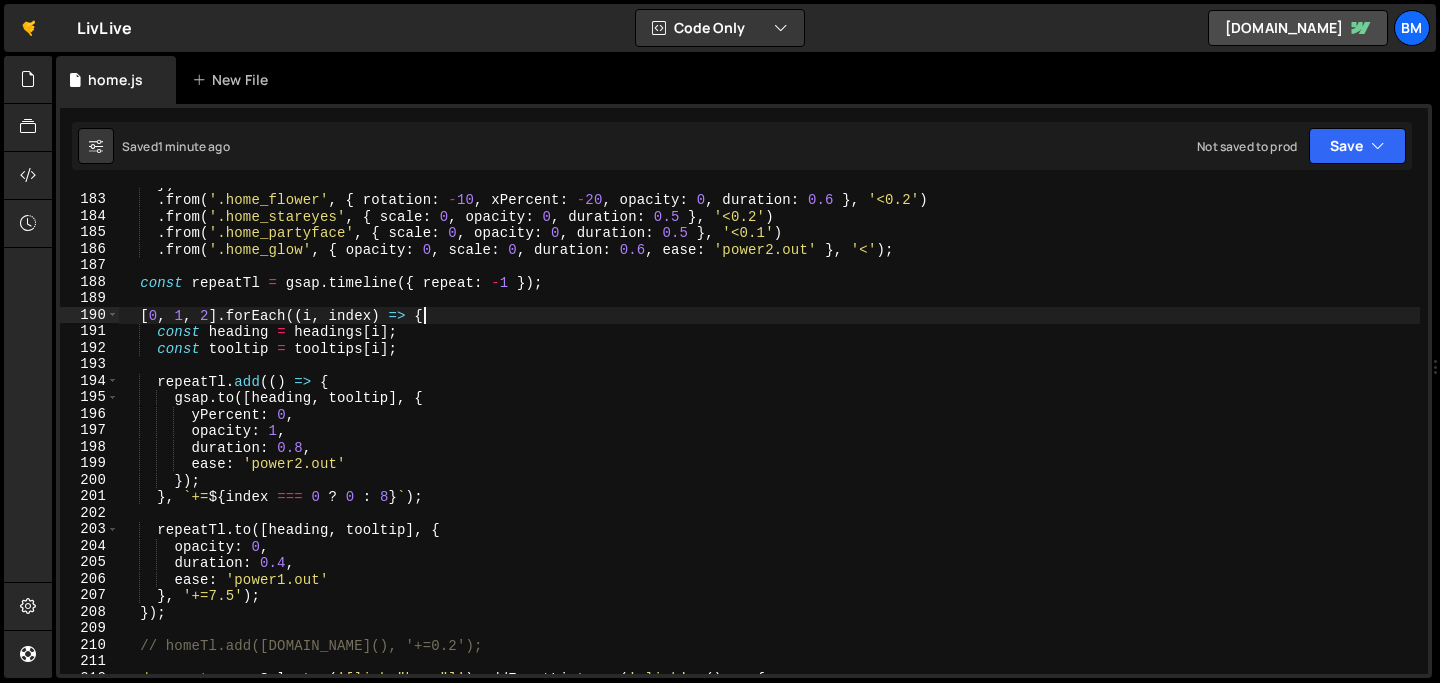 click on "})       . from ( '.home_flower' ,   {   rotation :   - 10 ,   xPercent :   - 20 ,   opacity :   0 ,   duration :   0.6   } ,   '<0.2' )       . from ( '.home_stareyes' ,   {   scale :   0 ,   opacity :   0 ,   duration :   0.5   } ,   '<0.2' )       . from ( '.home_partyface' ,   {   scale :   0 ,   opacity :   0 ,   duration :   0.5   } ,   '<0.1' )       . from ( '.home_glow' ,   {   opacity :   0 ,   scale :   0 ,   duration :   0.6 ,   ease :   'power2.out'   } ,   '<' ) ;    const   repeatTl   =   gsap . timeline ({   repeat :   - 1   }) ;    [ 0 ,   1 ,   2 ] . forEach (( i ,   index )   =>   {       const   heading   =   headings [ i ] ;       const   tooltip   =   tooltips [ i ] ;       repeatTl . add (( )   =>   {          gsap . to ([ heading ,   tooltip ] ,   {             yPercent :   0 ,             opacity :   1 ,             duration :   0.8 ,             ease :   'power2.out'          }) ;       } ,   ` += ${ index   ===   0   ?   0   :   8 } ` ) ;       repeatTl . to ([ heading ,   ] ," at bounding box center [769, 434] 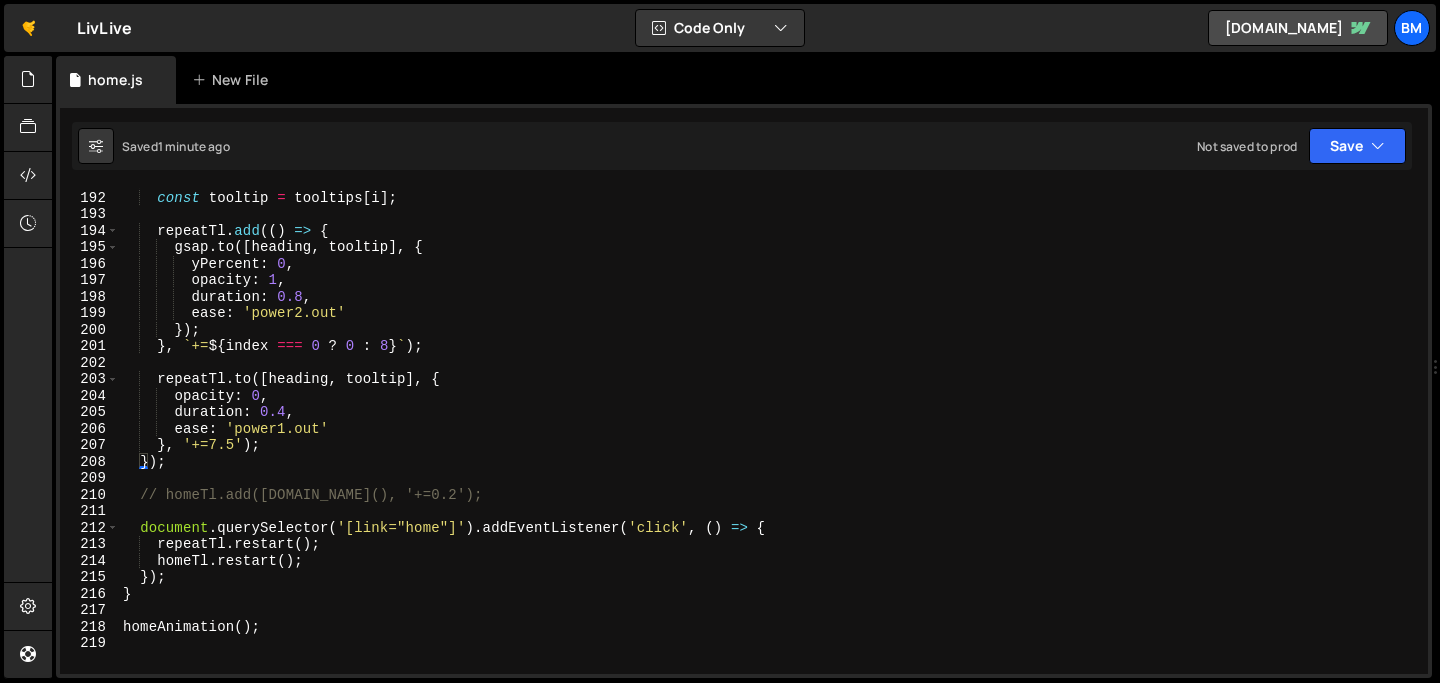 scroll, scrollTop: 3150, scrollLeft: 0, axis: vertical 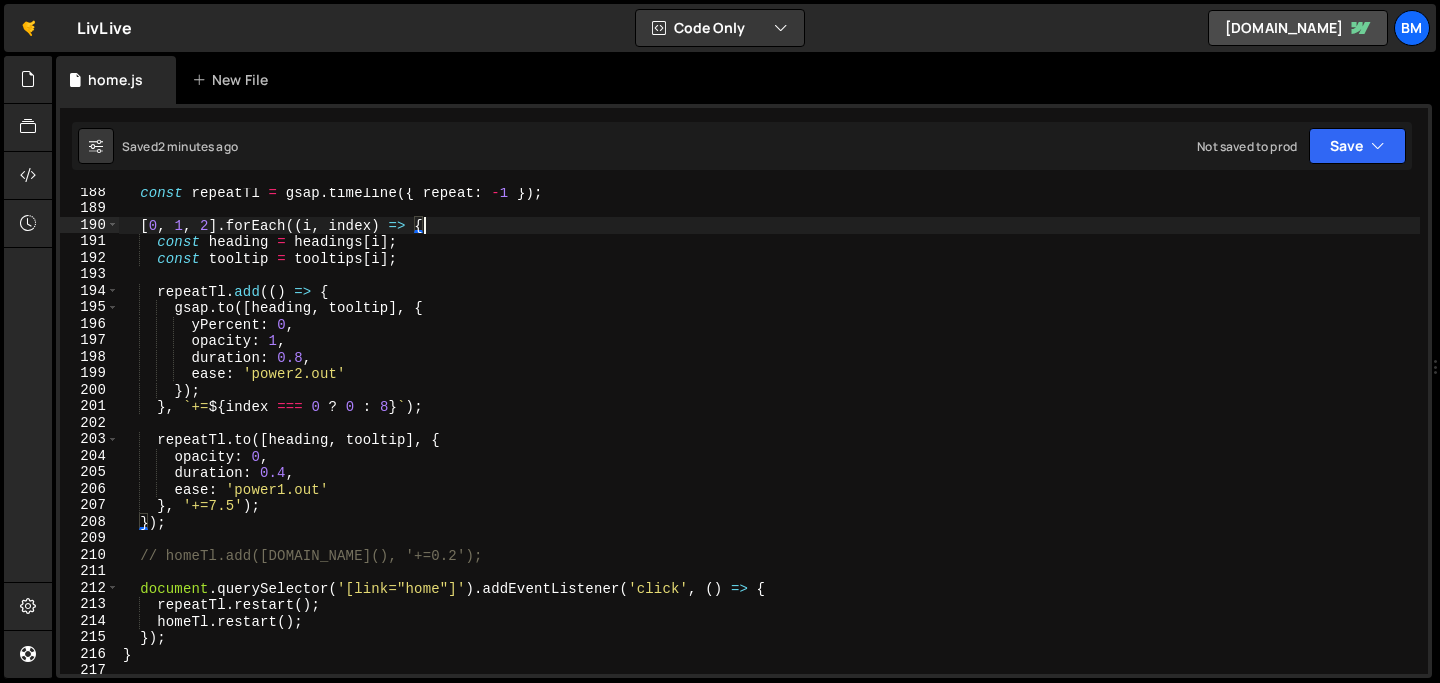 click on "const   repeatTl   =   gsap . timeline ({   repeat :   - 1   }) ;    [ 0 ,   1 ,   2 ] . forEach (( i ,   index )   =>   {       const   heading   =   headings [ i ] ;       const   tooltip   =   tooltips [ i ] ;       repeatTl . add (( )   =>   {          gsap . to ([ heading ,   tooltip ] ,   {             yPercent :   0 ,             opacity :   1 ,             duration :   0.8 ,             ease :   'power2.out'          }) ;       } ,   ` += ${ index   ===   0   ?   0   :   8 } ` ) ;       repeatTl . to ([ heading ,   tooltip ] ,   {          opacity :   0 ,          duration :   0.4 ,          ease :   'power1.out'       } ,   '+=7.5' ) ;    }) ;    // homeTl.add([DOMAIN_NAME](), '+=0.2');    document . querySelector ( '[link="home"]' ) . addEventListener ( 'click' ,   ( )   =>   {       repeatTl . restart ( ) ;       homeTl . restart ( ) ;    }) ; } homeAnimation ( ) ;" at bounding box center (769, 443) 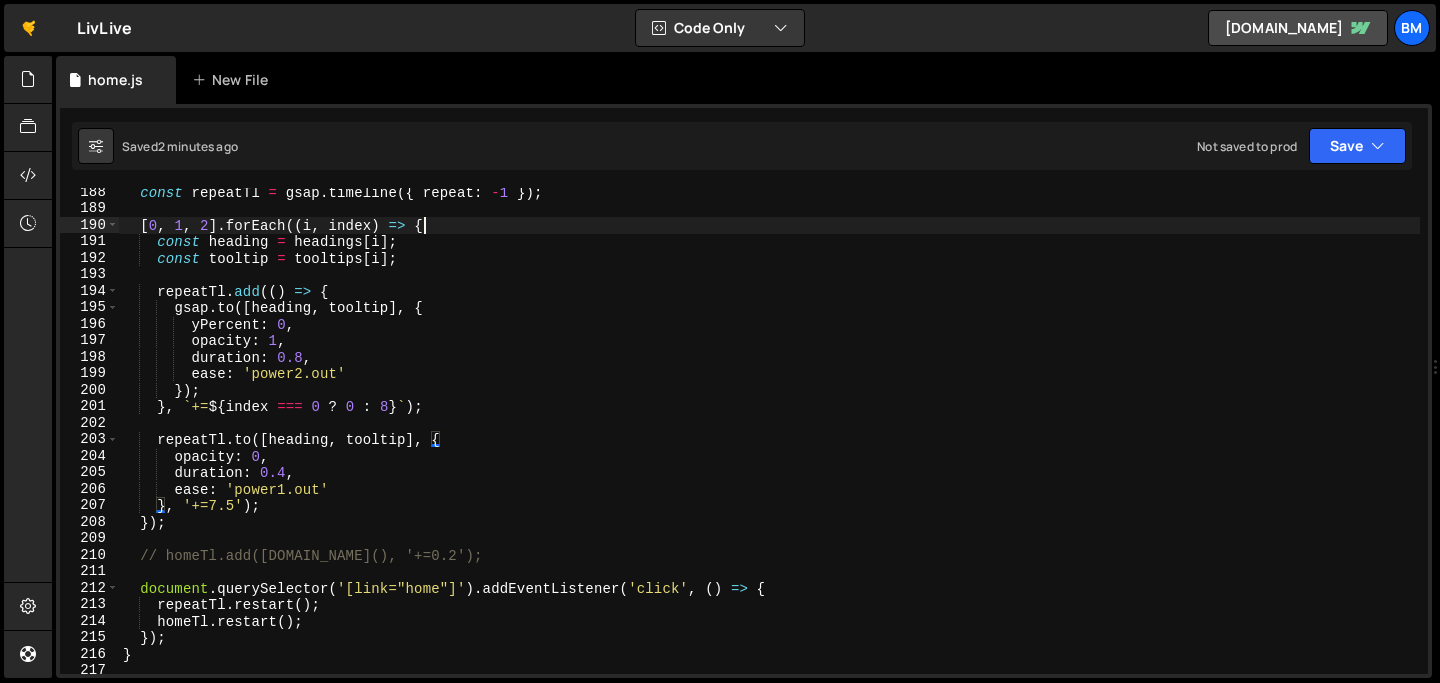 click on "const   repeatTl   =   gsap . timeline ({   repeat :   - 1   }) ;    [ 0 ,   1 ,   2 ] . forEach (( i ,   index )   =>   {       const   heading   =   headings [ i ] ;       const   tooltip   =   tooltips [ i ] ;       repeatTl . add (( )   =>   {          gsap . to ([ heading ,   tooltip ] ,   {             yPercent :   0 ,             opacity :   1 ,             duration :   0.8 ,             ease :   'power2.out'          }) ;       } ,   ` += ${ index   ===   0   ?   0   :   8 } ` ) ;       repeatTl . to ([ heading ,   tooltip ] ,   {          opacity :   0 ,          duration :   0.4 ,          ease :   'power1.out'       } ,   '+=7.5' ) ;    }) ;    // homeTl.add([DOMAIN_NAME](), '+=0.2');    document . querySelector ( '[link="home"]' ) . addEventListener ( 'click' ,   ( )   =>   {       repeatTl . restart ( ) ;       homeTl . restart ( ) ;    }) ; } homeAnimation ( ) ;" at bounding box center [769, 443] 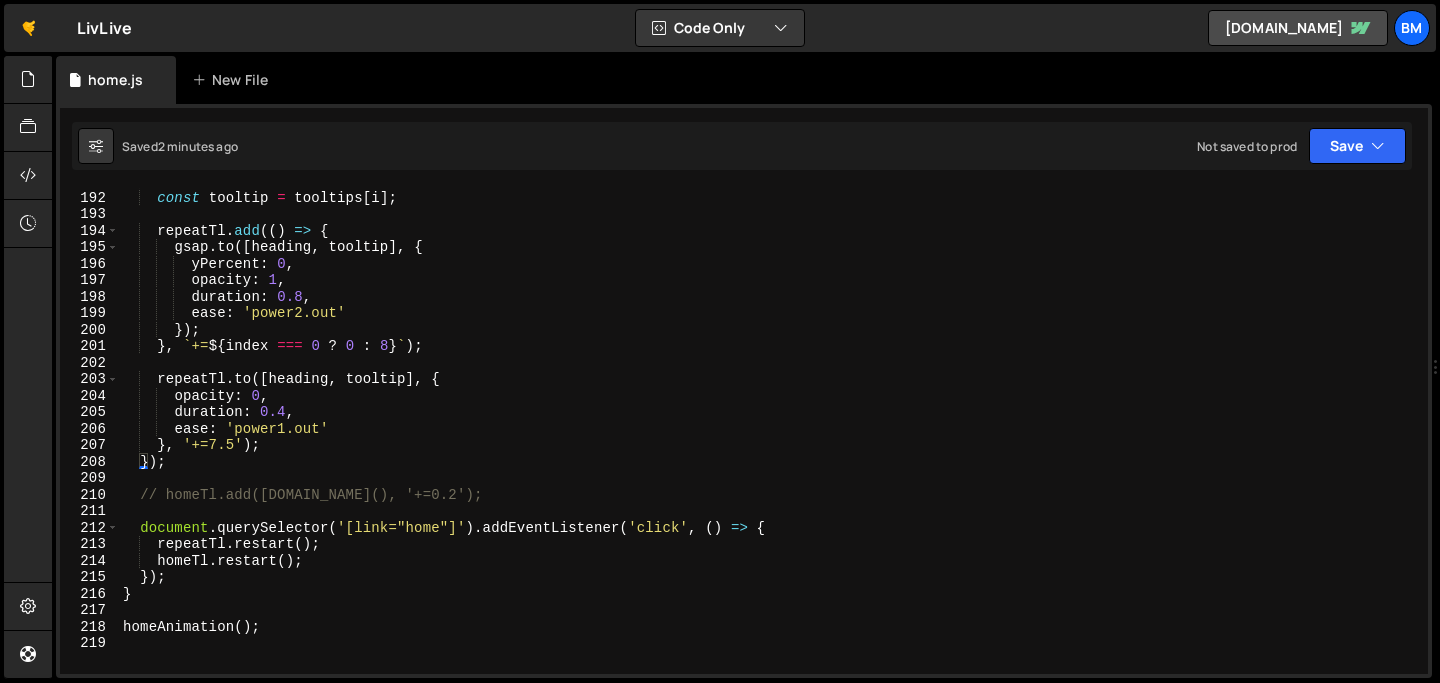 scroll, scrollTop: 3180, scrollLeft: 0, axis: vertical 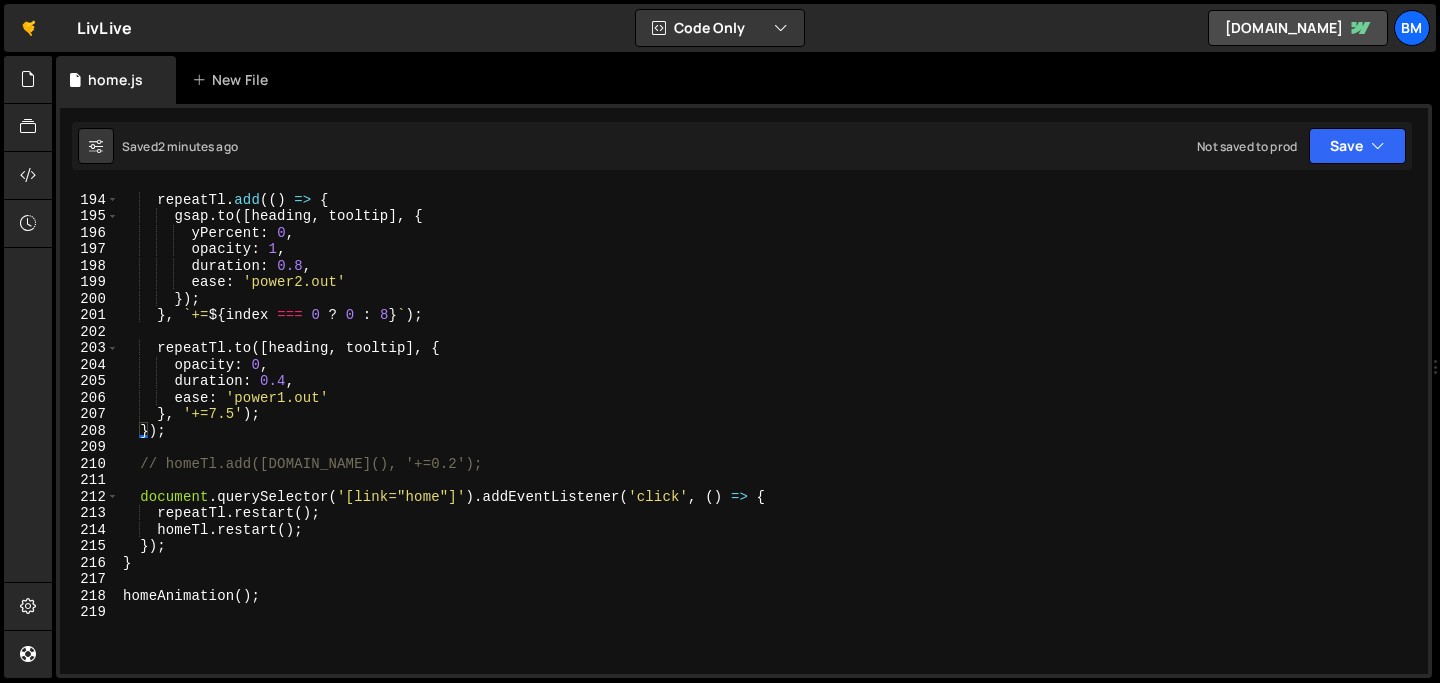 click on "repeatTl . add (( )   =>   {          gsap . to ([ heading ,   tooltip ] ,   {             yPercent :   0 ,             opacity :   1 ,             duration :   0.8 ,             ease :   'power2.out'          }) ;       } ,   ` += ${ index   ===   0   ?   0   :   8 } ` ) ;       repeatTl . to ([ heading ,   tooltip ] ,   {          opacity :   0 ,          duration :   0.4 ,          ease :   'power1.out'       } ,   '+=7.5' ) ;    }) ;    // homeTl.add([DOMAIN_NAME](), '+=0.2');    document . querySelector ( '[link="home"]' ) . addEventListener ( 'click' ,   ( )   =>   {       repeatTl . restart ( ) ;       homeTl . restart ( ) ;    }) ; } homeAnimation ( ) ;" at bounding box center (769, 434) 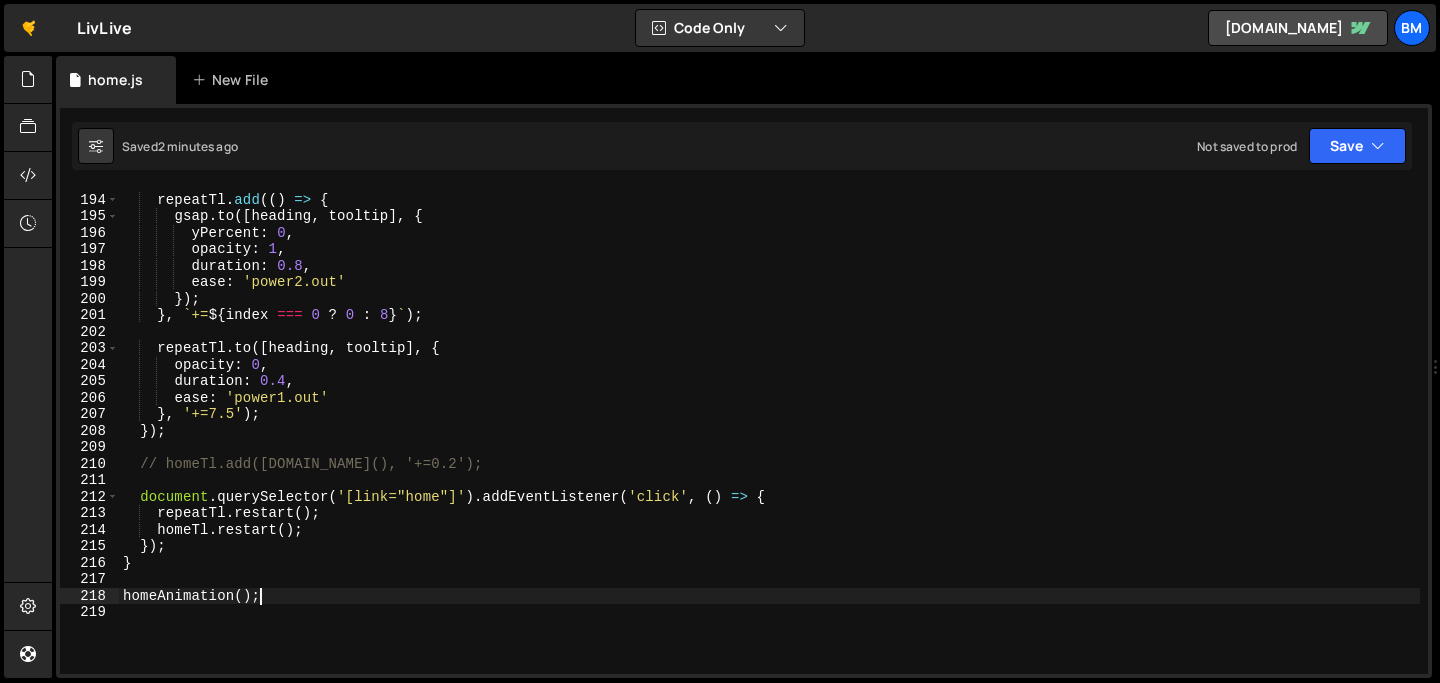 scroll, scrollTop: 0, scrollLeft: 8, axis: horizontal 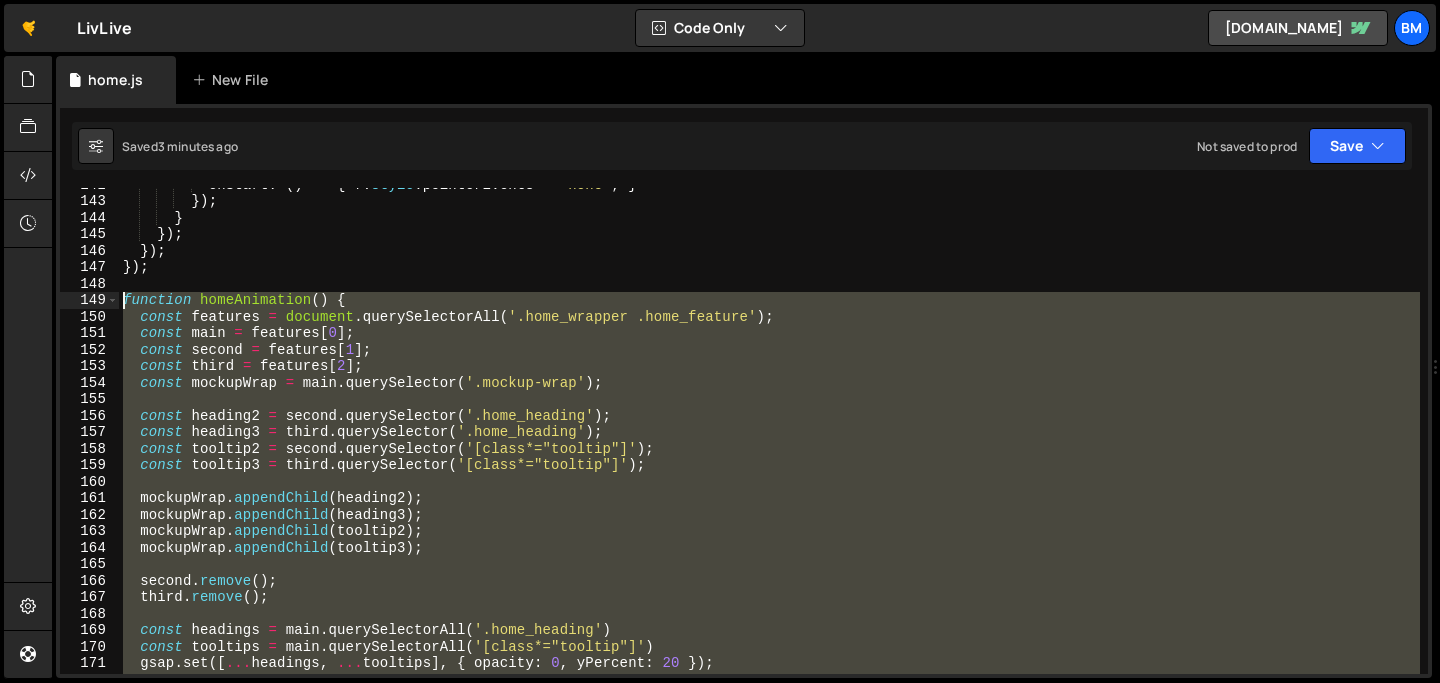 click on "onStart :   ( )   =>   {   f . style . pointerEvents   =   'none' ;   }             }) ;          }       }) ;    }) ; }) ; function   homeAnimation ( )   {    const   features   =   document . querySelectorAll ( '.home_wrapper .home_feature' ) ;    const   main   =   features [ 0 ] ;    const   second   =   features [ 1 ] ;    const   third   =   features [ 2 ] ;    const   mockupWrap   =   main . querySelector ( '.mockup-wrap' ) ;    const   heading2   =   second . querySelector ( '.home_heading' ) ;    const   heading3   =   third . querySelector ( '.home_heading' ) ;    const   tooltip2   =   second . querySelector ( '[class*="tooltip"]' ) ;    const   tooltip3   =   third . querySelector ( '[class*="tooltip"]' ) ;    mockupWrap . appendChild ( heading2 ) ;    mockupWrap . appendChild ( heading3 ) ;    mockupWrap . appendChild ( tooltip2 ) ;    mockupWrap . appendChild ( tooltip3 ) ;    second . remove ( ) ;    third . remove ( ) ;    const   headings   =   main . querySelectorAll ( )" at bounding box center (769, 435) 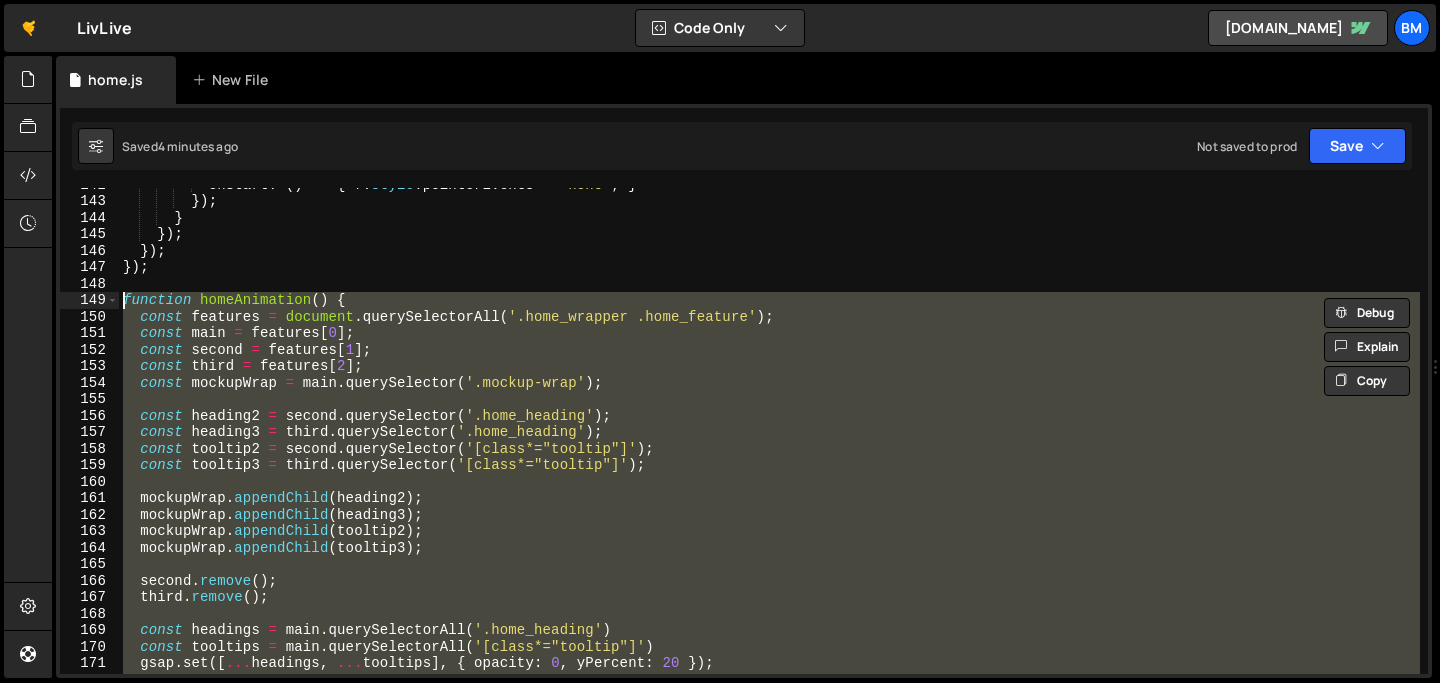 paste 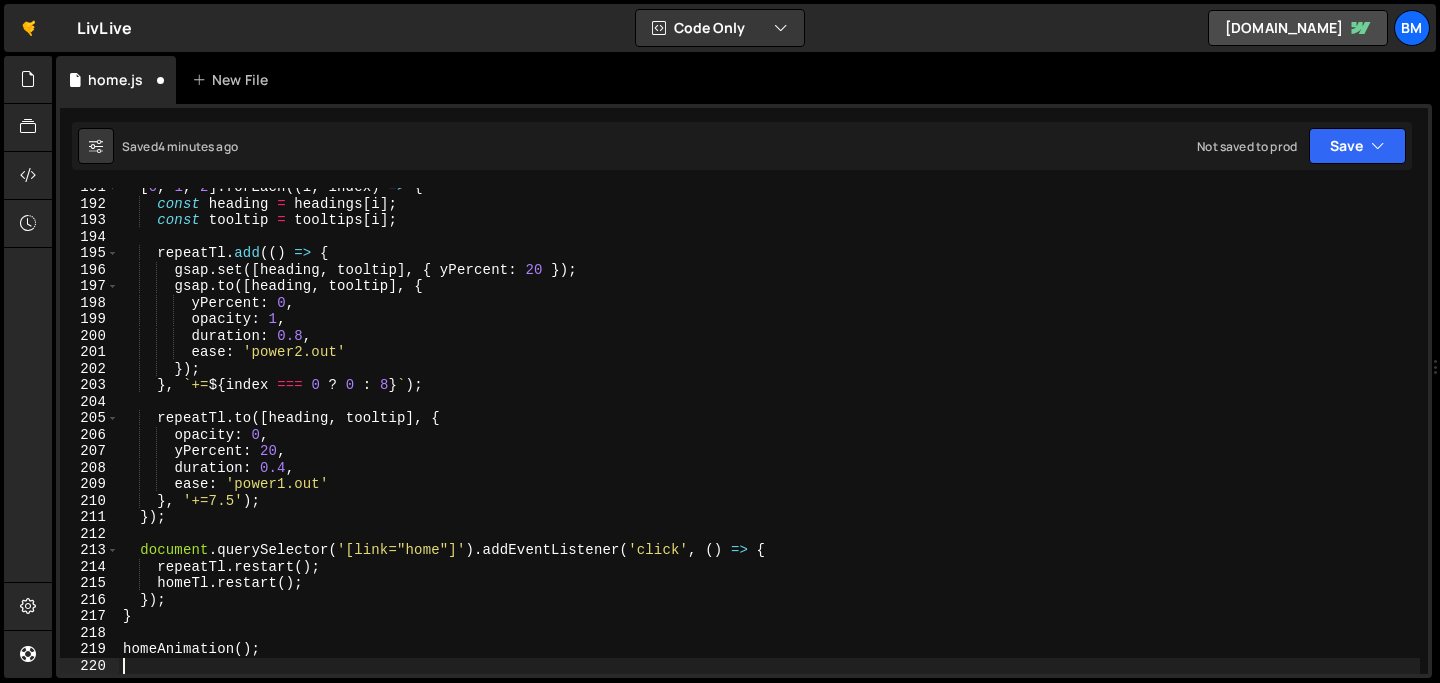 scroll, scrollTop: 0, scrollLeft: 0, axis: both 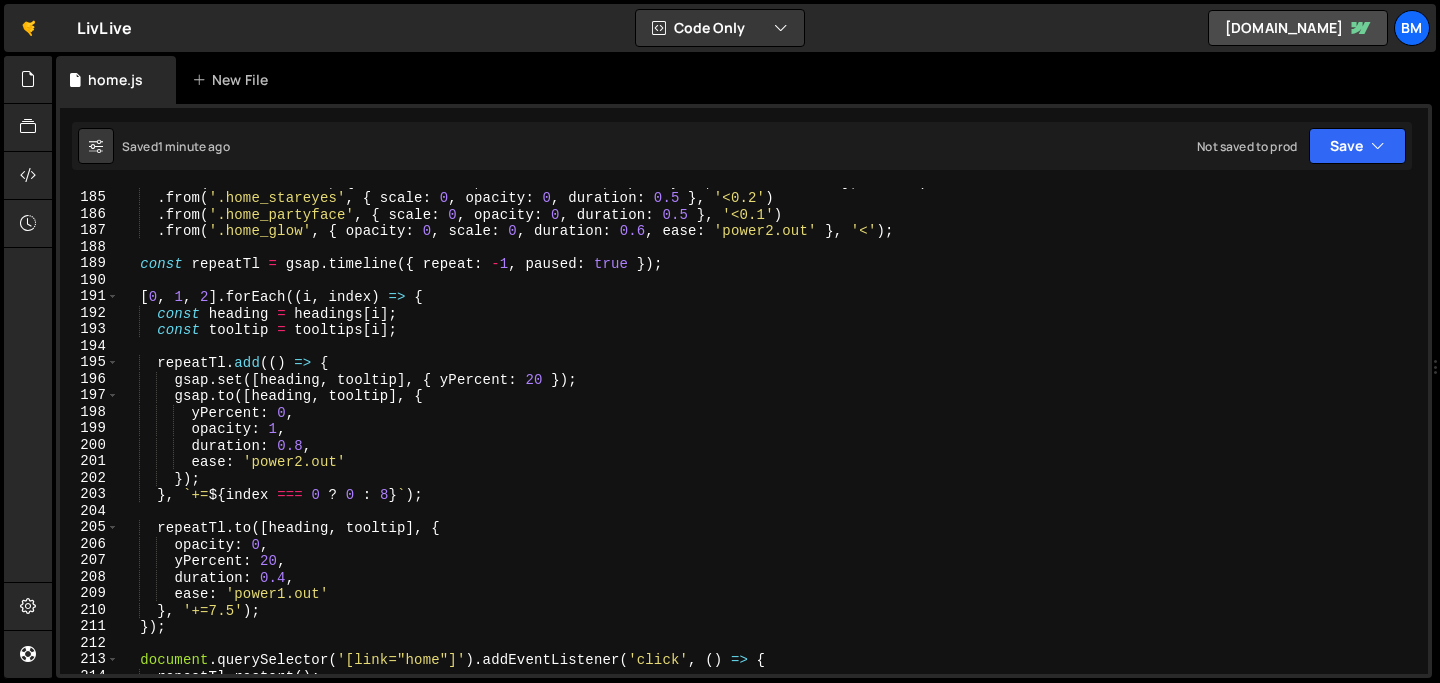 click on ". from ( '.home_flower' ,   {   rotation :   - 10 ,   xPercent :   - 20 ,   opacity :   0 ,   duration :   0.6   } ,   '<0.2' )       . from ( '.home_stareyes' ,   {   scale :   0 ,   opacity :   0 ,   duration :   0.5   } ,   '<0.2' )       . from ( '.home_partyface' ,   {   scale :   0 ,   opacity :   0 ,   duration :   0.5   } ,   '<0.1' )       . from ( '.home_glow' ,   {   opacity :   0 ,   scale :   0 ,   duration :   0.6 ,   ease :   'power2.out'   } ,   '<' ) ;    const   repeatTl   =   gsap . timeline ({   repeat :   - 1 ,   paused :   true   }) ;    [ 0 ,   1 ,   2 ] . forEach (( i ,   index )   =>   {       const   heading   =   headings [ i ] ;       const   tooltip   =   tooltips [ i ] ;       repeatTl . add (( )   =>   {          gsap . set ([ heading ,   tooltip ] ,   {   yPercent :   20   }) ;          gsap . to ([ heading ,   tooltip ] ,   {             yPercent :   0 ,             opacity :   1 ,             duration :   0.8 ,             ease :   'power2.out'          }) ;       } ," at bounding box center [769, 432] 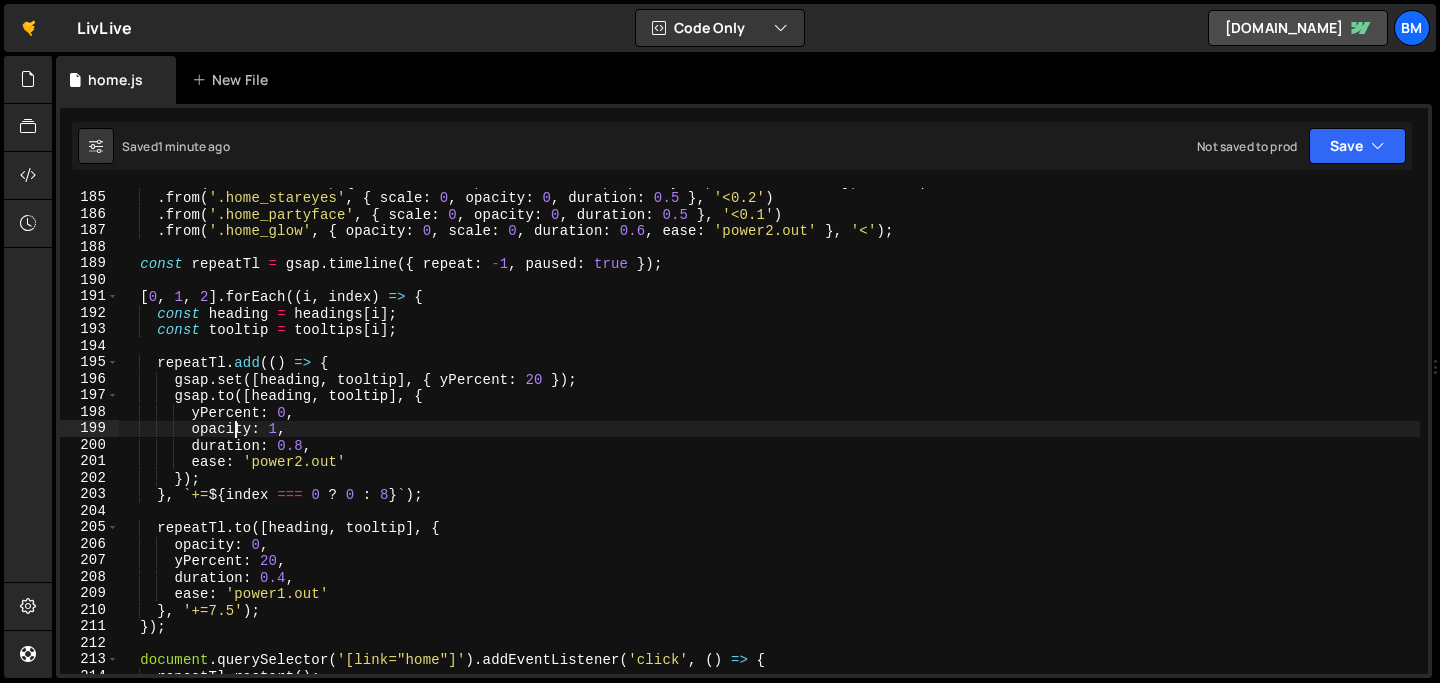 click on ". from ( '.home_flower' ,   {   rotation :   - 10 ,   xPercent :   - 20 ,   opacity :   0 ,   duration :   0.6   } ,   '<0.2' )       . from ( '.home_stareyes' ,   {   scale :   0 ,   opacity :   0 ,   duration :   0.5   } ,   '<0.2' )       . from ( '.home_partyface' ,   {   scale :   0 ,   opacity :   0 ,   duration :   0.5   } ,   '<0.1' )       . from ( '.home_glow' ,   {   opacity :   0 ,   scale :   0 ,   duration :   0.6 ,   ease :   'power2.out'   } ,   '<' ) ;    const   repeatTl   =   gsap . timeline ({   repeat :   - 1 ,   paused :   true   }) ;    [ 0 ,   1 ,   2 ] . forEach (( i ,   index )   =>   {       const   heading   =   headings [ i ] ;       const   tooltip   =   tooltips [ i ] ;       repeatTl . add (( )   =>   {          gsap . set ([ heading ,   tooltip ] ,   {   yPercent :   20   }) ;          gsap . to ([ heading ,   tooltip ] ,   {             yPercent :   0 ,             opacity :   1 ,             duration :   0.8 ,             ease :   'power2.out'          }) ;       } ," at bounding box center (769, 432) 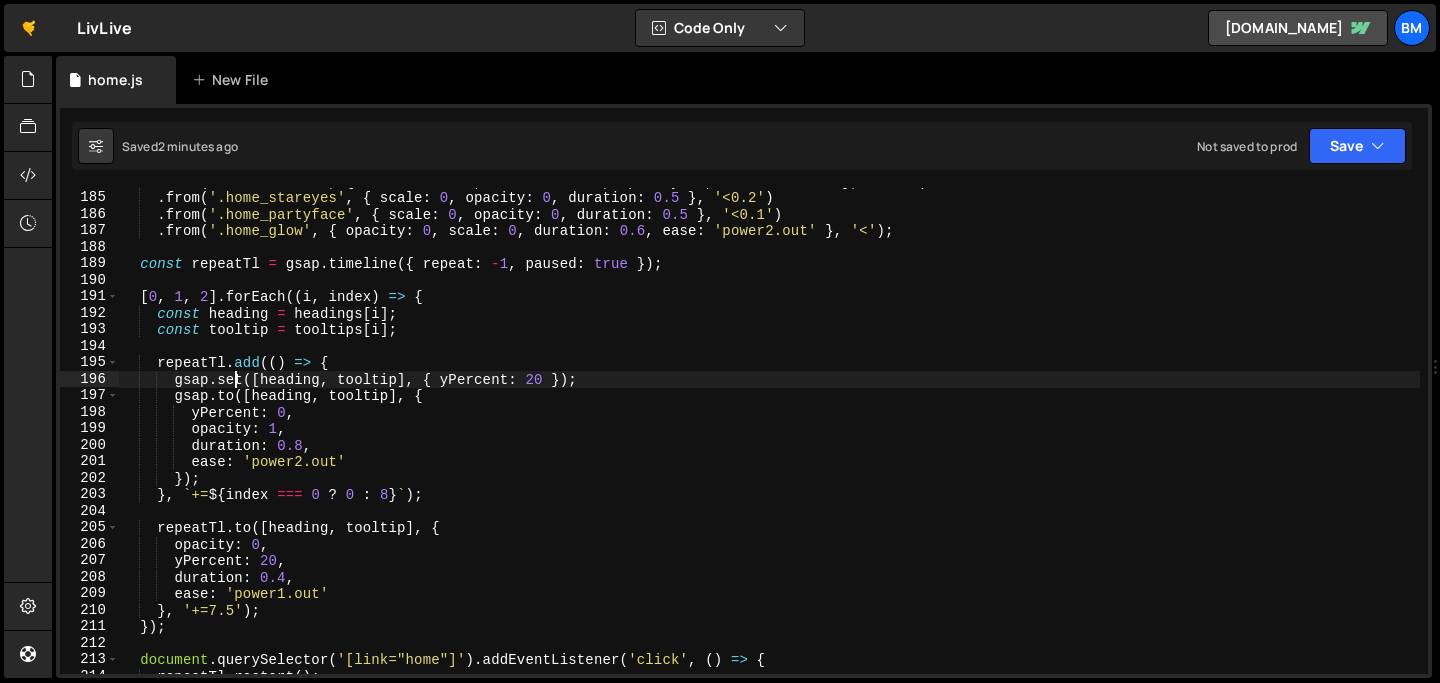 click on ". from ( '.home_flower' ,   {   rotation :   - 10 ,   xPercent :   - 20 ,   opacity :   0 ,   duration :   0.6   } ,   '<0.2' )       . from ( '.home_stareyes' ,   {   scale :   0 ,   opacity :   0 ,   duration :   0.5   } ,   '<0.2' )       . from ( '.home_partyface' ,   {   scale :   0 ,   opacity :   0 ,   duration :   0.5   } ,   '<0.1' )       . from ( '.home_glow' ,   {   opacity :   0 ,   scale :   0 ,   duration :   0.6 ,   ease :   'power2.out'   } ,   '<' ) ;    const   repeatTl   =   gsap . timeline ({   repeat :   - 1 ,   paused :   true   }) ;    [ 0 ,   1 ,   2 ] . forEach (( i ,   index )   =>   {       const   heading   =   headings [ i ] ;       const   tooltip   =   tooltips [ i ] ;       repeatTl . add (( )   =>   {          gsap . set ([ heading ,   tooltip ] ,   {   yPercent :   20   }) ;          gsap . to ([ heading ,   tooltip ] ,   {             yPercent :   0 ,             opacity :   1 ,             duration :   0.8 ,             ease :   'power2.out'          }) ;       } ," at bounding box center [769, 432] 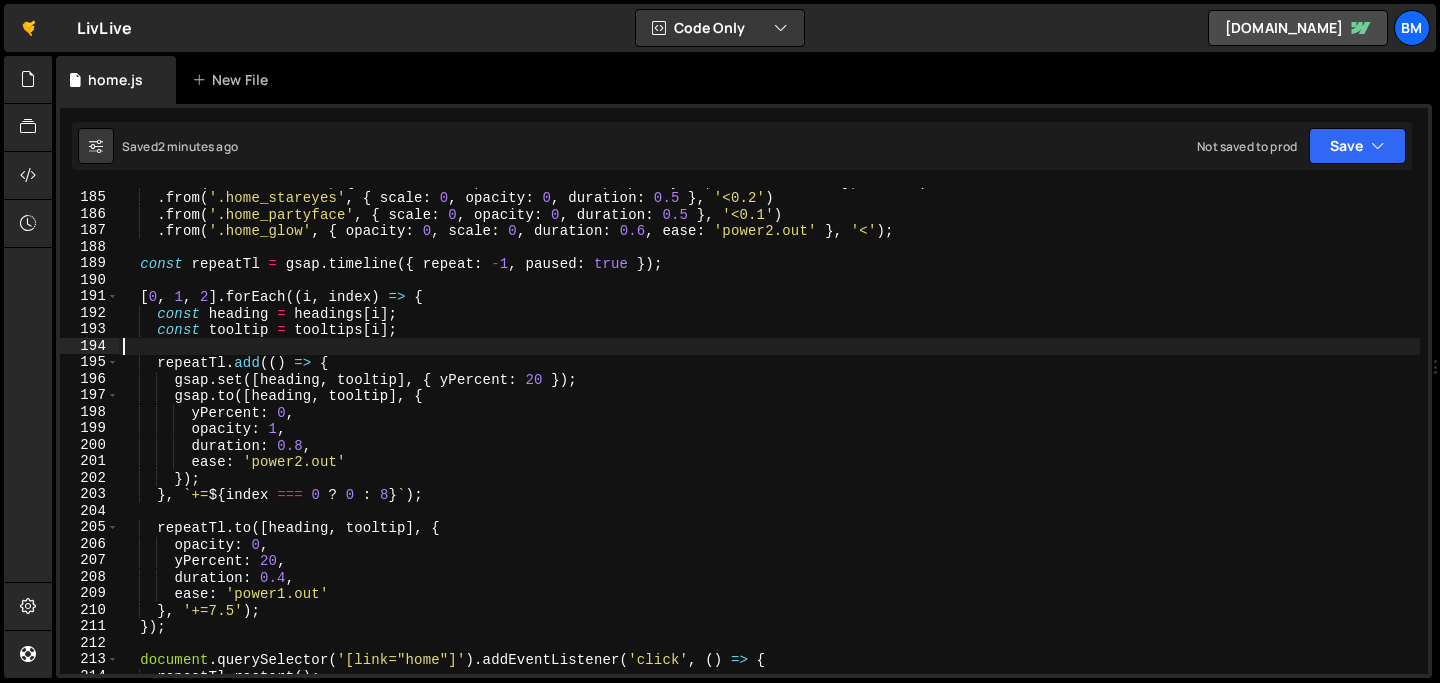 click on ". from ( '.home_flower' ,   {   rotation :   - 10 ,   xPercent :   - 20 ,   opacity :   0 ,   duration :   0.6   } ,   '<0.2' )       . from ( '.home_stareyes' ,   {   scale :   0 ,   opacity :   0 ,   duration :   0.5   } ,   '<0.2' )       . from ( '.home_partyface' ,   {   scale :   0 ,   opacity :   0 ,   duration :   0.5   } ,   '<0.1' )       . from ( '.home_glow' ,   {   opacity :   0 ,   scale :   0 ,   duration :   0.6 ,   ease :   'power2.out'   } ,   '<' ) ;    const   repeatTl   =   gsap . timeline ({   repeat :   - 1 ,   paused :   true   }) ;    [ 0 ,   1 ,   2 ] . forEach (( i ,   index )   =>   {       const   heading   =   headings [ i ] ;       const   tooltip   =   tooltips [ i ] ;       repeatTl . add (( )   =>   {          gsap . set ([ heading ,   tooltip ] ,   {   yPercent :   20   }) ;          gsap . to ([ heading ,   tooltip ] ,   {             yPercent :   0 ,             opacity :   1 ,             duration :   0.8 ,             ease :   'power2.out'          }) ;       } ," at bounding box center [769, 432] 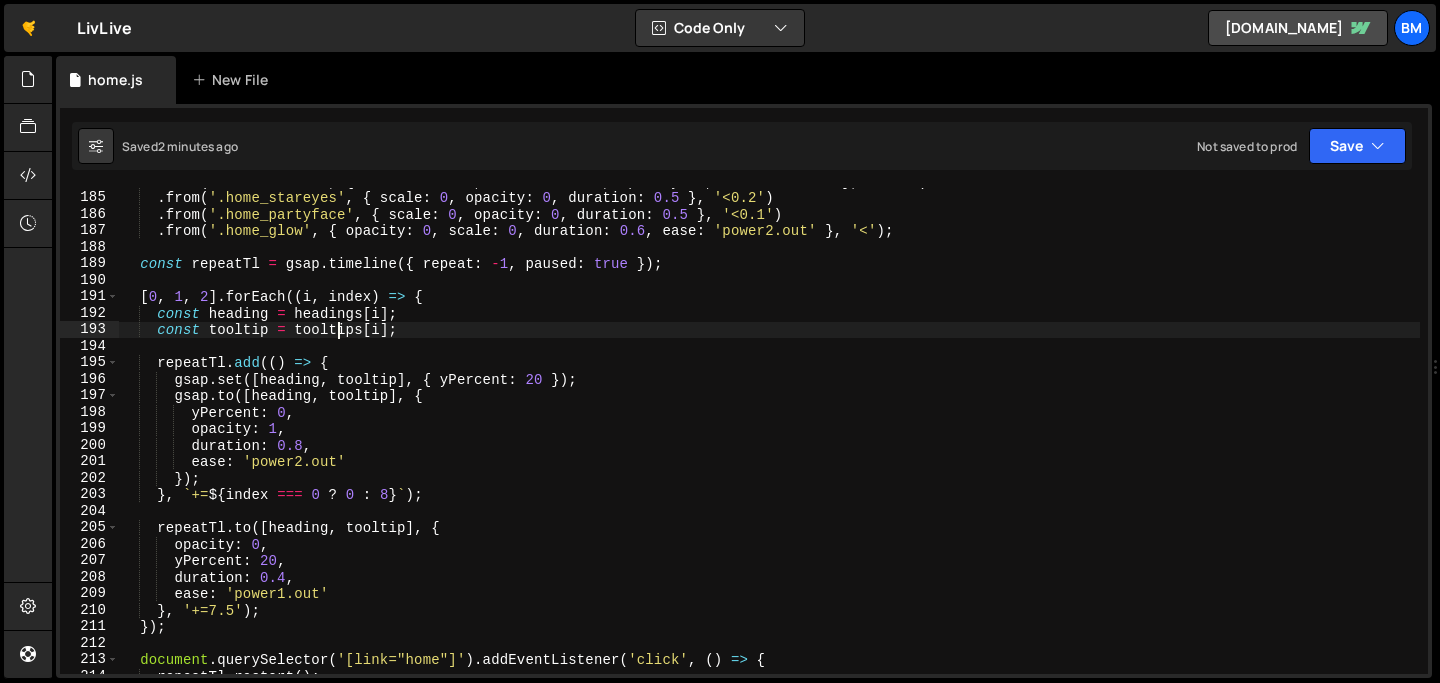 click on ". from ( '.home_flower' ,   {   rotation :   - 10 ,   xPercent :   - 20 ,   opacity :   0 ,   duration :   0.6   } ,   '<0.2' )       . from ( '.home_stareyes' ,   {   scale :   0 ,   opacity :   0 ,   duration :   0.5   } ,   '<0.2' )       . from ( '.home_partyface' ,   {   scale :   0 ,   opacity :   0 ,   duration :   0.5   } ,   '<0.1' )       . from ( '.home_glow' ,   {   opacity :   0 ,   scale :   0 ,   duration :   0.6 ,   ease :   'power2.out'   } ,   '<' ) ;    const   repeatTl   =   gsap . timeline ({   repeat :   - 1 ,   paused :   true   }) ;    [ 0 ,   1 ,   2 ] . forEach (( i ,   index )   =>   {       const   heading   =   headings [ i ] ;       const   tooltip   =   tooltips [ i ] ;       repeatTl . add (( )   =>   {          gsap . set ([ heading ,   tooltip ] ,   {   yPercent :   20   }) ;          gsap . to ([ heading ,   tooltip ] ,   {             yPercent :   0 ,             opacity :   1 ,             duration :   0.8 ,             ease :   'power2.out'          }) ;       } ," at bounding box center [769, 432] 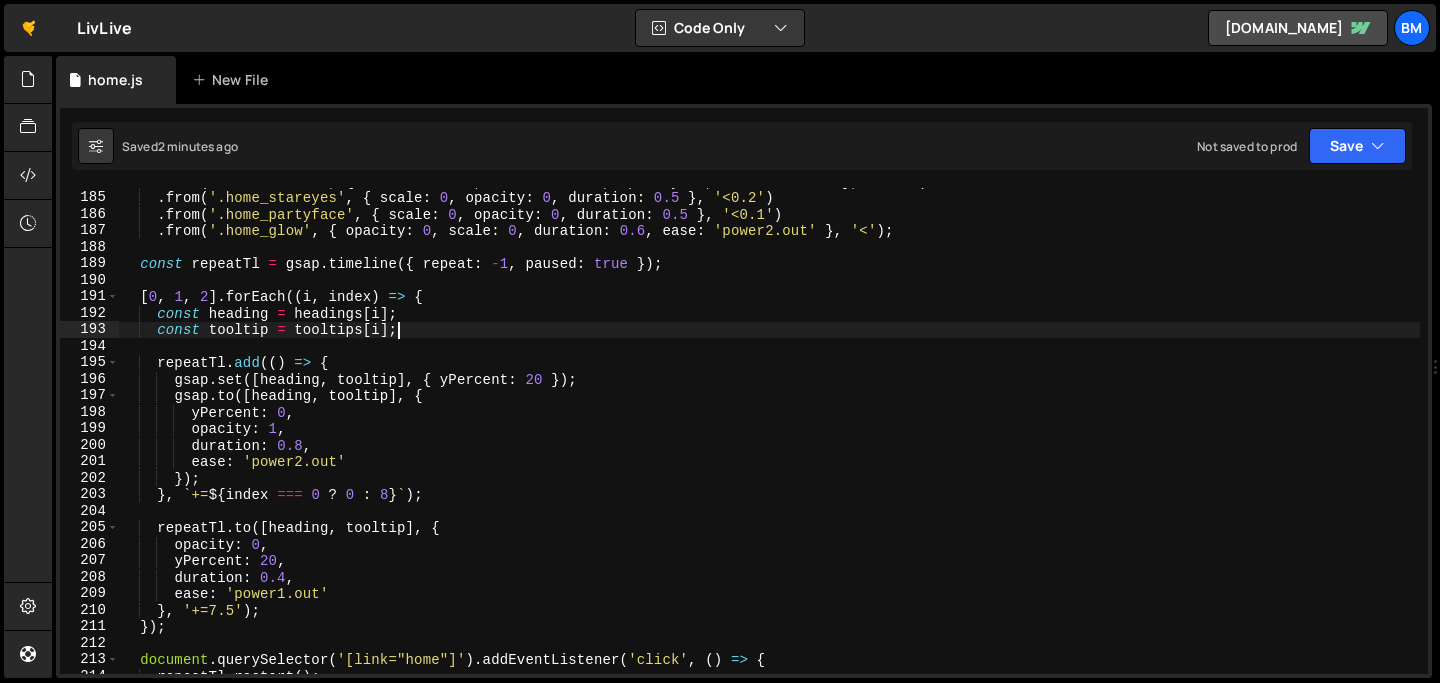 click on ". from ( '.home_flower' ,   {   rotation :   - 10 ,   xPercent :   - 20 ,   opacity :   0 ,   duration :   0.6   } ,   '<0.2' )       . from ( '.home_stareyes' ,   {   scale :   0 ,   opacity :   0 ,   duration :   0.5   } ,   '<0.2' )       . from ( '.home_partyface' ,   {   scale :   0 ,   opacity :   0 ,   duration :   0.5   } ,   '<0.1' )       . from ( '.home_glow' ,   {   opacity :   0 ,   scale :   0 ,   duration :   0.6 ,   ease :   'power2.out'   } ,   '<' ) ;    const   repeatTl   =   gsap . timeline ({   repeat :   - 1 ,   paused :   true   }) ;    [ 0 ,   1 ,   2 ] . forEach (( i ,   index )   =>   {       const   heading   =   headings [ i ] ;       const   tooltip   =   tooltips [ i ] ;       repeatTl . add (( )   =>   {          gsap . set ([ heading ,   tooltip ] ,   {   yPercent :   20   }) ;          gsap . to ([ heading ,   tooltip ] ,   {             yPercent :   0 ,             opacity :   1 ,             duration :   0.8 ,             ease :   'power2.out'          }) ;       } ," at bounding box center (769, 432) 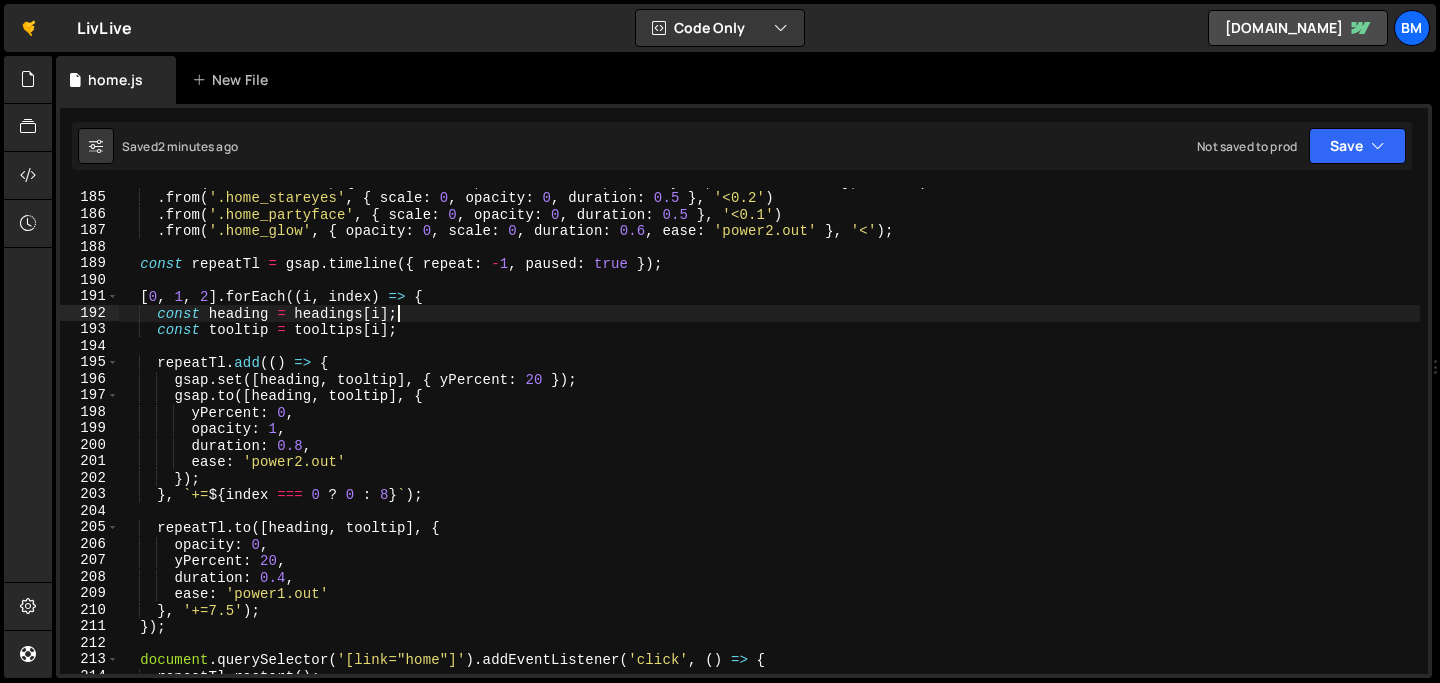 click on ". from ( '.home_flower' ,   {   rotation :   - 10 ,   xPercent :   - 20 ,   opacity :   0 ,   duration :   0.6   } ,   '<0.2' )       . from ( '.home_stareyes' ,   {   scale :   0 ,   opacity :   0 ,   duration :   0.5   } ,   '<0.2' )       . from ( '.home_partyface' ,   {   scale :   0 ,   opacity :   0 ,   duration :   0.5   } ,   '<0.1' )       . from ( '.home_glow' ,   {   opacity :   0 ,   scale :   0 ,   duration :   0.6 ,   ease :   'power2.out'   } ,   '<' ) ;    const   repeatTl   =   gsap . timeline ({   repeat :   - 1 ,   paused :   true   }) ;    [ 0 ,   1 ,   2 ] . forEach (( i ,   index )   =>   {       const   heading   =   headings [ i ] ;       const   tooltip   =   tooltips [ i ] ;       repeatTl . add (( )   =>   {          gsap . set ([ heading ,   tooltip ] ,   {   yPercent :   20   }) ;          gsap . to ([ heading ,   tooltip ] ,   {             yPercent :   0 ,             opacity :   1 ,             duration :   0.8 ,             ease :   'power2.out'          }) ;       } ," at bounding box center [769, 432] 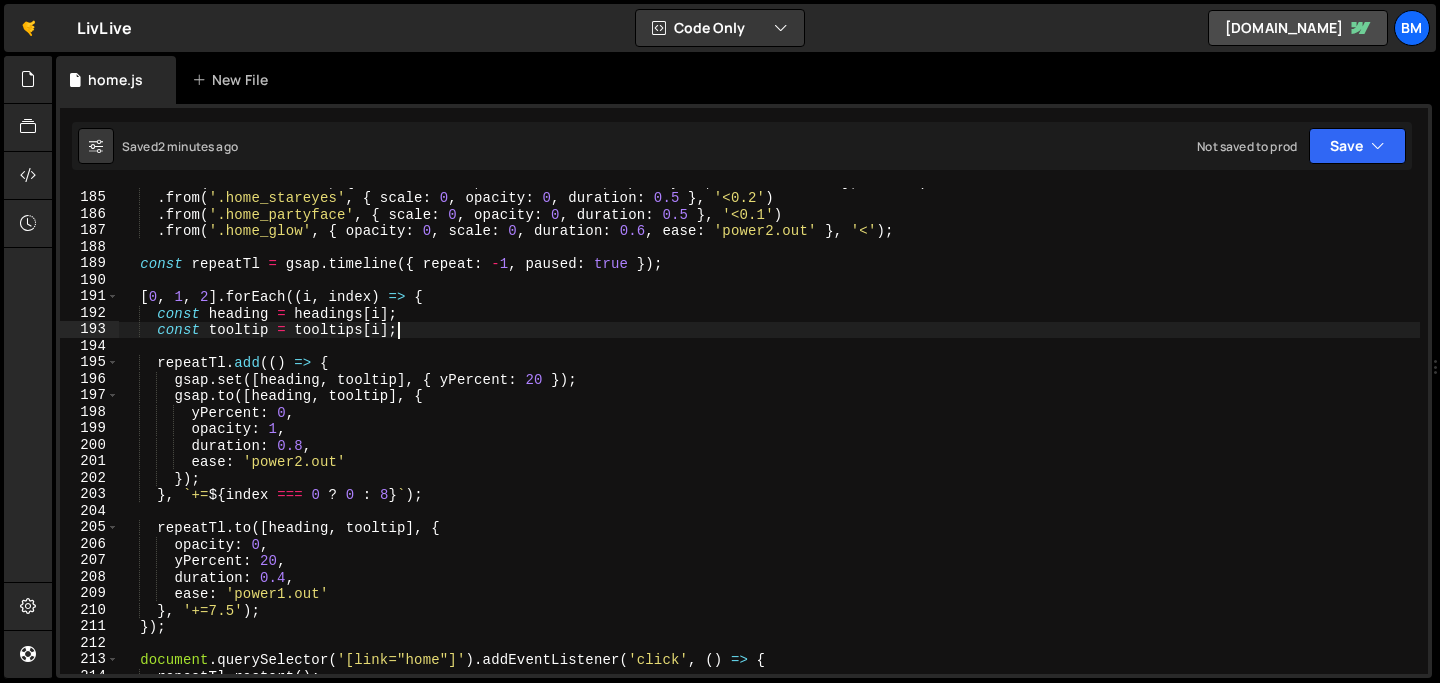 click on ". from ( '.home_flower' ,   {   rotation :   - 10 ,   xPercent :   - 20 ,   opacity :   0 ,   duration :   0.6   } ,   '<0.2' )       . from ( '.home_stareyes' ,   {   scale :   0 ,   opacity :   0 ,   duration :   0.5   } ,   '<0.2' )       . from ( '.home_partyface' ,   {   scale :   0 ,   opacity :   0 ,   duration :   0.5   } ,   '<0.1' )       . from ( '.home_glow' ,   {   opacity :   0 ,   scale :   0 ,   duration :   0.6 ,   ease :   'power2.out'   } ,   '<' ) ;    const   repeatTl   =   gsap . timeline ({   repeat :   - 1 ,   paused :   true   }) ;    [ 0 ,   1 ,   2 ] . forEach (( i ,   index )   =>   {       const   heading   =   headings [ i ] ;       const   tooltip   =   tooltips [ i ] ;       repeatTl . add (( )   =>   {          gsap . set ([ heading ,   tooltip ] ,   {   yPercent :   20   }) ;          gsap . to ([ heading ,   tooltip ] ,   {             yPercent :   0 ,             opacity :   1 ,             duration :   0.8 ,             ease :   'power2.out'          }) ;       } ," at bounding box center (769, 432) 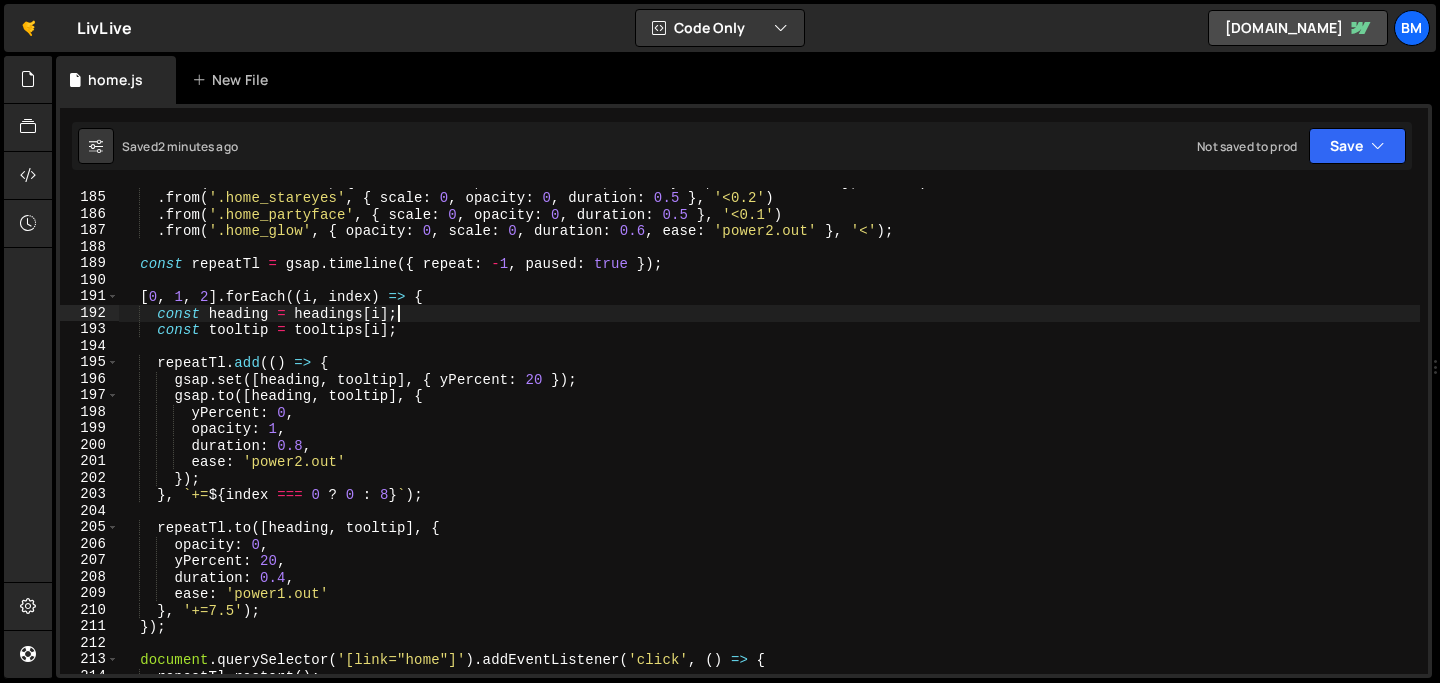 click on ". from ( '.home_flower' ,   {   rotation :   - 10 ,   xPercent :   - 20 ,   opacity :   0 ,   duration :   0.6   } ,   '<0.2' )       . from ( '.home_stareyes' ,   {   scale :   0 ,   opacity :   0 ,   duration :   0.5   } ,   '<0.2' )       . from ( '.home_partyface' ,   {   scale :   0 ,   opacity :   0 ,   duration :   0.5   } ,   '<0.1' )       . from ( '.home_glow' ,   {   opacity :   0 ,   scale :   0 ,   duration :   0.6 ,   ease :   'power2.out'   } ,   '<' ) ;    const   repeatTl   =   gsap . timeline ({   repeat :   - 1 ,   paused :   true   }) ;    [ 0 ,   1 ,   2 ] . forEach (( i ,   index )   =>   {       const   heading   =   headings [ i ] ;       const   tooltip   =   tooltips [ i ] ;       repeatTl . add (( )   =>   {          gsap . set ([ heading ,   tooltip ] ,   {   yPercent :   20   }) ;          gsap . to ([ heading ,   tooltip ] ,   {             yPercent :   0 ,             opacity :   1 ,             duration :   0.8 ,             ease :   'power2.out'          }) ;       } ," at bounding box center [769, 432] 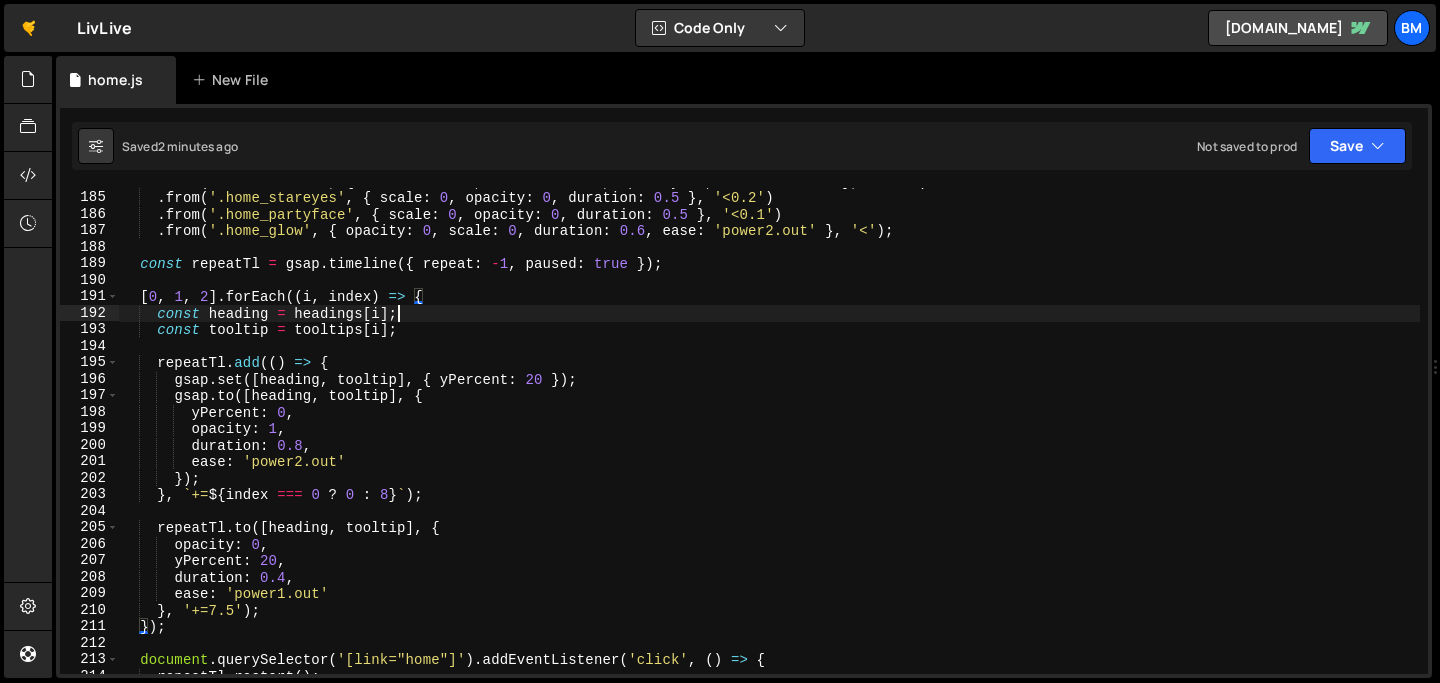 click on ". from ( '.home_flower' ,   {   rotation :   - 10 ,   xPercent :   - 20 ,   opacity :   0 ,   duration :   0.6   } ,   '<0.2' )       . from ( '.home_stareyes' ,   {   scale :   0 ,   opacity :   0 ,   duration :   0.5   } ,   '<0.2' )       . from ( '.home_partyface' ,   {   scale :   0 ,   opacity :   0 ,   duration :   0.5   } ,   '<0.1' )       . from ( '.home_glow' ,   {   opacity :   0 ,   scale :   0 ,   duration :   0.6 ,   ease :   'power2.out'   } ,   '<' ) ;    const   repeatTl   =   gsap . timeline ({   repeat :   - 1 ,   paused :   true   }) ;    [ 0 ,   1 ,   2 ] . forEach (( i ,   index )   =>   {       const   heading   =   headings [ i ] ;       const   tooltip   =   tooltips [ i ] ;       repeatTl . add (( )   =>   {          gsap . set ([ heading ,   tooltip ] ,   {   yPercent :   20   }) ;          gsap . to ([ heading ,   tooltip ] ,   {             yPercent :   0 ,             opacity :   1 ,             duration :   0.8 ,             ease :   'power2.out'          }) ;       } ," at bounding box center [769, 432] 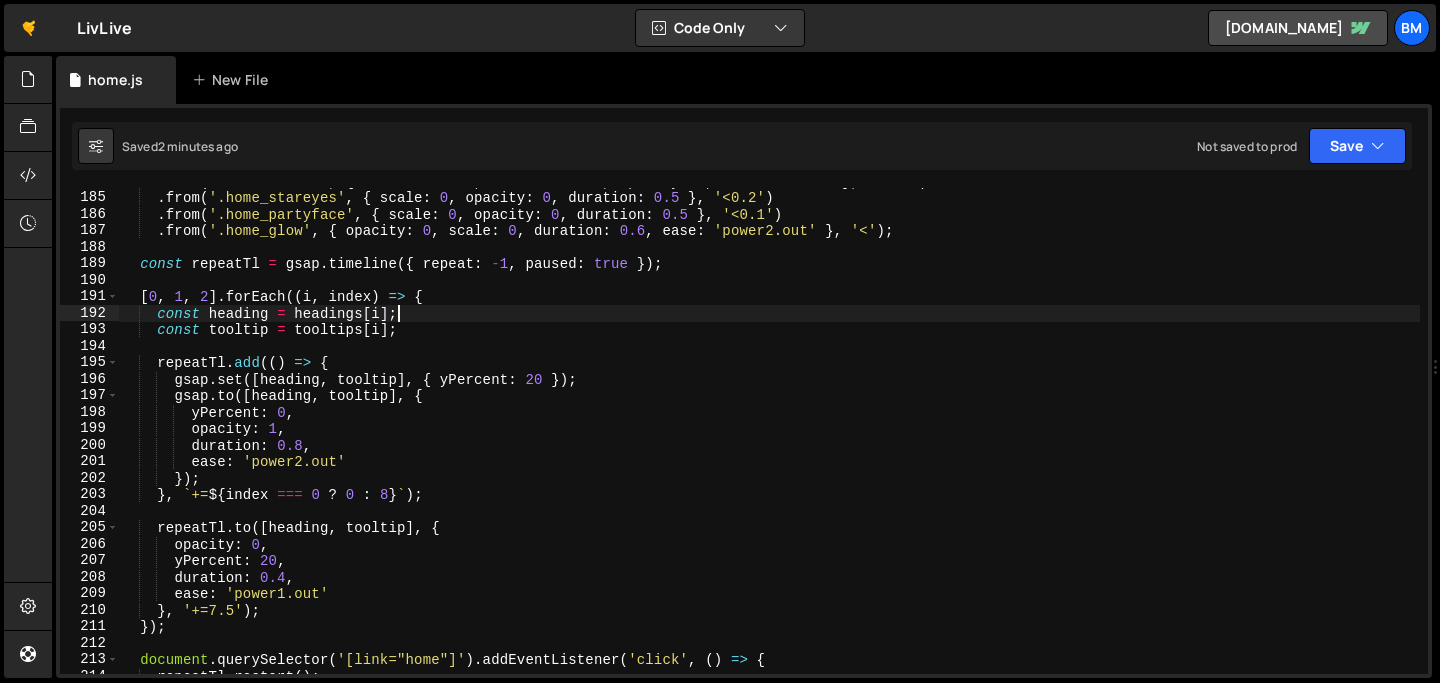 click on ". from ( '.home_flower' ,   {   rotation :   - 10 ,   xPercent :   - 20 ,   opacity :   0 ,   duration :   0.6   } ,   '<0.2' )       . from ( '.home_stareyes' ,   {   scale :   0 ,   opacity :   0 ,   duration :   0.5   } ,   '<0.2' )       . from ( '.home_partyface' ,   {   scale :   0 ,   opacity :   0 ,   duration :   0.5   } ,   '<0.1' )       . from ( '.home_glow' ,   {   opacity :   0 ,   scale :   0 ,   duration :   0.6 ,   ease :   'power2.out'   } ,   '<' ) ;    const   repeatTl   =   gsap . timeline ({   repeat :   - 1 ,   paused :   true   }) ;    [ 0 ,   1 ,   2 ] . forEach (( i ,   index )   =>   {       const   heading   =   headings [ i ] ;       const   tooltip   =   tooltips [ i ] ;       repeatTl . add (( )   =>   {          gsap . set ([ heading ,   tooltip ] ,   {   yPercent :   20   }) ;          gsap . to ([ heading ,   tooltip ] ,   {             yPercent :   0 ,             opacity :   1 ,             duration :   0.8 ,             ease :   'power2.out'          }) ;       } ," at bounding box center (769, 432) 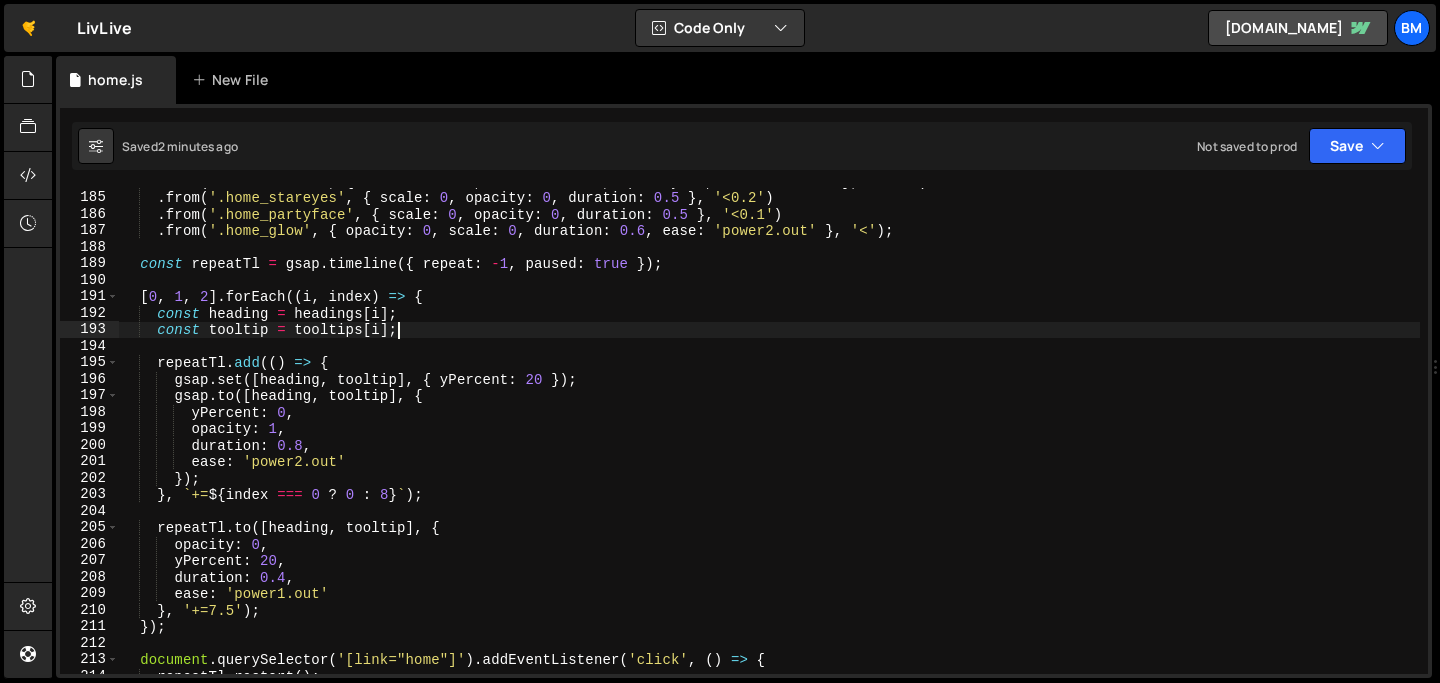 click on ". from ( '.home_flower' ,   {   rotation :   - 10 ,   xPercent :   - 20 ,   opacity :   0 ,   duration :   0.6   } ,   '<0.2' )       . from ( '.home_stareyes' ,   {   scale :   0 ,   opacity :   0 ,   duration :   0.5   } ,   '<0.2' )       . from ( '.home_partyface' ,   {   scale :   0 ,   opacity :   0 ,   duration :   0.5   } ,   '<0.1' )       . from ( '.home_glow' ,   {   opacity :   0 ,   scale :   0 ,   duration :   0.6 ,   ease :   'power2.out'   } ,   '<' ) ;    const   repeatTl   =   gsap . timeline ({   repeat :   - 1 ,   paused :   true   }) ;    [ 0 ,   1 ,   2 ] . forEach (( i ,   index )   =>   {       const   heading   =   headings [ i ] ;       const   tooltip   =   tooltips [ i ] ;       repeatTl . add (( )   =>   {          gsap . set ([ heading ,   tooltip ] ,   {   yPercent :   20   }) ;          gsap . to ([ heading ,   tooltip ] ,   {             yPercent :   0 ,             opacity :   1 ,             duration :   0.8 ,             ease :   'power2.out'          }) ;       } ," at bounding box center [769, 432] 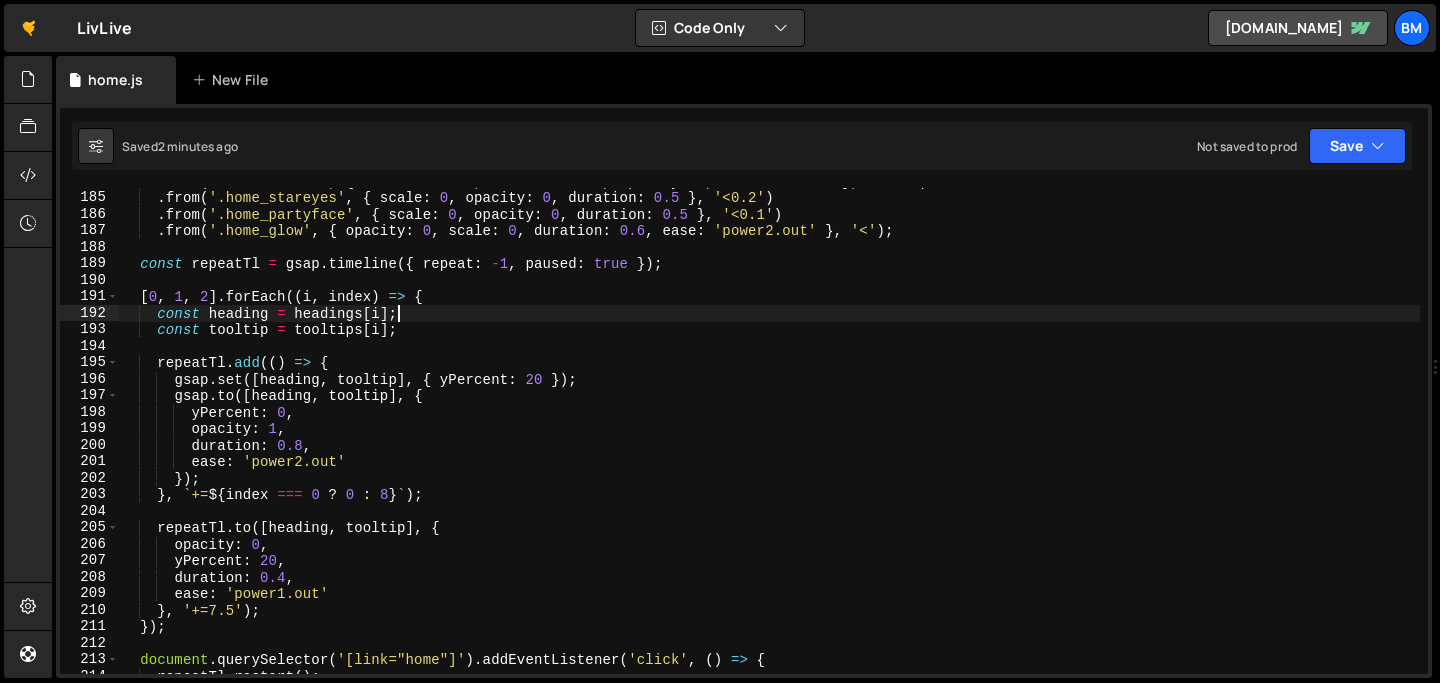 click on ". from ( '.home_flower' ,   {   rotation :   - 10 ,   xPercent :   - 20 ,   opacity :   0 ,   duration :   0.6   } ,   '<0.2' )       . from ( '.home_stareyes' ,   {   scale :   0 ,   opacity :   0 ,   duration :   0.5   } ,   '<0.2' )       . from ( '.home_partyface' ,   {   scale :   0 ,   opacity :   0 ,   duration :   0.5   } ,   '<0.1' )       . from ( '.home_glow' ,   {   opacity :   0 ,   scale :   0 ,   duration :   0.6 ,   ease :   'power2.out'   } ,   '<' ) ;    const   repeatTl   =   gsap . timeline ({   repeat :   - 1 ,   paused :   true   }) ;    [ 0 ,   1 ,   2 ] . forEach (( i ,   index )   =>   {       const   heading   =   headings [ i ] ;       const   tooltip   =   tooltips [ i ] ;       repeatTl . add (( )   =>   {          gsap . set ([ heading ,   tooltip ] ,   {   yPercent :   20   }) ;          gsap . to ([ heading ,   tooltip ] ,   {             yPercent :   0 ,             opacity :   1 ,             duration :   0.8 ,             ease :   'power2.out'          }) ;       } ," at bounding box center (769, 432) 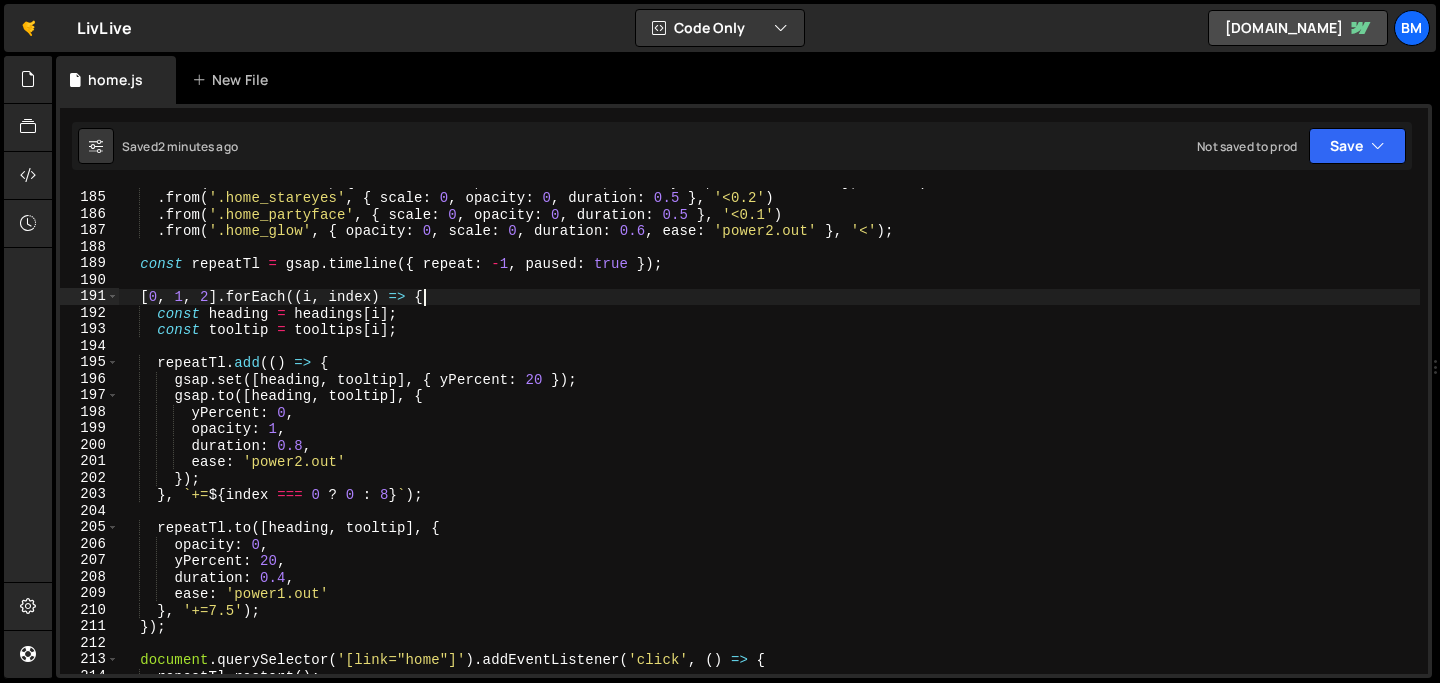 click on ". from ( '.home_flower' ,   {   rotation :   - 10 ,   xPercent :   - 20 ,   opacity :   0 ,   duration :   0.6   } ,   '<0.2' )       . from ( '.home_stareyes' ,   {   scale :   0 ,   opacity :   0 ,   duration :   0.5   } ,   '<0.2' )       . from ( '.home_partyface' ,   {   scale :   0 ,   opacity :   0 ,   duration :   0.5   } ,   '<0.1' )       . from ( '.home_glow' ,   {   opacity :   0 ,   scale :   0 ,   duration :   0.6 ,   ease :   'power2.out'   } ,   '<' ) ;    const   repeatTl   =   gsap . timeline ({   repeat :   - 1 ,   paused :   true   }) ;    [ 0 ,   1 ,   2 ] . forEach (( i ,   index )   =>   {       const   heading   =   headings [ i ] ;       const   tooltip   =   tooltips [ i ] ;       repeatTl . add (( )   =>   {          gsap . set ([ heading ,   tooltip ] ,   {   yPercent :   20   }) ;          gsap . to ([ heading ,   tooltip ] ,   {             yPercent :   0 ,             opacity :   1 ,             duration :   0.8 ,             ease :   'power2.out'          }) ;       } ," at bounding box center (769, 432) 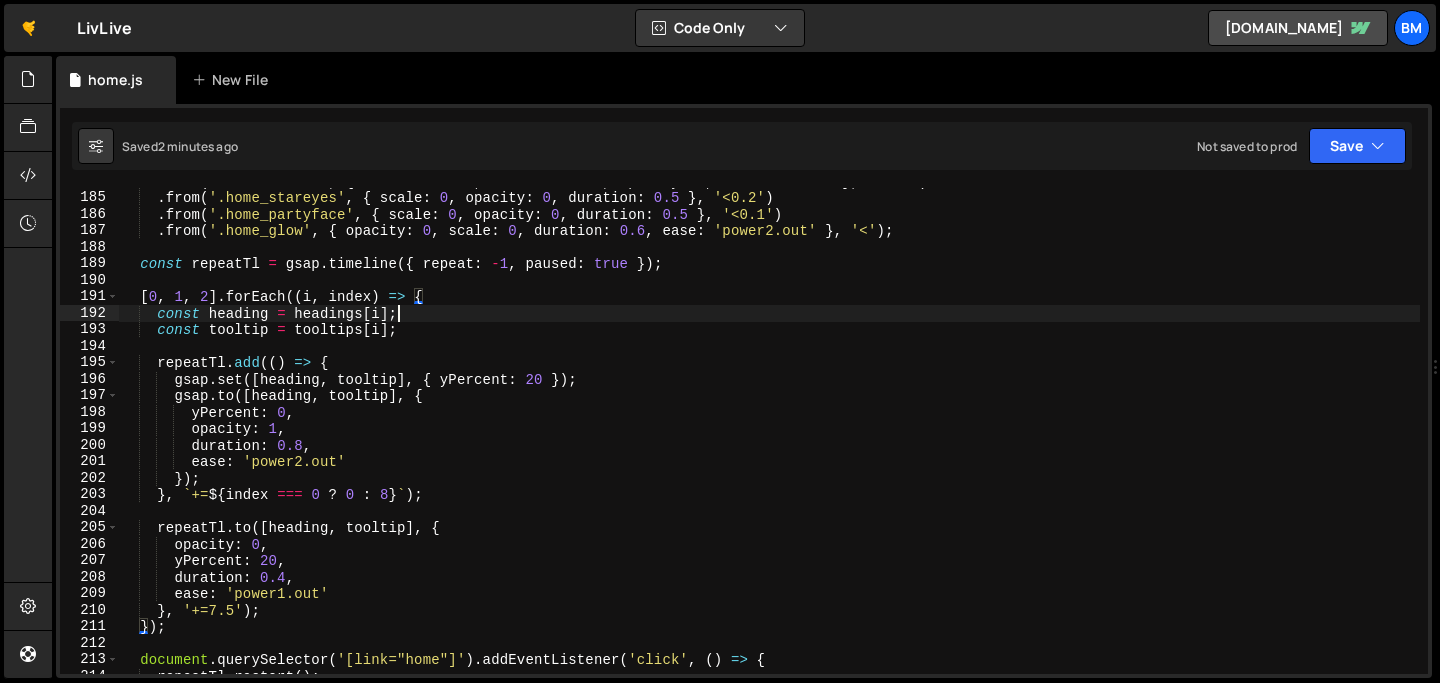 click on ". from ( '.home_flower' ,   {   rotation :   - 10 ,   xPercent :   - 20 ,   opacity :   0 ,   duration :   0.6   } ,   '<0.2' )       . from ( '.home_stareyes' ,   {   scale :   0 ,   opacity :   0 ,   duration :   0.5   } ,   '<0.2' )       . from ( '.home_partyface' ,   {   scale :   0 ,   opacity :   0 ,   duration :   0.5   } ,   '<0.1' )       . from ( '.home_glow' ,   {   opacity :   0 ,   scale :   0 ,   duration :   0.6 ,   ease :   'power2.out'   } ,   '<' ) ;    const   repeatTl   =   gsap . timeline ({   repeat :   - 1 ,   paused :   true   }) ;    [ 0 ,   1 ,   2 ] . forEach (( i ,   index )   =>   {       const   heading   =   headings [ i ] ;       const   tooltip   =   tooltips [ i ] ;       repeatTl . add (( )   =>   {          gsap . set ([ heading ,   tooltip ] ,   {   yPercent :   20   }) ;          gsap . to ([ heading ,   tooltip ] ,   {             yPercent :   0 ,             opacity :   1 ,             duration :   0.8 ,             ease :   'power2.out'          }) ;       } ," at bounding box center [769, 432] 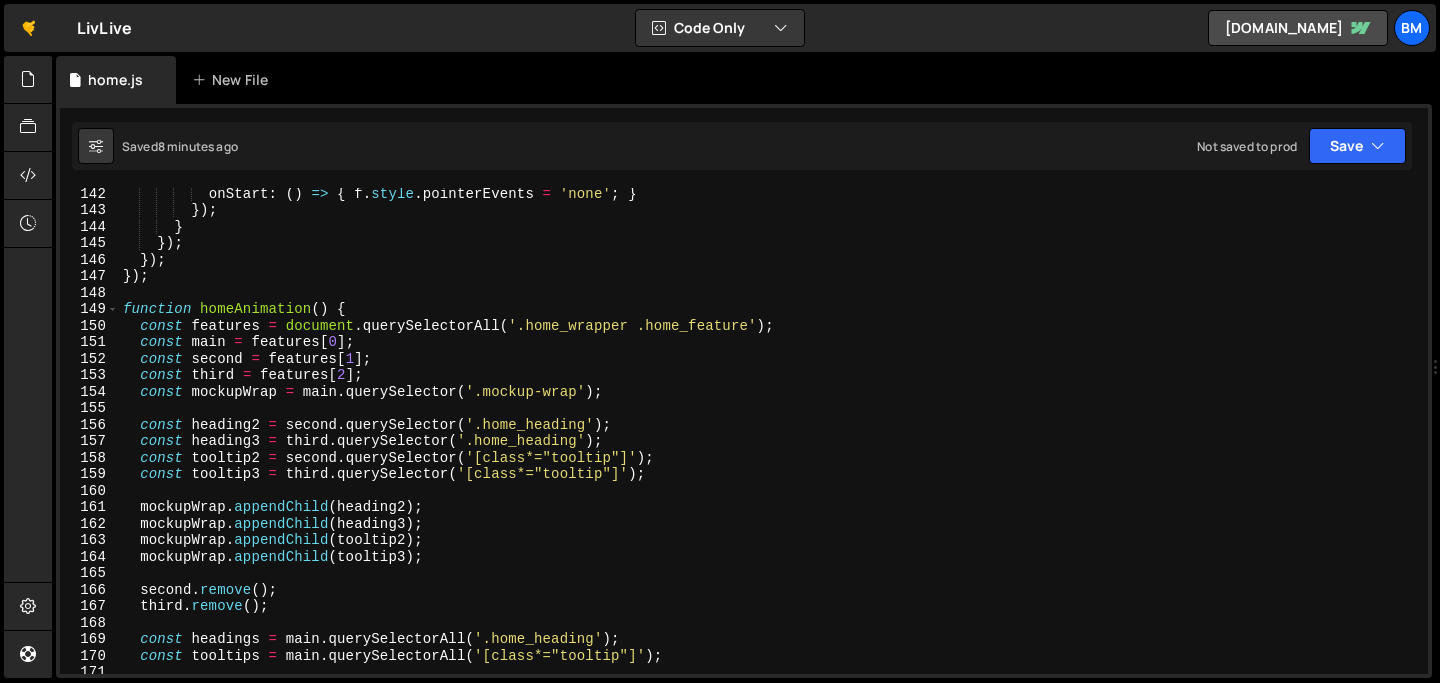 scroll, scrollTop: 2329, scrollLeft: 0, axis: vertical 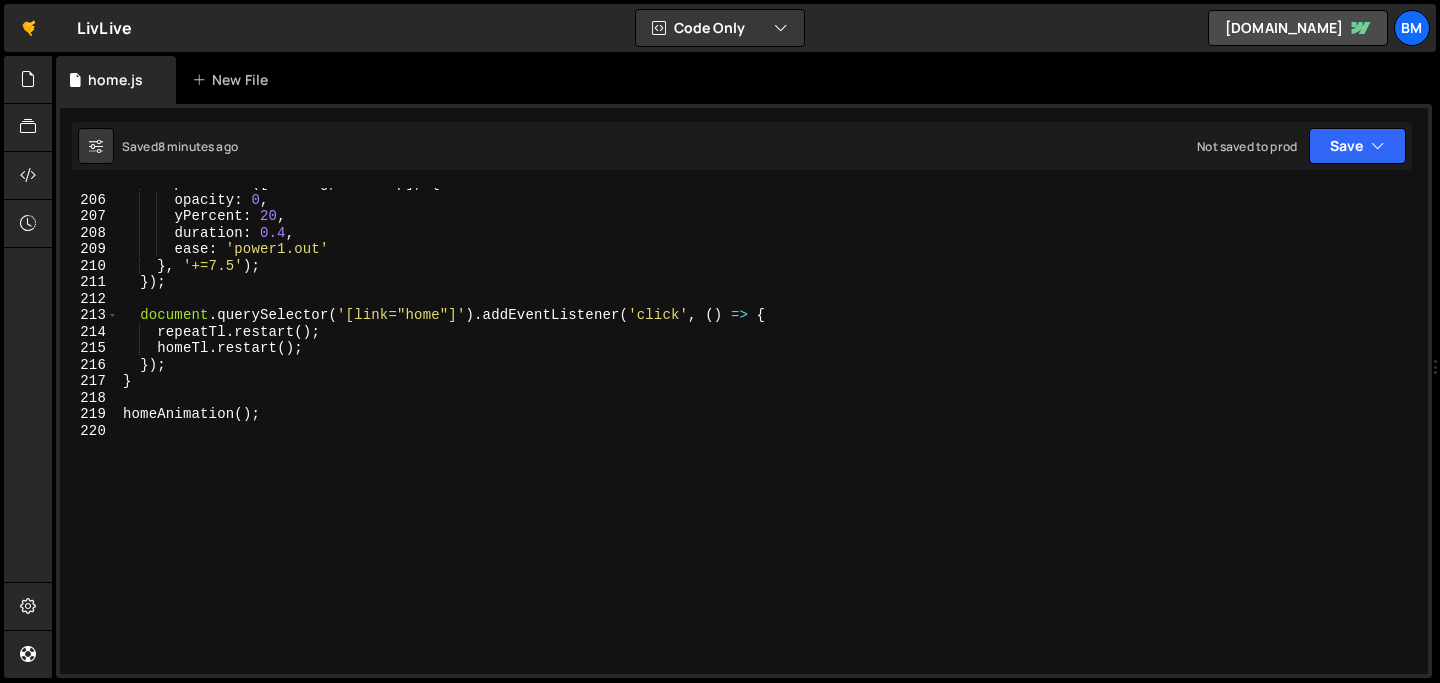 click on "repeatTl . to ([ heading ,   tooltip ] ,   {          opacity :   0 ,          yPercent :   20 ,          duration :   0.4 ,          ease :   'power1.out'       } ,   '+=7.5' ) ;    }) ;    document . querySelector ( '[link="home"]' ) . addEventListener ( 'click' ,   ( )   =>   {       repeatTl . restart ( ) ;       homeTl . restart ( ) ;    }) ; } homeAnimation ( ) ;" at bounding box center (769, 434) 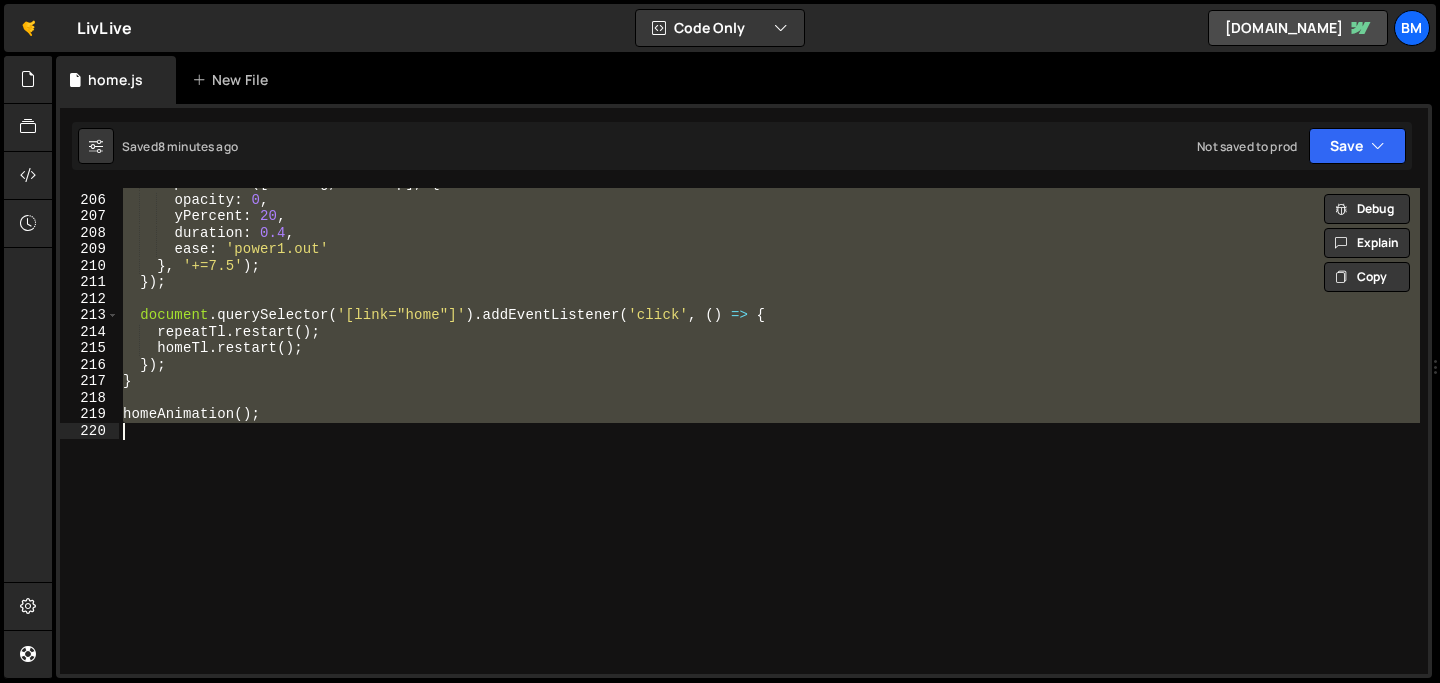 paste 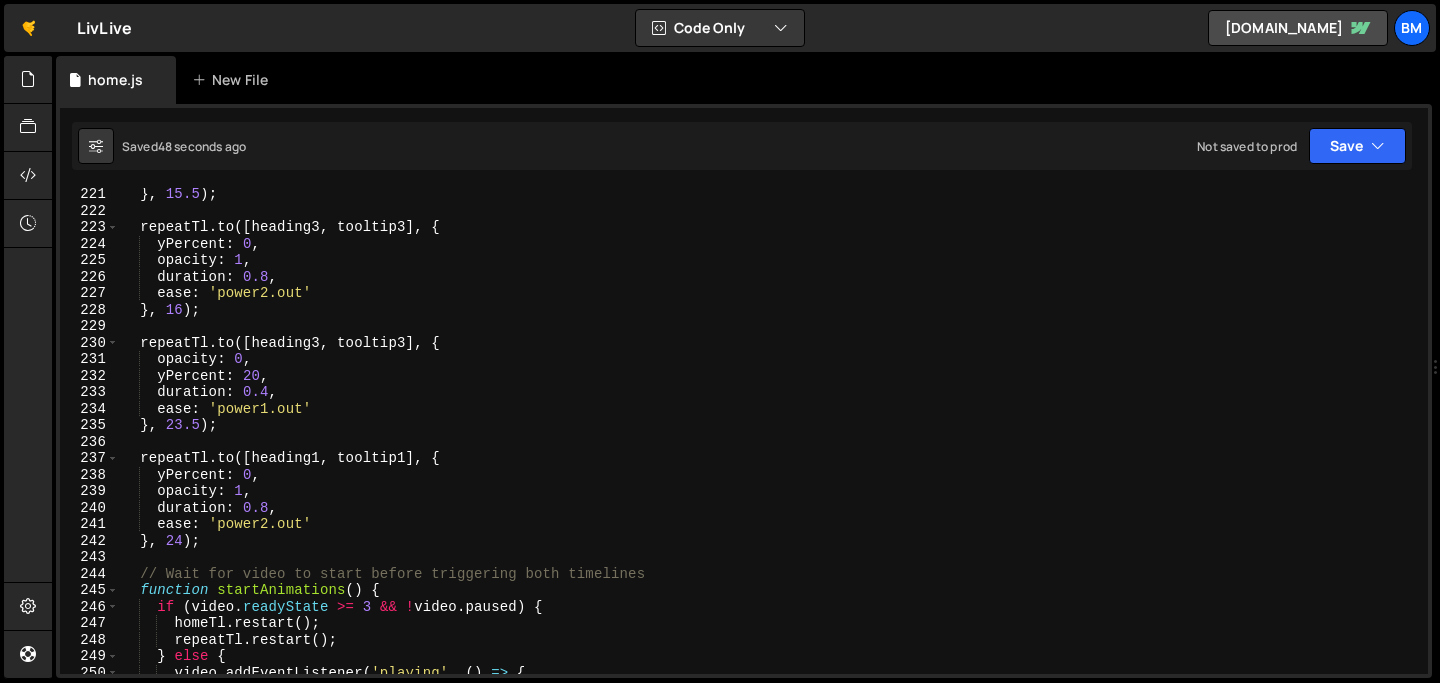 scroll, scrollTop: 3632, scrollLeft: 0, axis: vertical 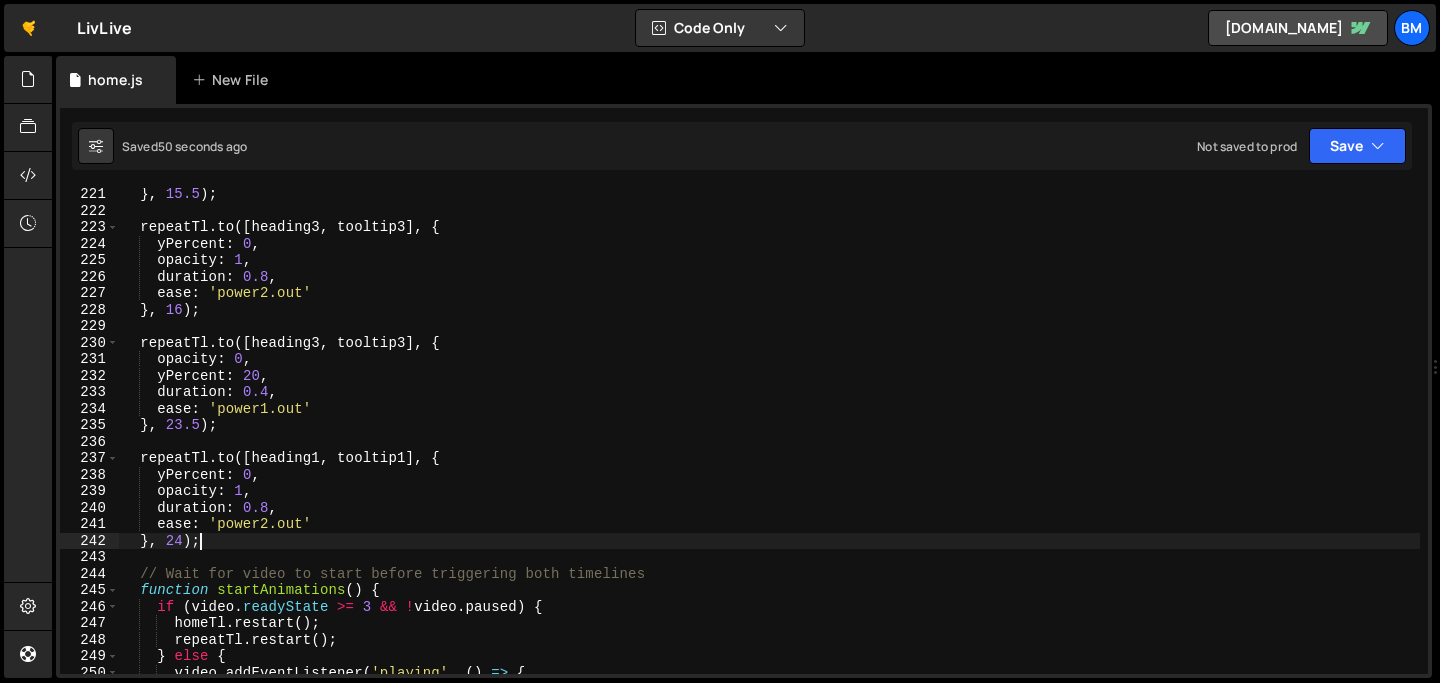 click on "} ,   15.5 ) ;    repeatTl . to ([ heading3 ,   tooltip3 ] ,   {       yPercent :   0 ,       opacity :   1 ,       duration :   0.8 ,       ease :   'power2.out'    } ,   16 ) ;    repeatTl . to ([ heading3 ,   tooltip3 ] ,   {       opacity :   0 ,       yPercent :   20 ,       duration :   0.4 ,       ease :   'power1.out'    } ,   23.5 ) ;    repeatTl . to ([ heading1 ,   tooltip1 ] ,   {       yPercent :   0 ,       opacity :   1 ,       duration :   0.8 ,       ease :   'power2.out'    } ,   24 ) ;    // Wait for video to start before triggering both timelines    function   startAnimations ( )   {       if   ( video . readyState   >=   3   &&   ! video . paused )   {          homeTl . restart ( ) ;          repeatTl . restart ( ) ;       }   else   {          video . addEventListener ( 'playing' ,   ( )   =>   {             homeTl . restart ( ) ;" at bounding box center [769, 445] 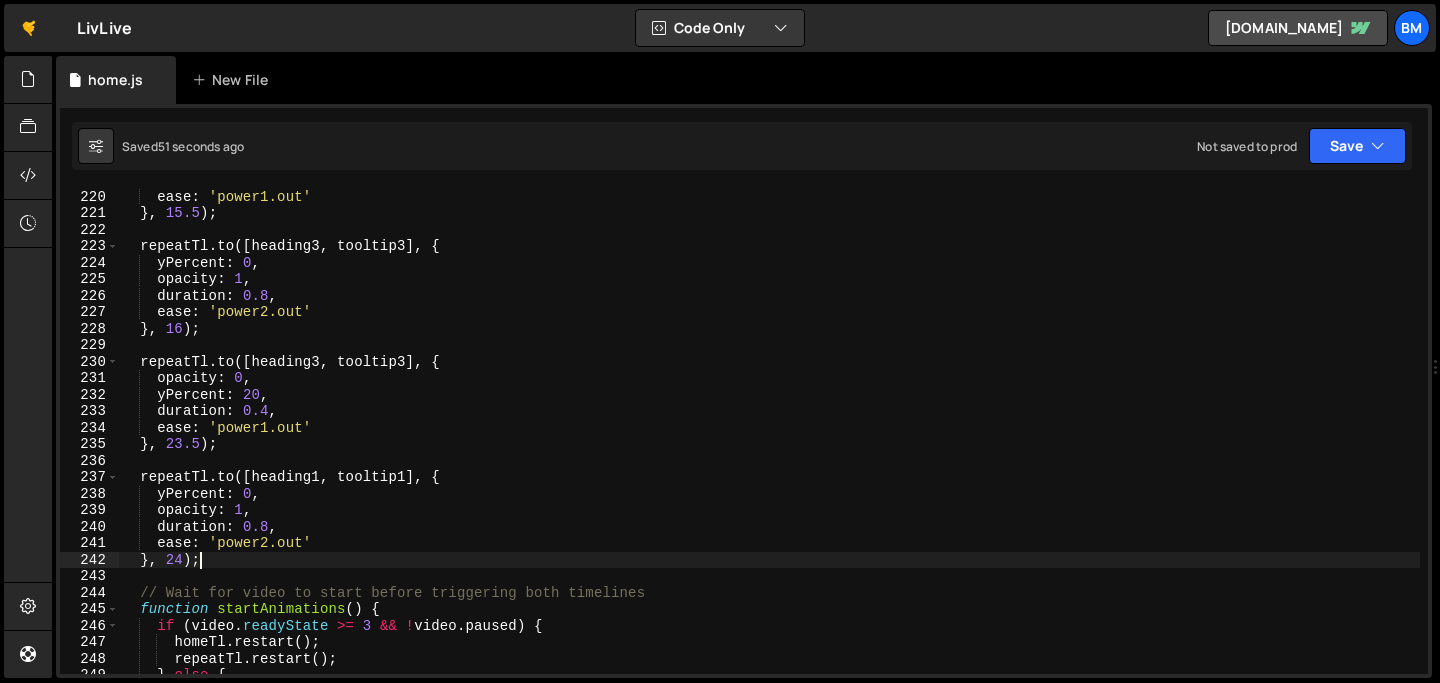 scroll, scrollTop: 3610, scrollLeft: 0, axis: vertical 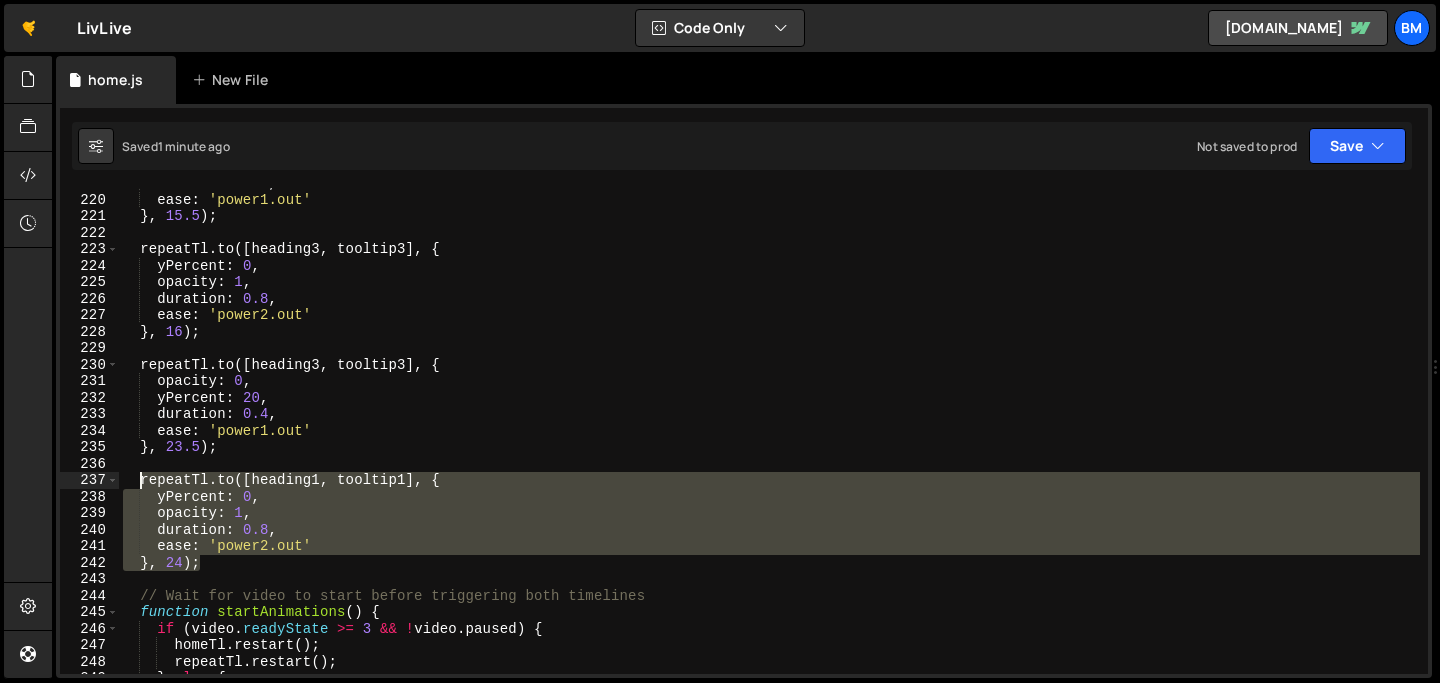 click on "duration :   0.4 ,       ease :   'power1.out'    } ,   15.5 ) ;    repeatTl . to ([ heading3 ,   tooltip3 ] ,   {       yPercent :   0 ,       opacity :   1 ,       duration :   0.8 ,       ease :   'power2.out'    } ,   16 ) ;    repeatTl . to ([ heading3 ,   tooltip3 ] ,   {       opacity :   0 ,       yPercent :   20 ,       duration :   0.4 ,       ease :   'power1.out'    } ,   23.5 ) ;    repeatTl . to ([ heading1 ,   tooltip1 ] ,   {       yPercent :   0 ,       opacity :   1 ,       duration :   0.8 ,       ease :   'power2.out'    } ,   24 ) ;    // Wait for video to start before triggering both timelines    function   startAnimations ( )   {       if   ( video . readyState   >=   3   &&   ! video . paused )   {          homeTl . restart ( ) ;          repeatTl . restart ( ) ;       }   else   {" at bounding box center (769, 434) 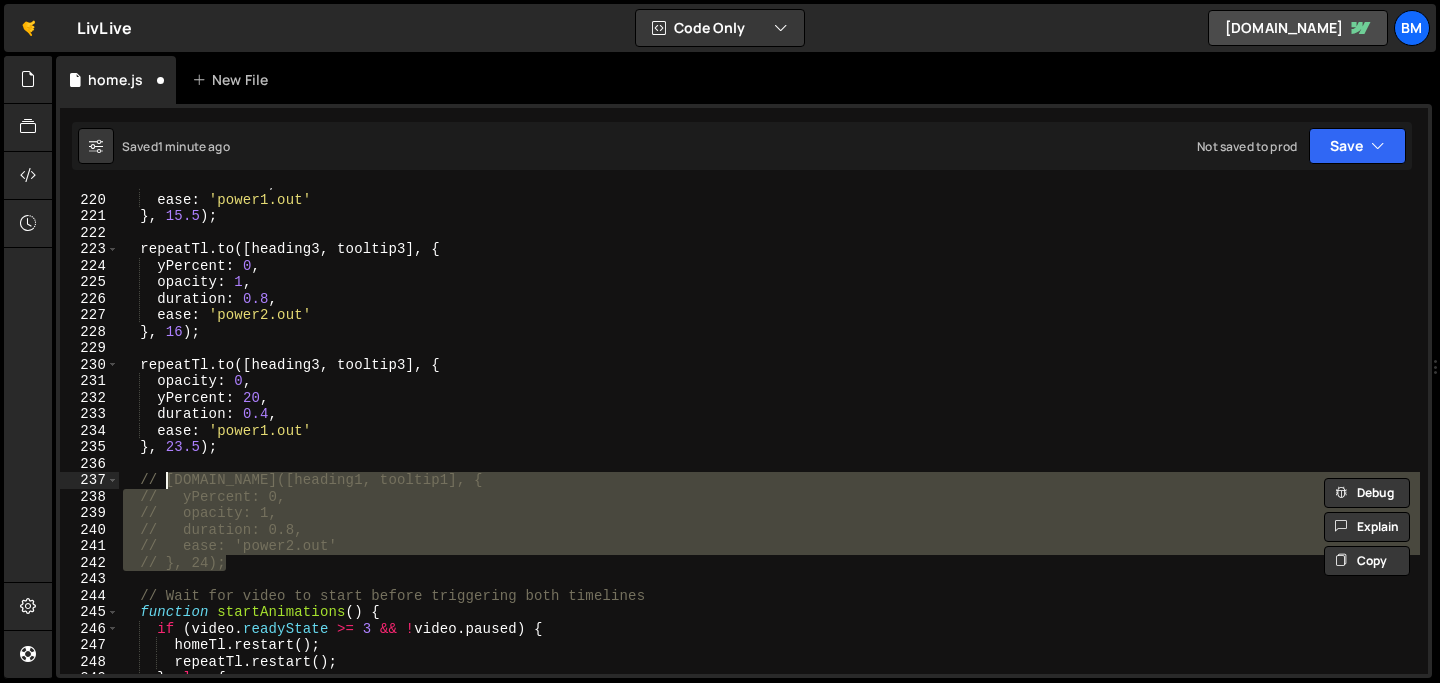 type on "// [DOMAIN_NAME]([heading1, tooltip1], {" 